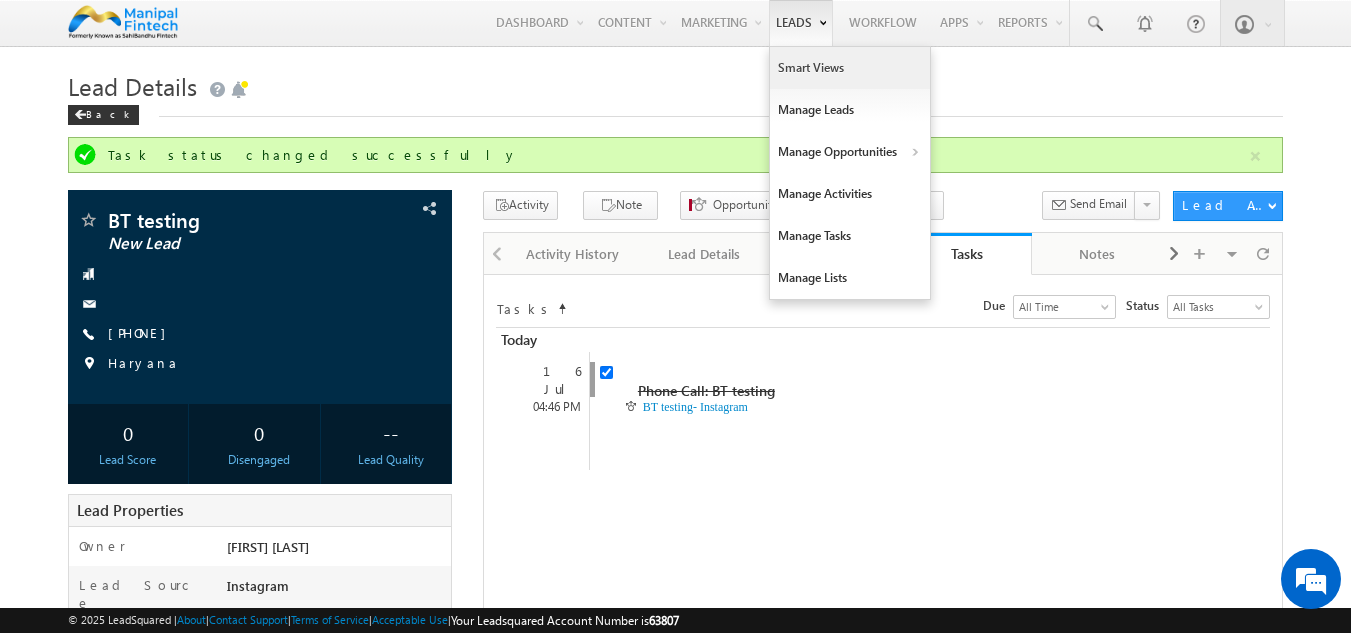 scroll, scrollTop: 0, scrollLeft: 0, axis: both 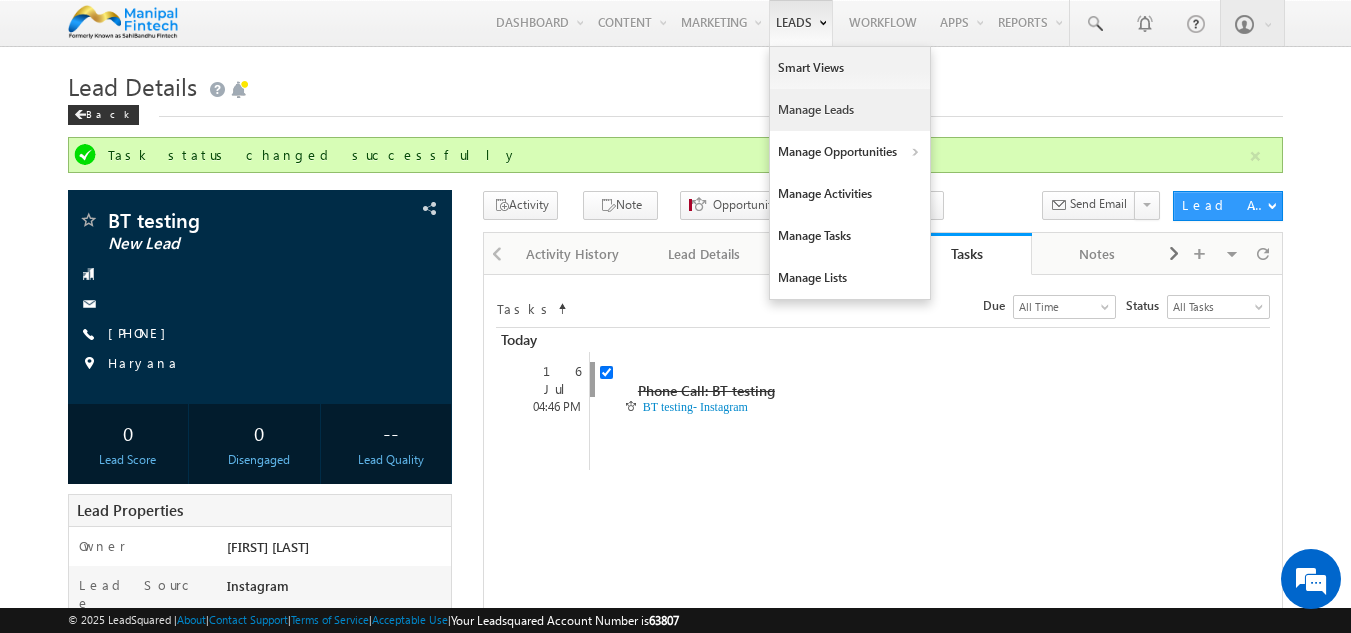 click on "Manage Leads" at bounding box center [850, 110] 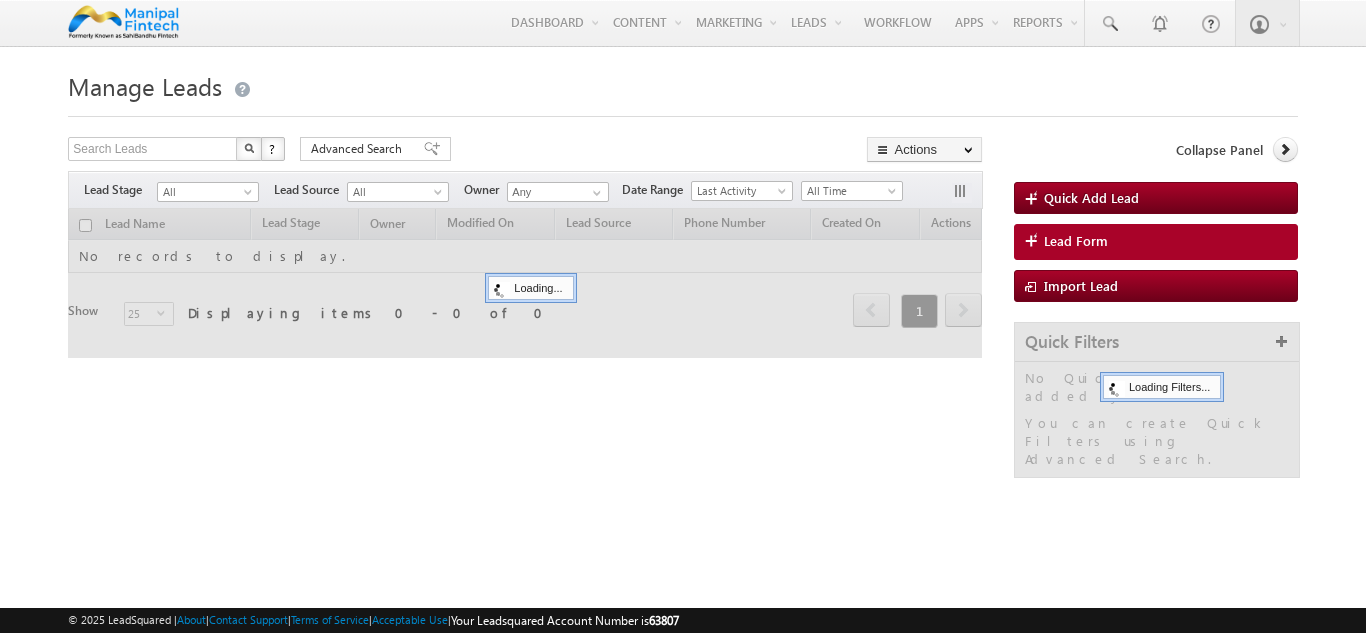 scroll, scrollTop: 0, scrollLeft: 0, axis: both 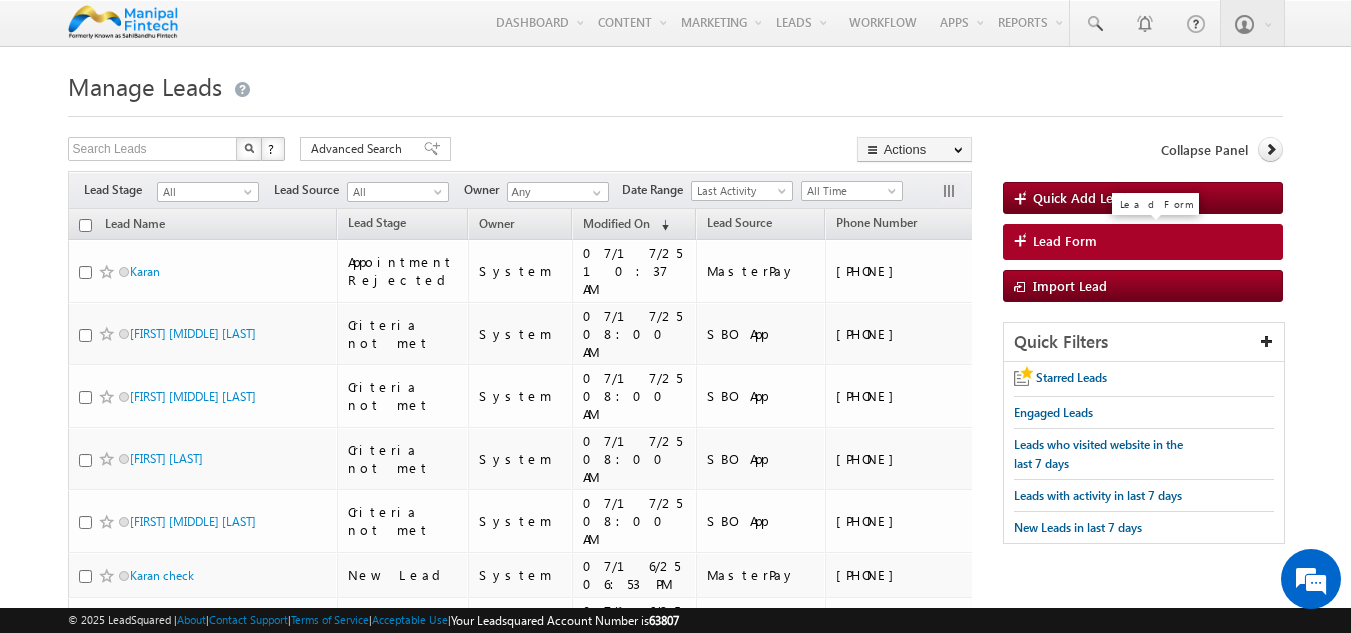 click on "Lead Form" at bounding box center (1065, 241) 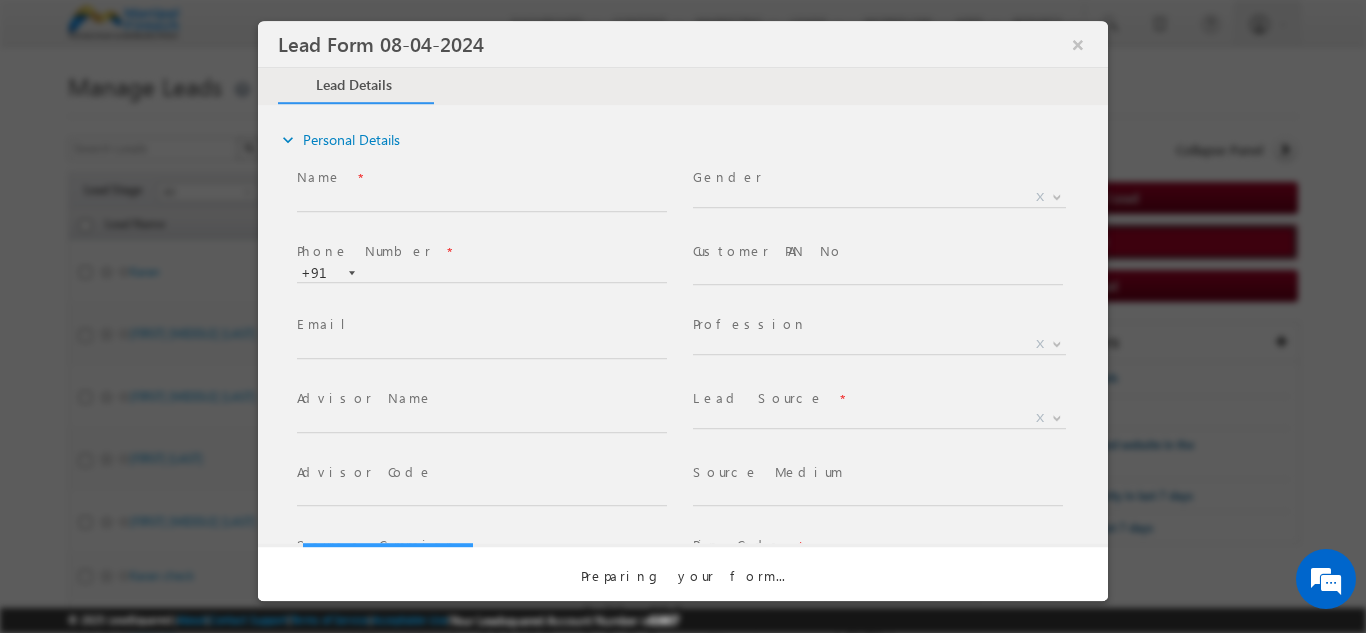 select on "Open" 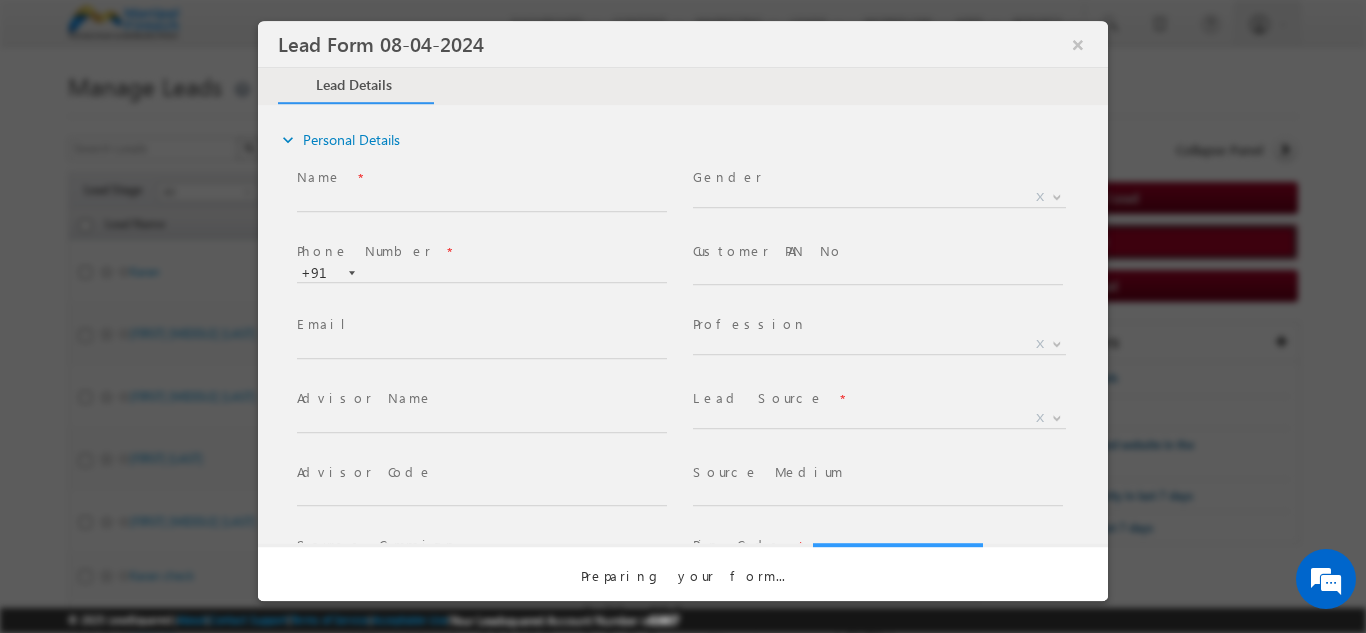 scroll, scrollTop: 0, scrollLeft: 0, axis: both 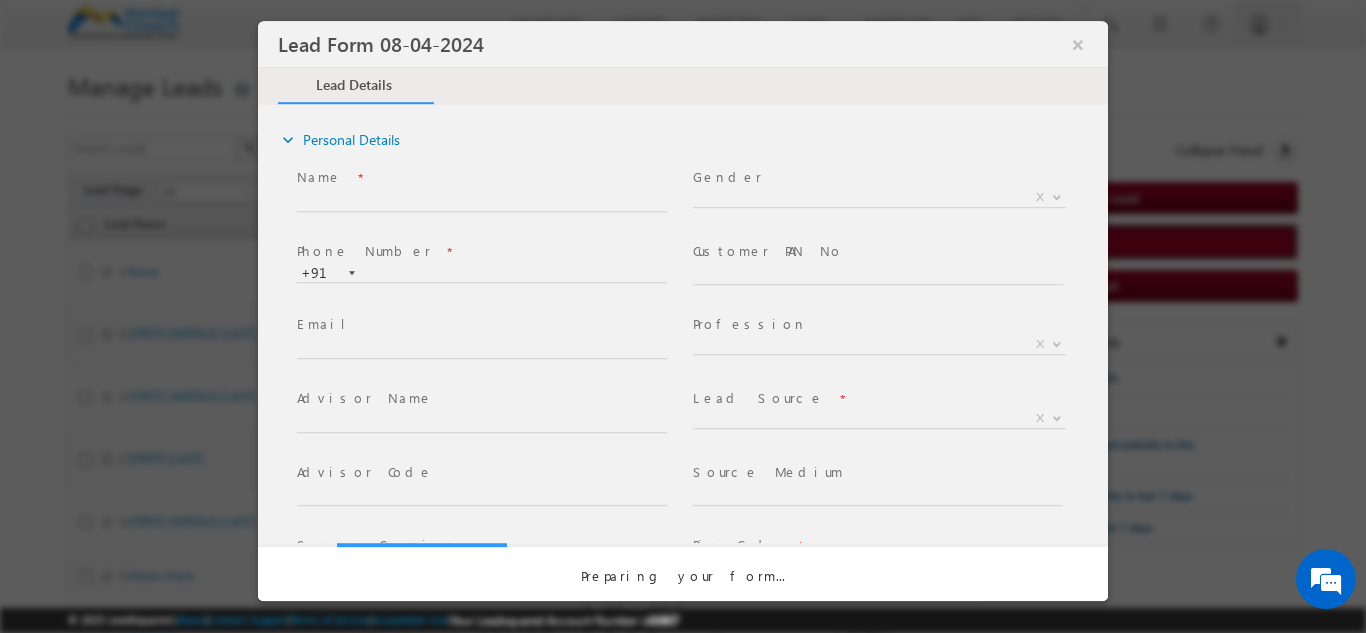 select on "Prospecting" 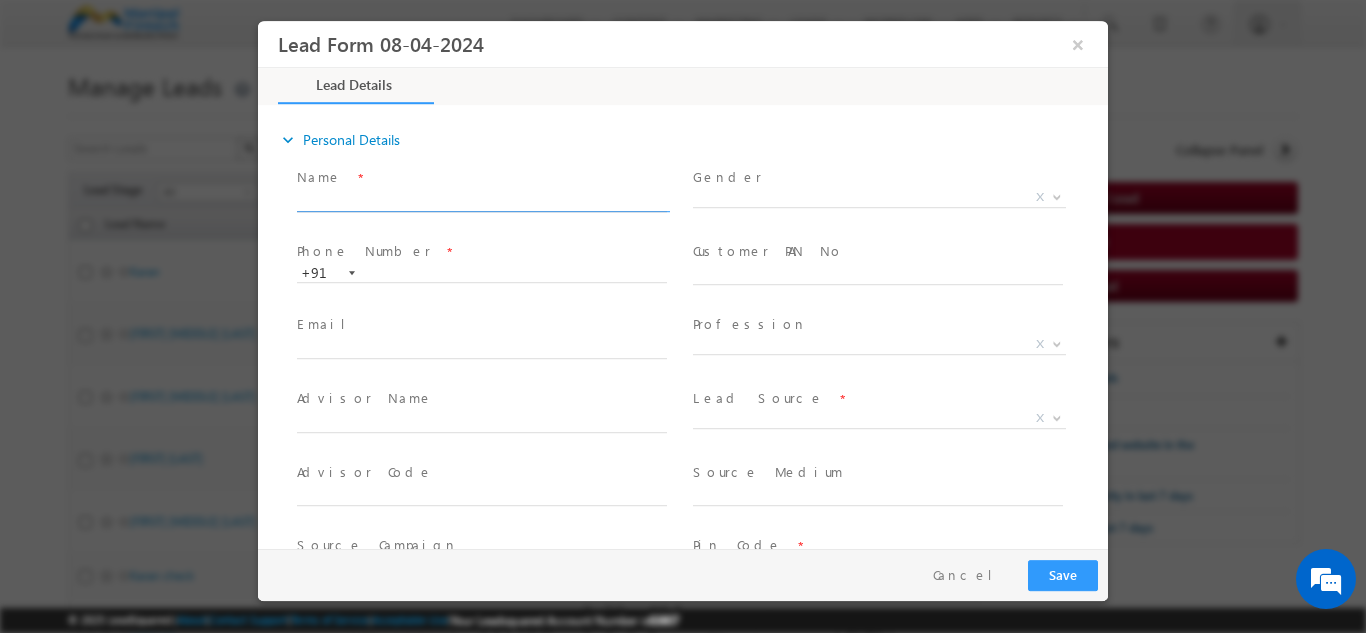 click at bounding box center [482, 201] 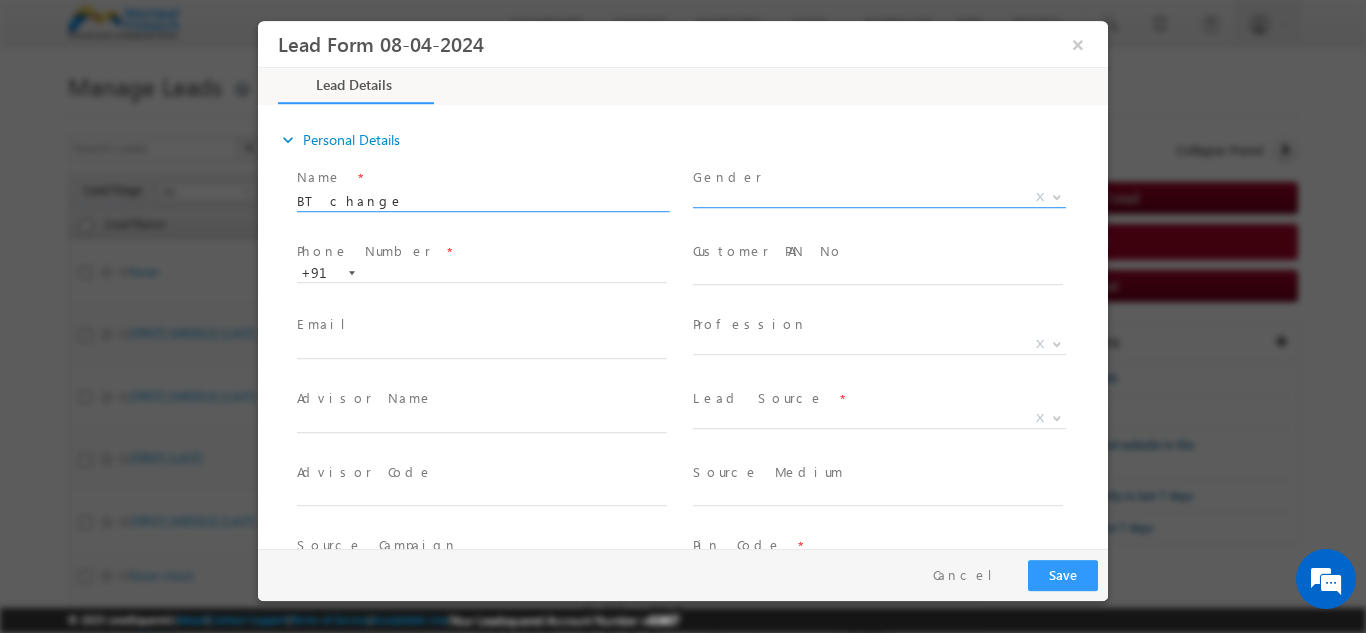 type on "BT change" 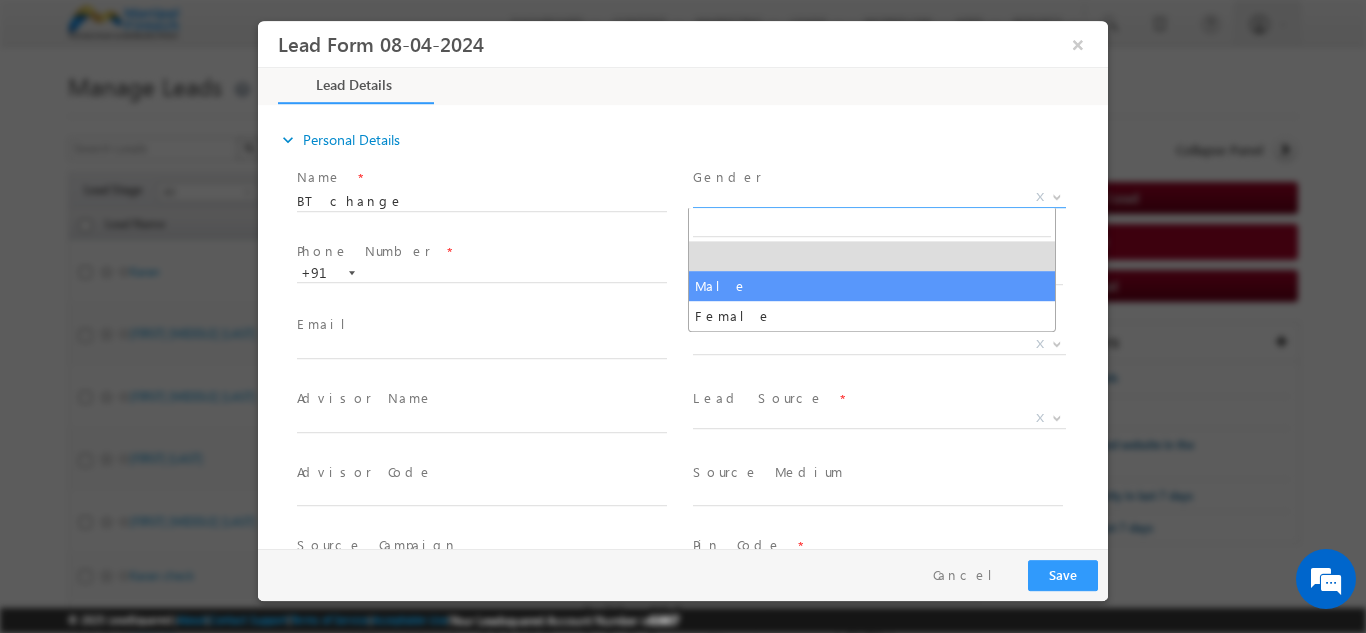 select on "Male" 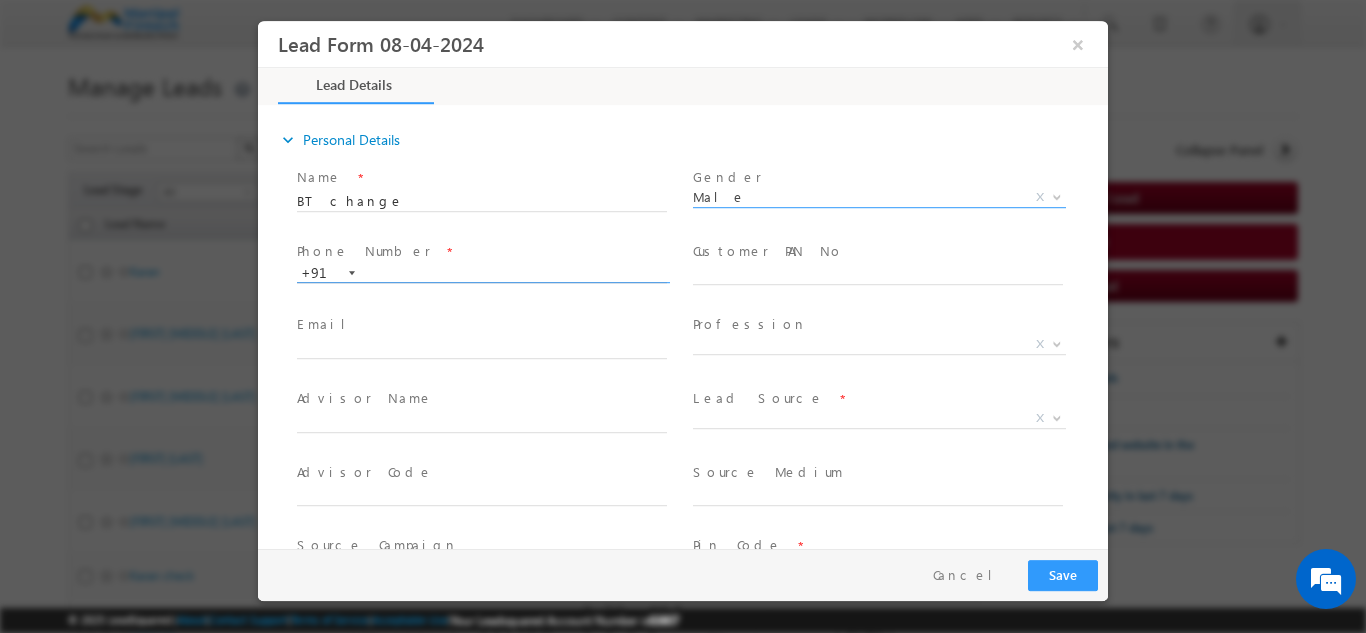 click at bounding box center (482, 273) 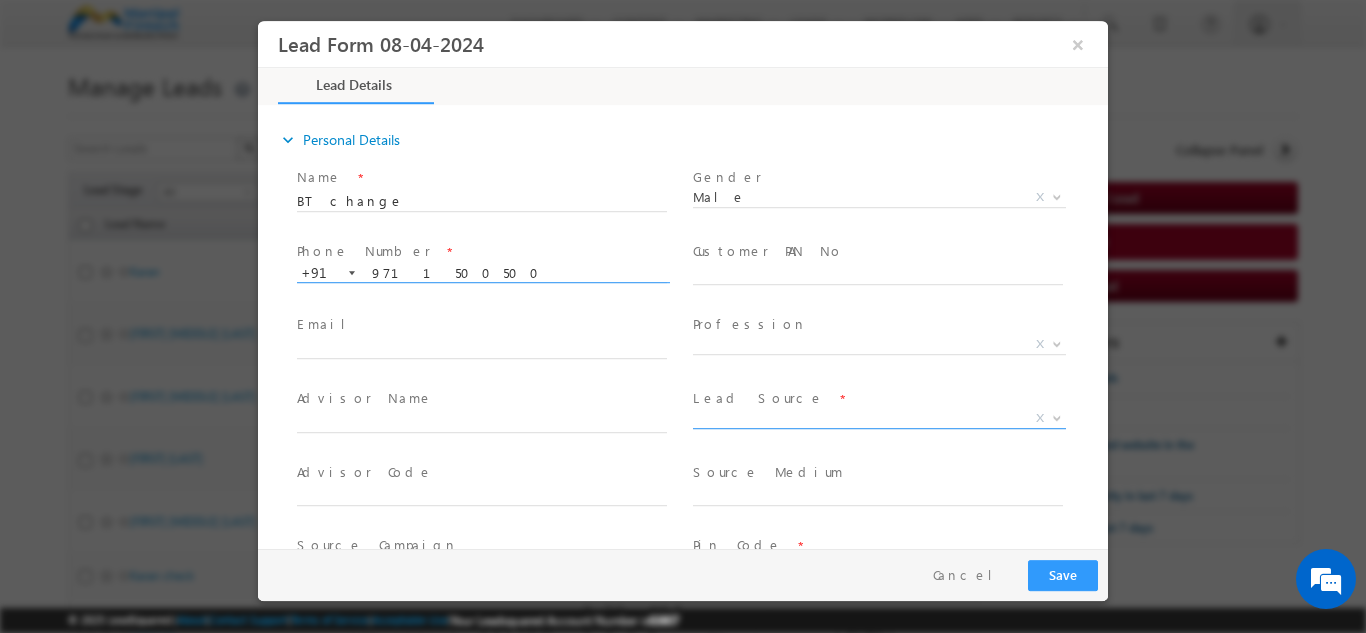 type on "9711500500" 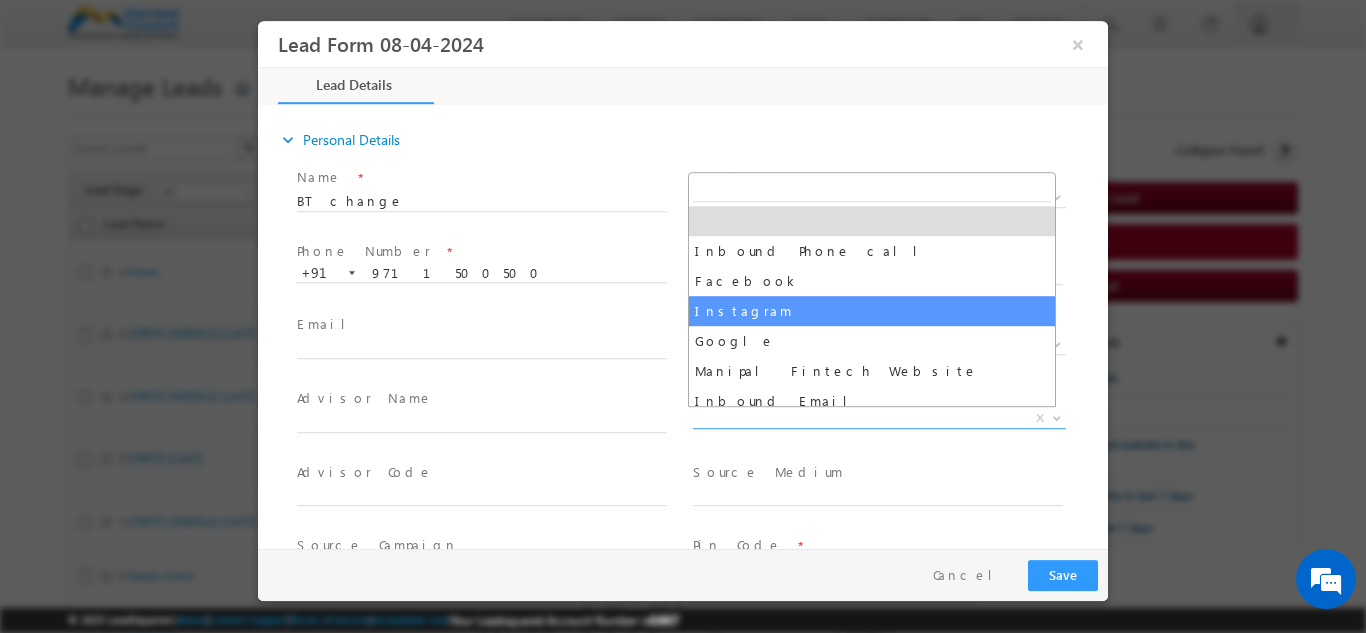 select on "Instagram" 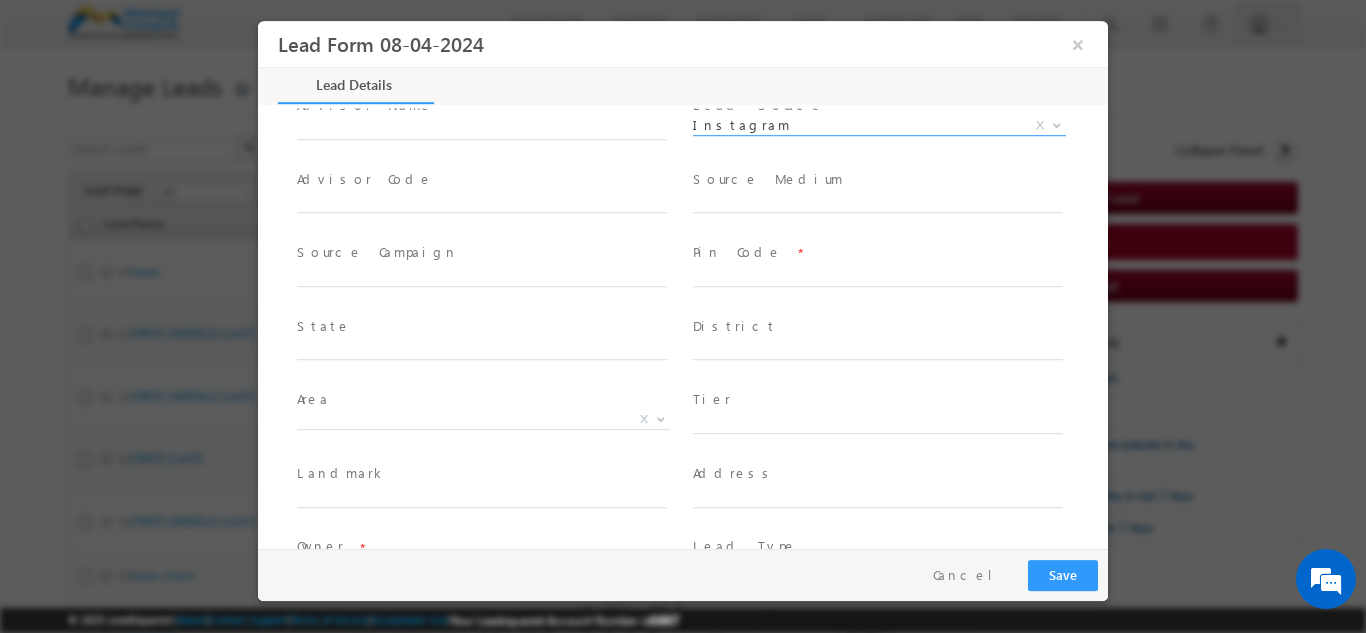 scroll, scrollTop: 294, scrollLeft: 0, axis: vertical 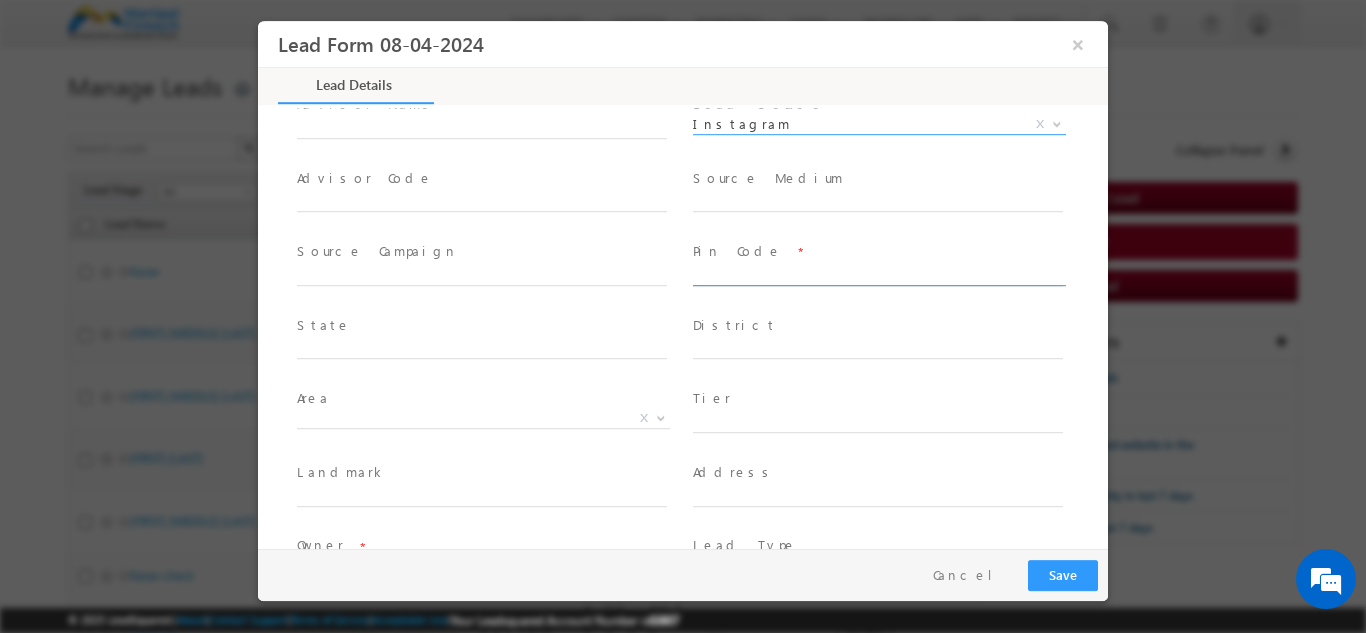 click at bounding box center (878, 275) 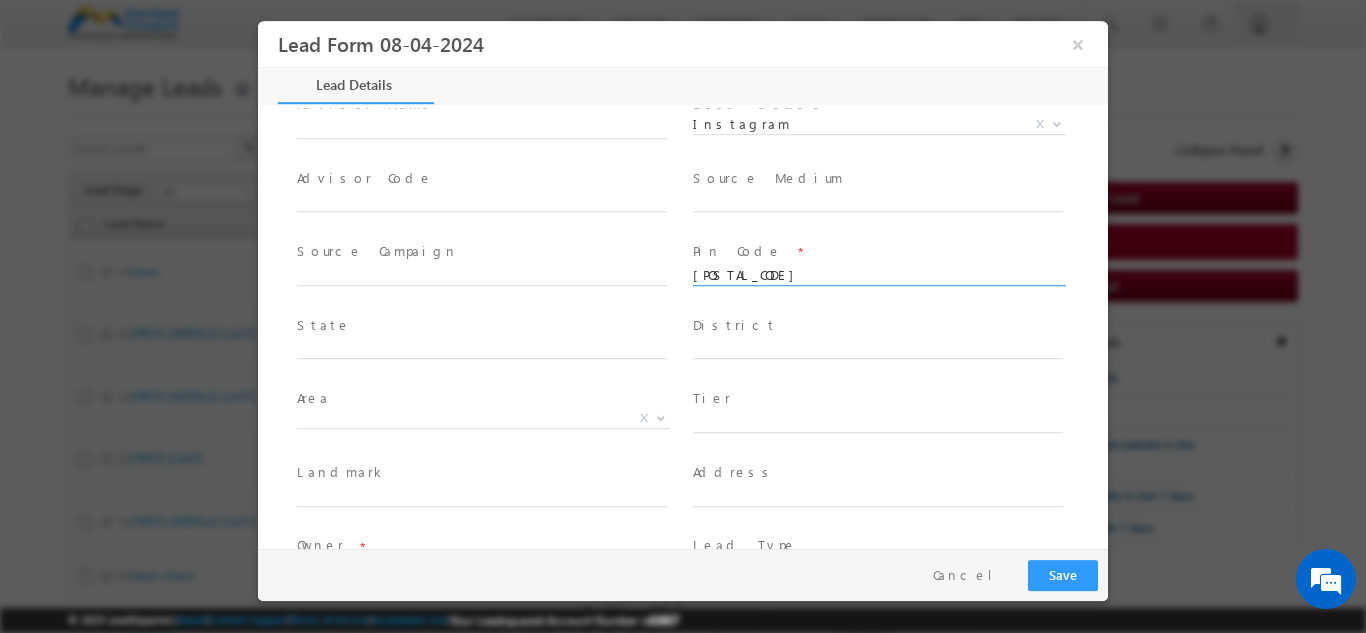 type on "110069" 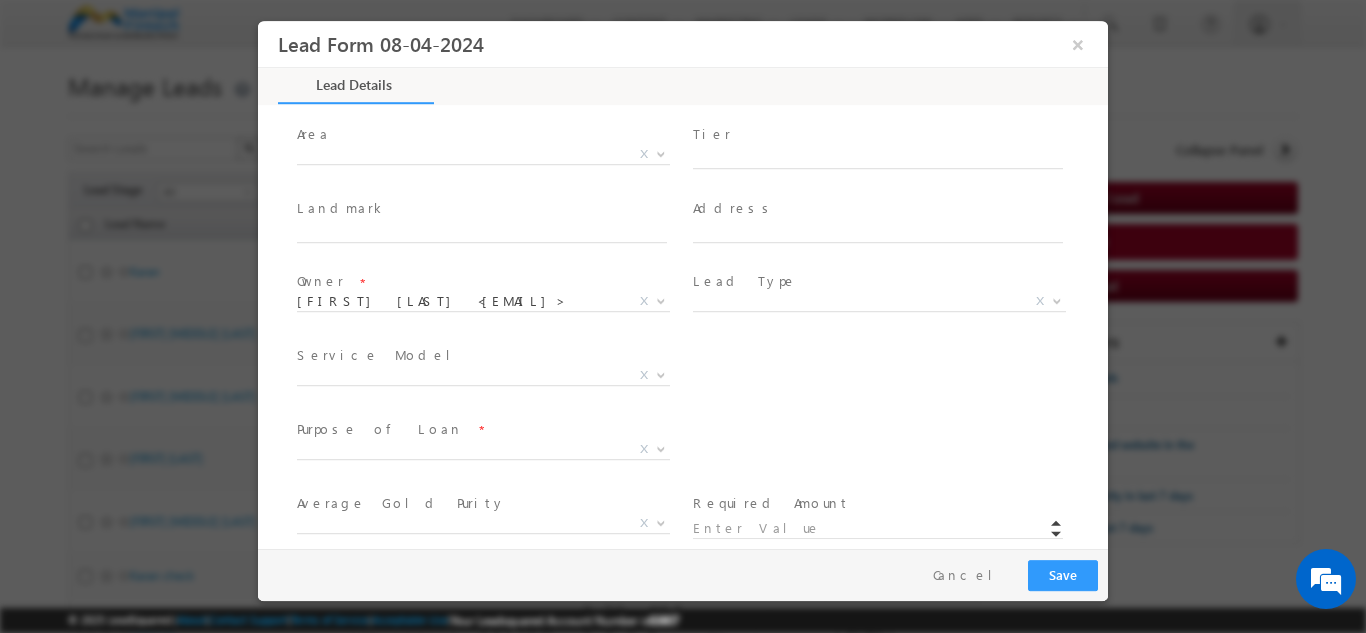 scroll, scrollTop: 559, scrollLeft: 0, axis: vertical 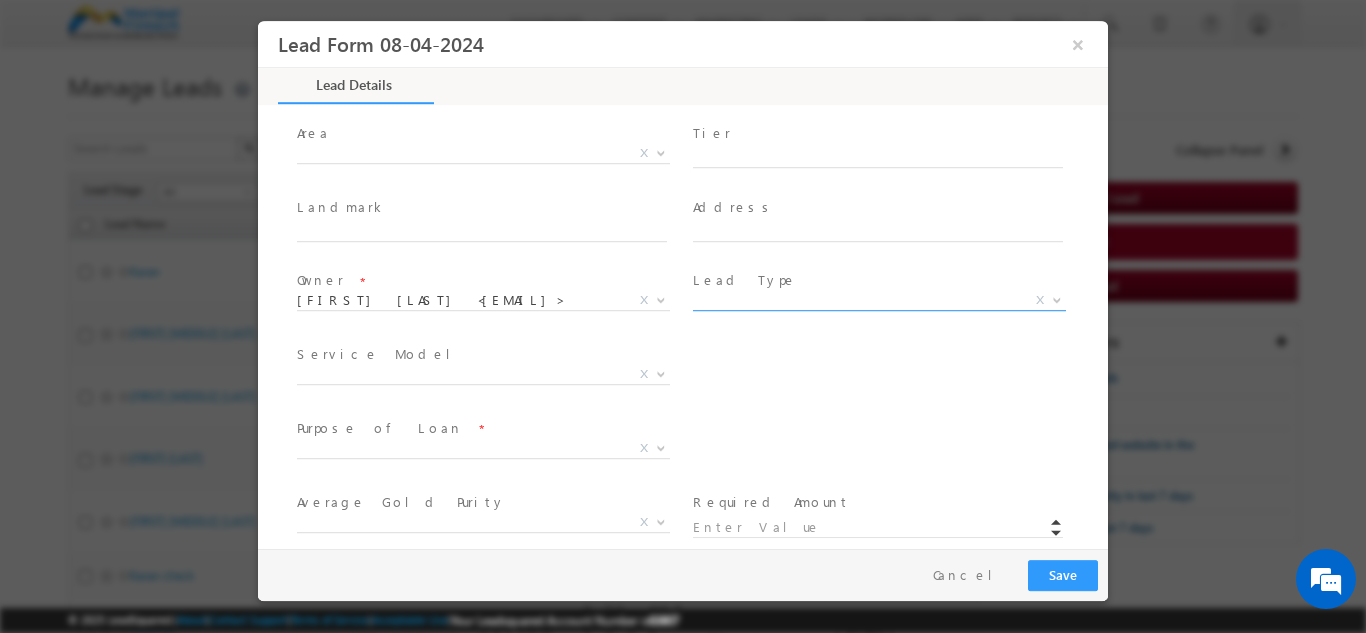 click on "X" at bounding box center (879, 300) 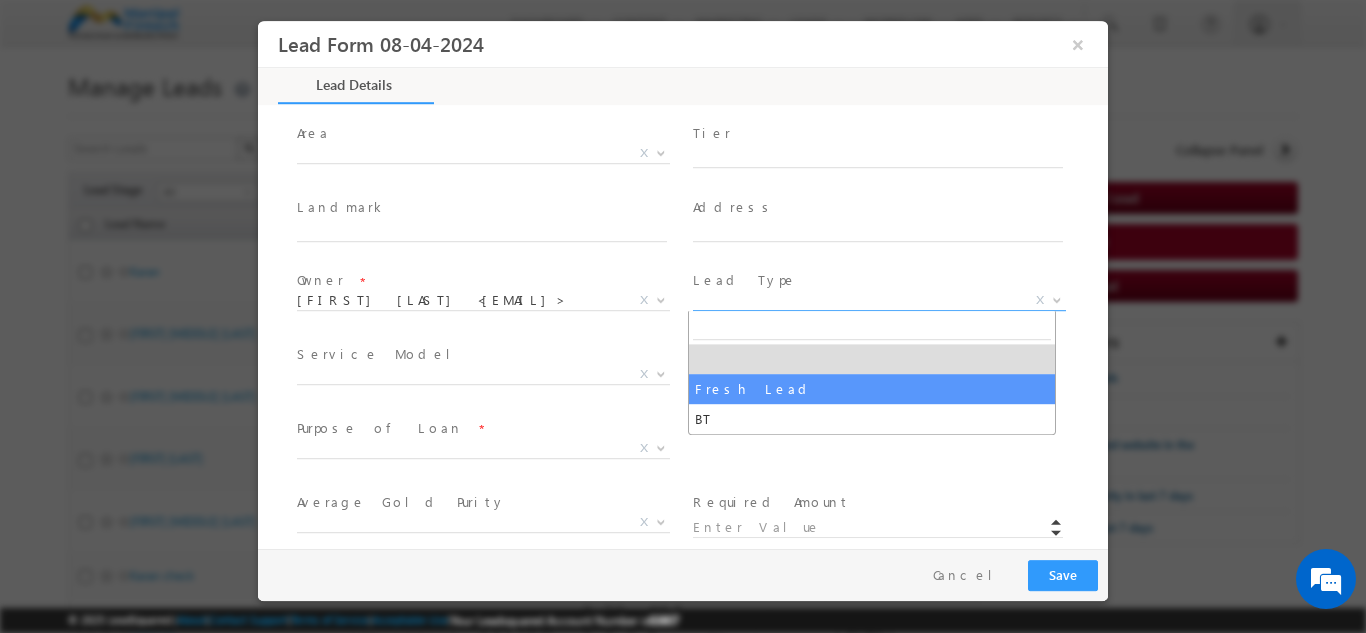 select on "Fresh Lead" 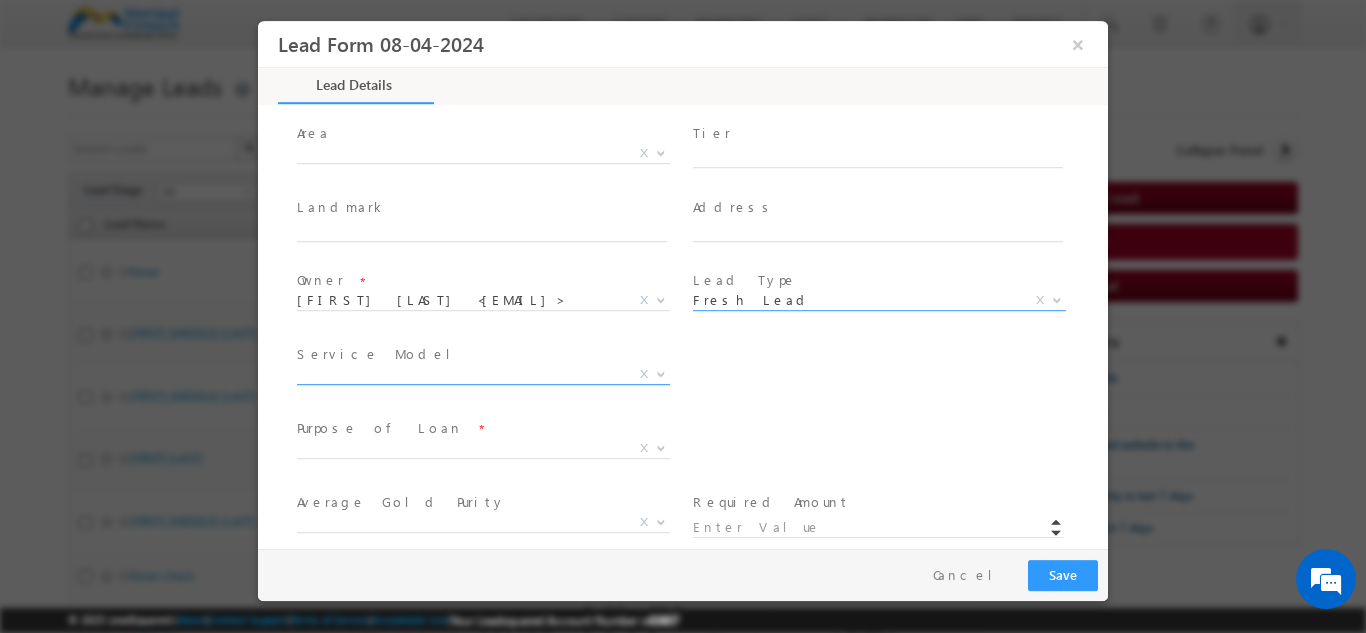 click on "X" at bounding box center [483, 374] 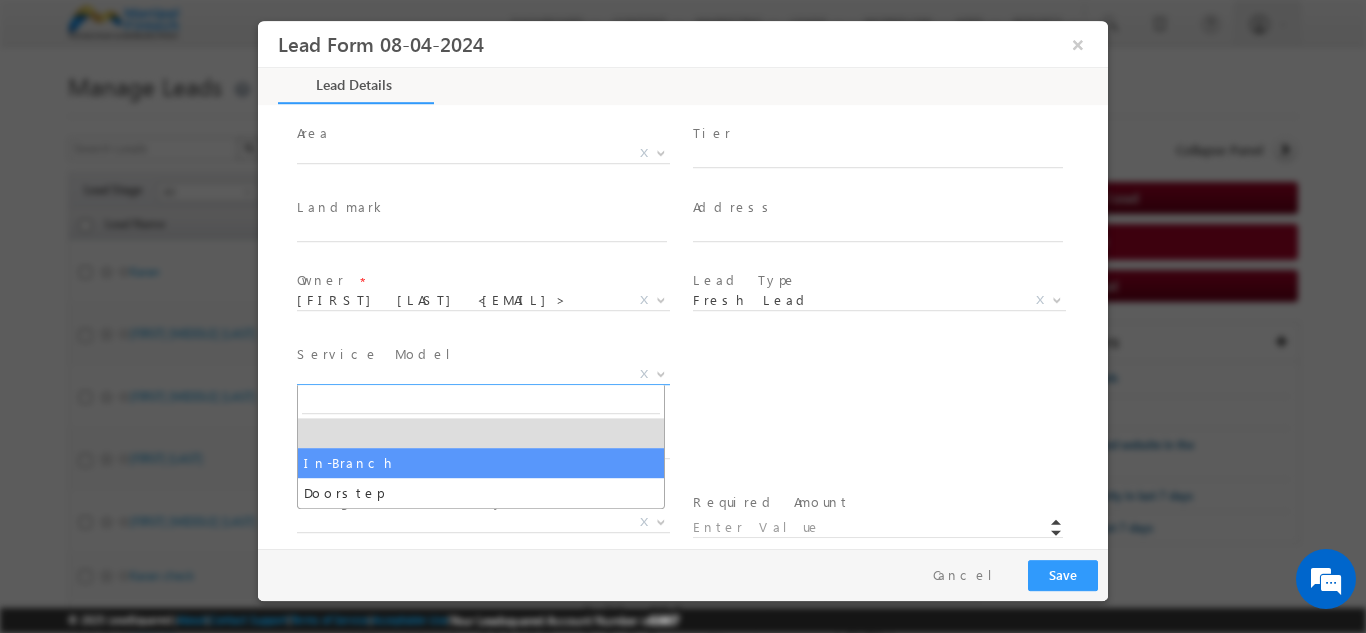select on "In-Branch" 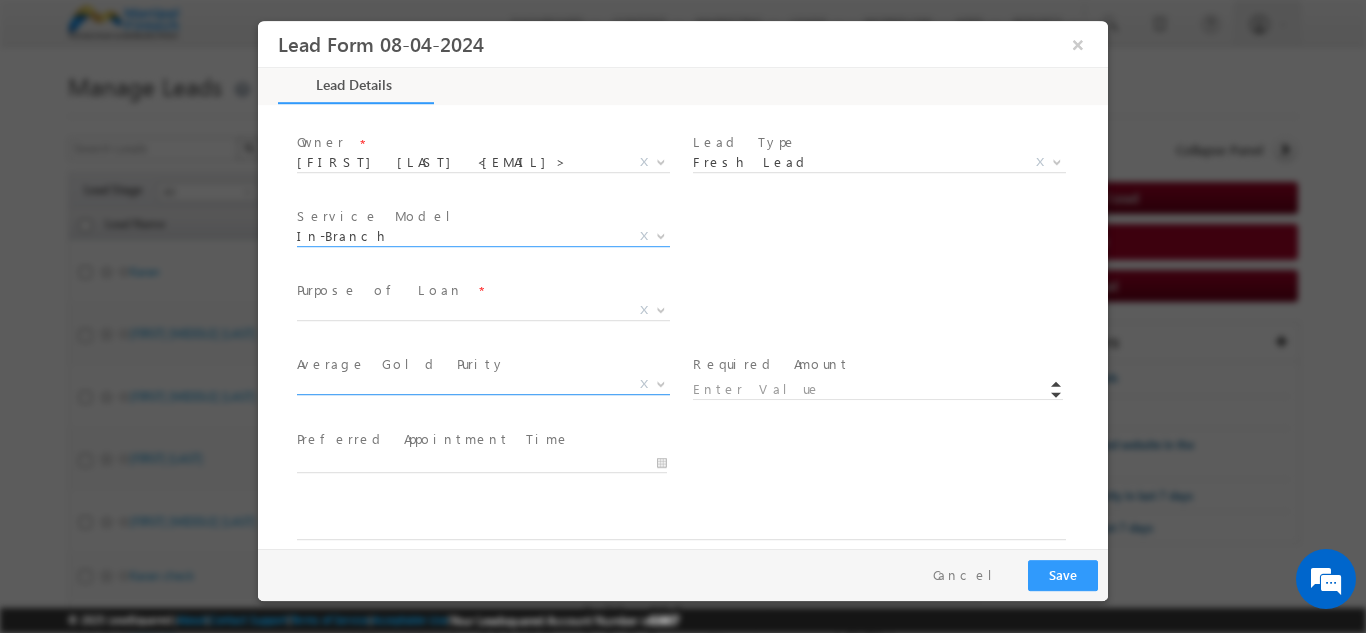scroll, scrollTop: 698, scrollLeft: 0, axis: vertical 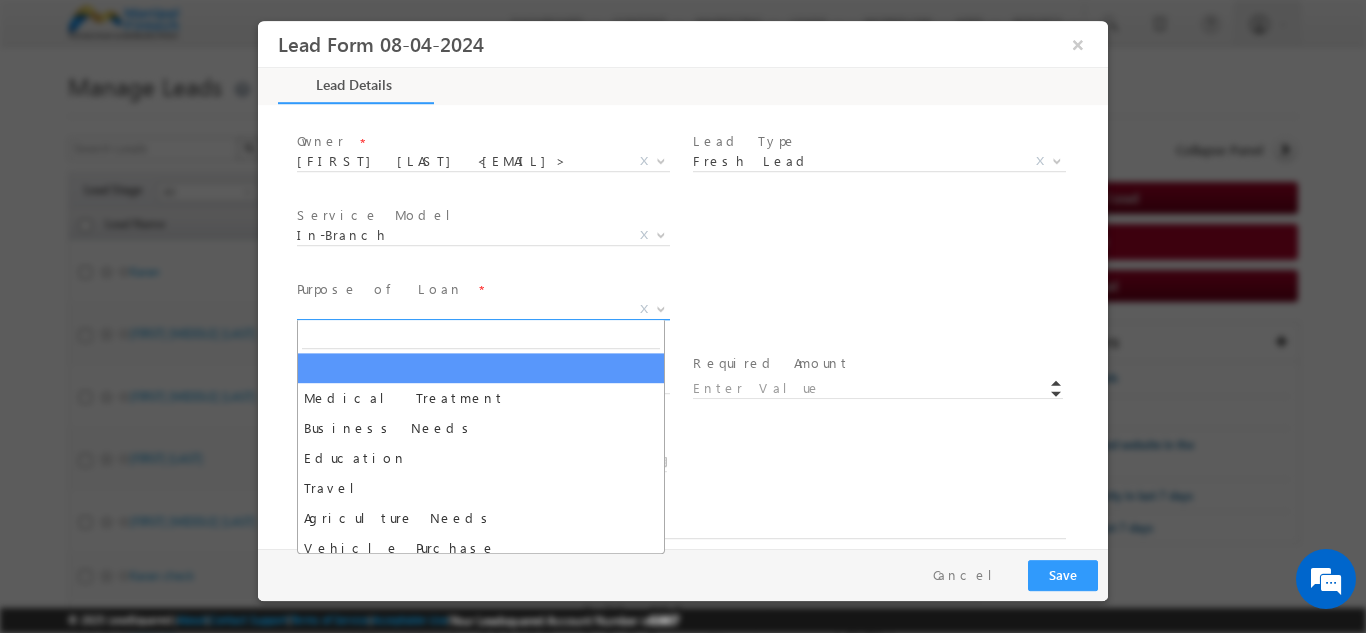 click on "X" at bounding box center [483, 309] 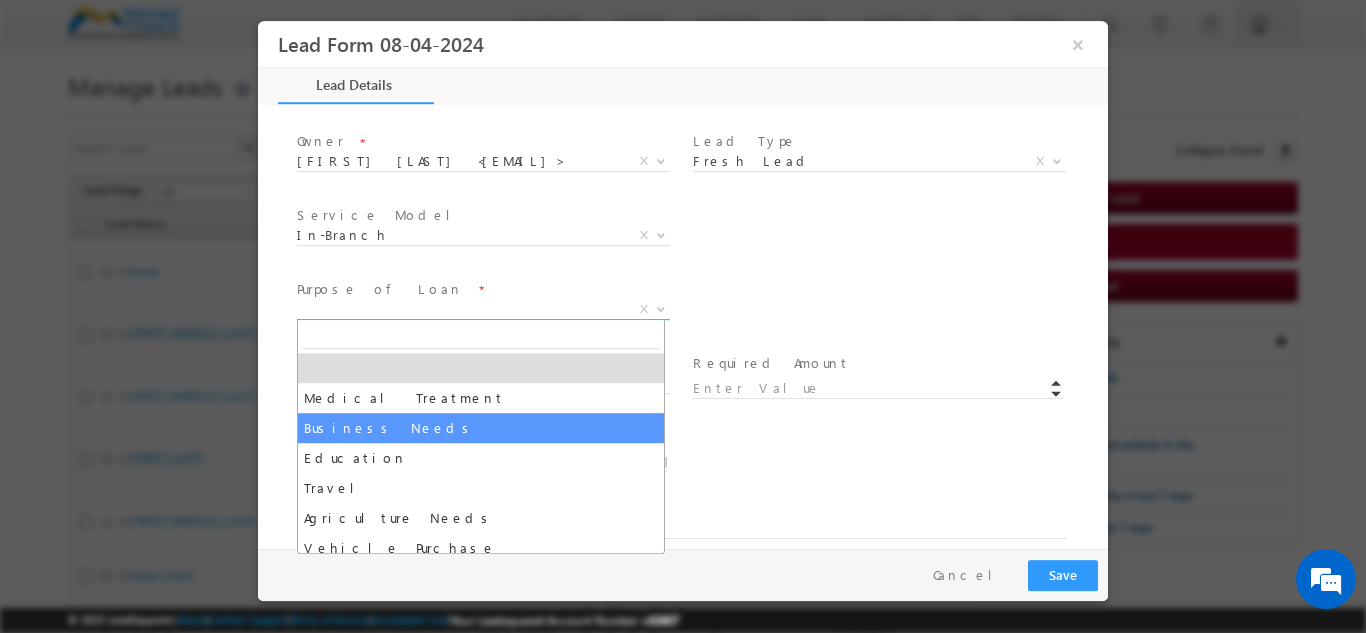 select on "Business Needs" 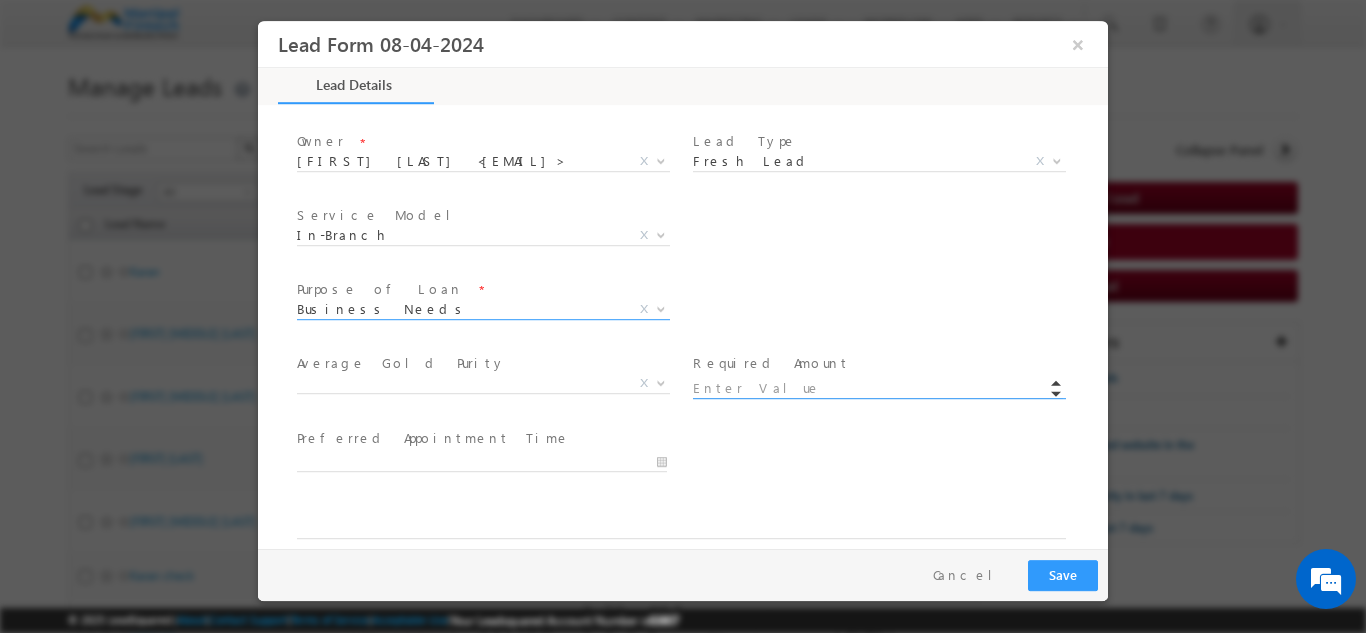 click at bounding box center (878, 388) 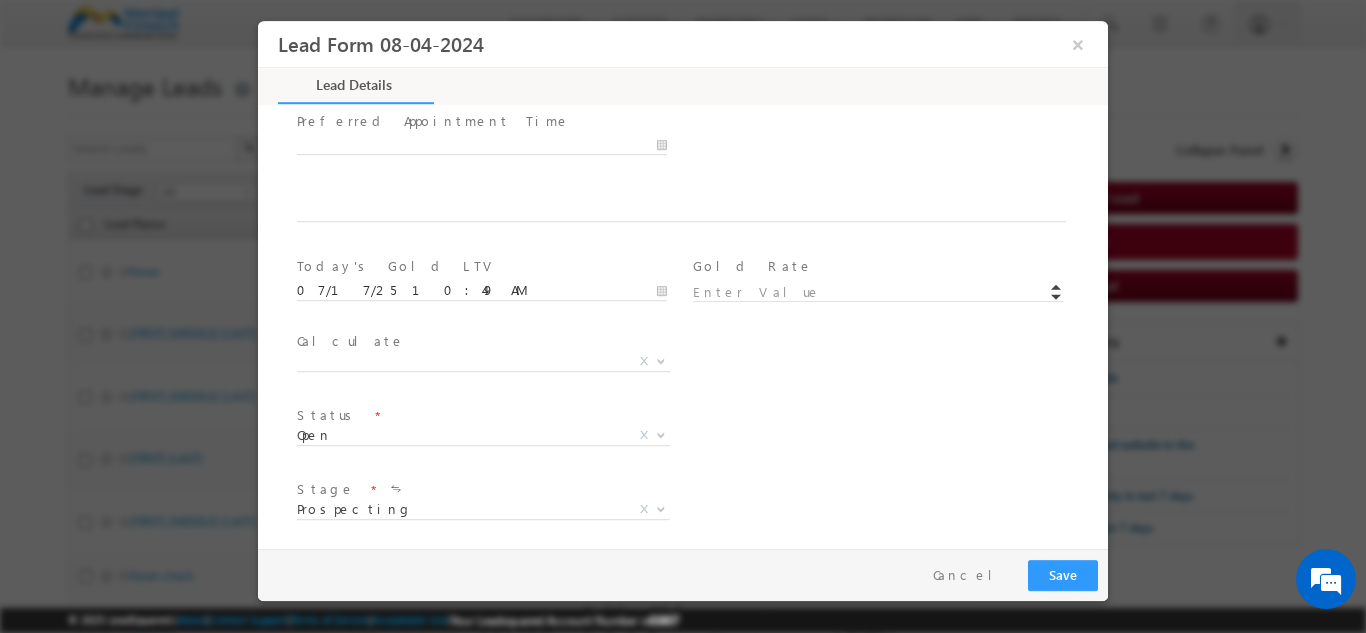 scroll, scrollTop: 1169, scrollLeft: 0, axis: vertical 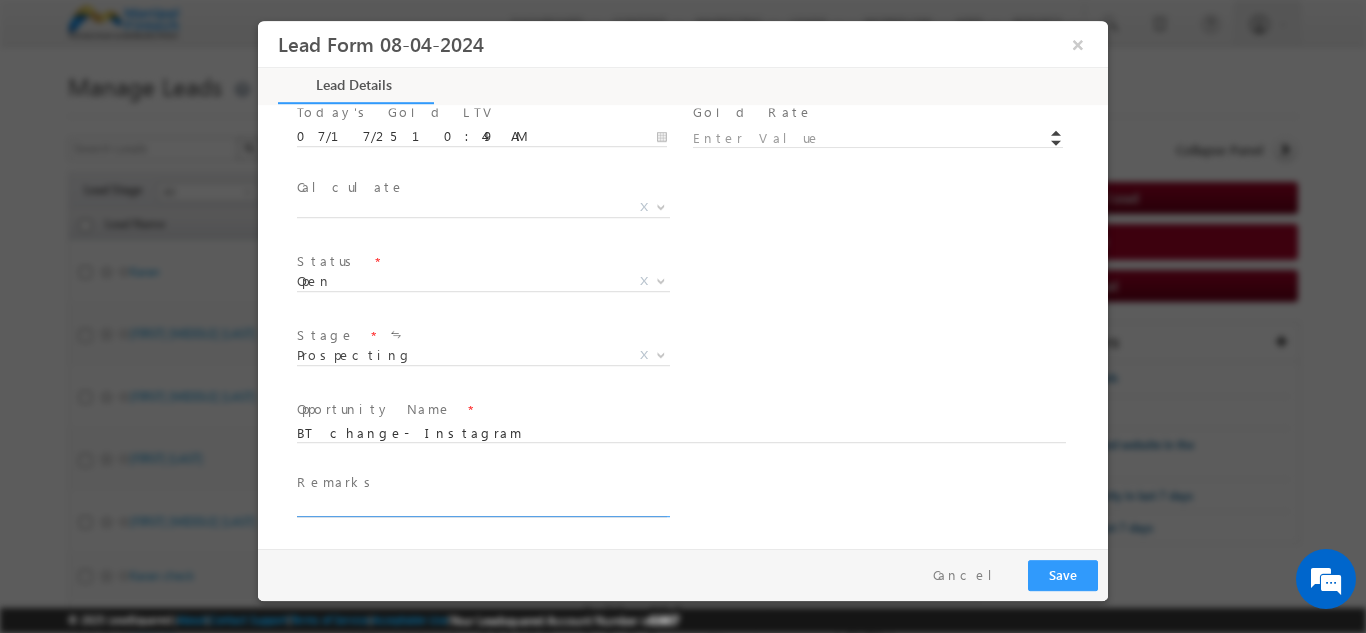 type on "100000.00" 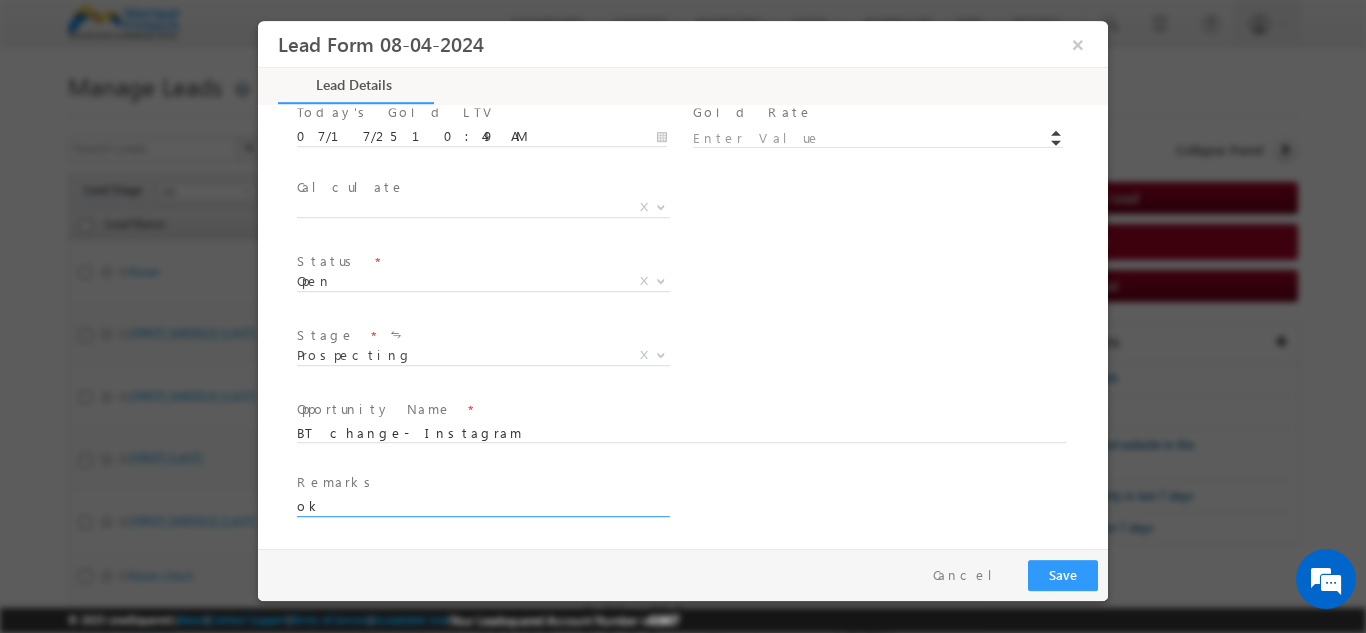 type on "ok" 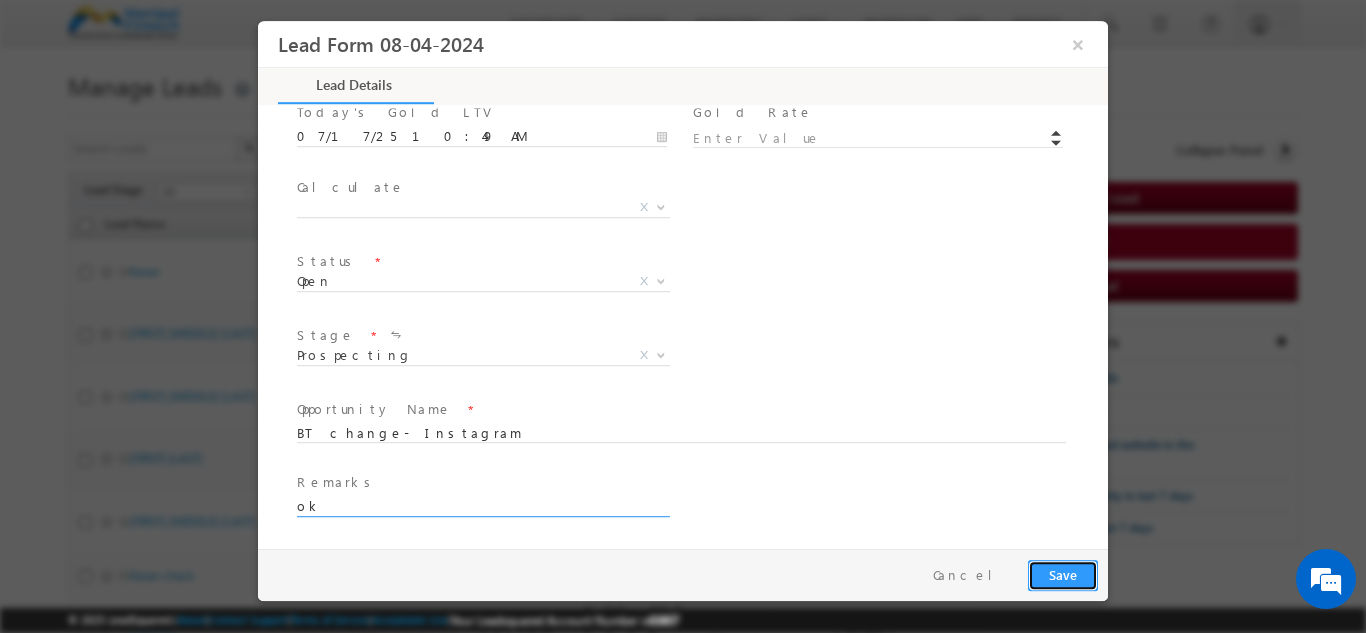 click on "Save" at bounding box center [1063, 574] 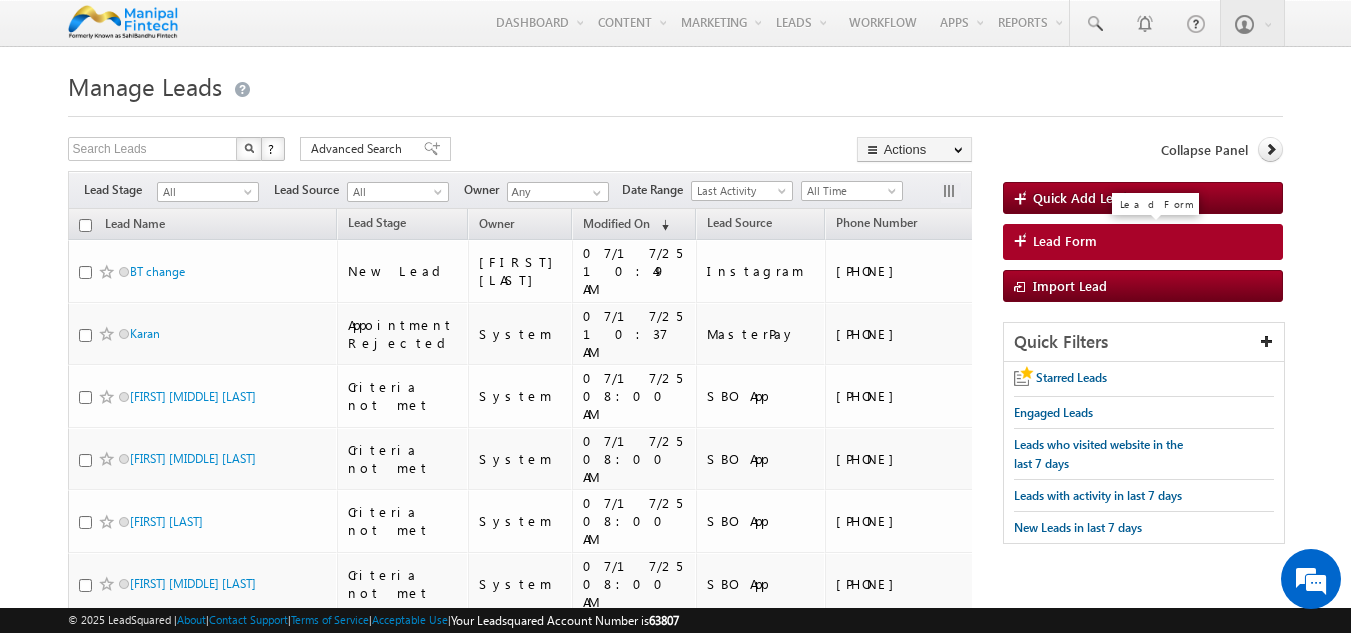 click on "Lead Form" at bounding box center (1143, 242) 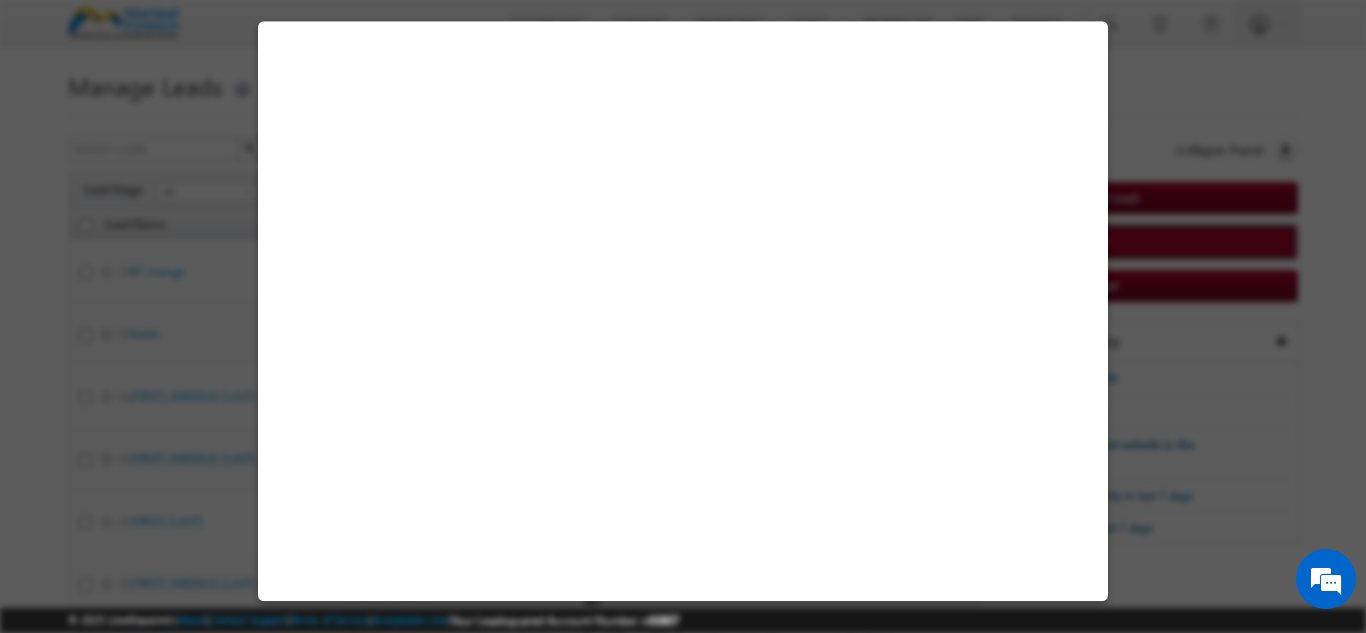 select on "Open" 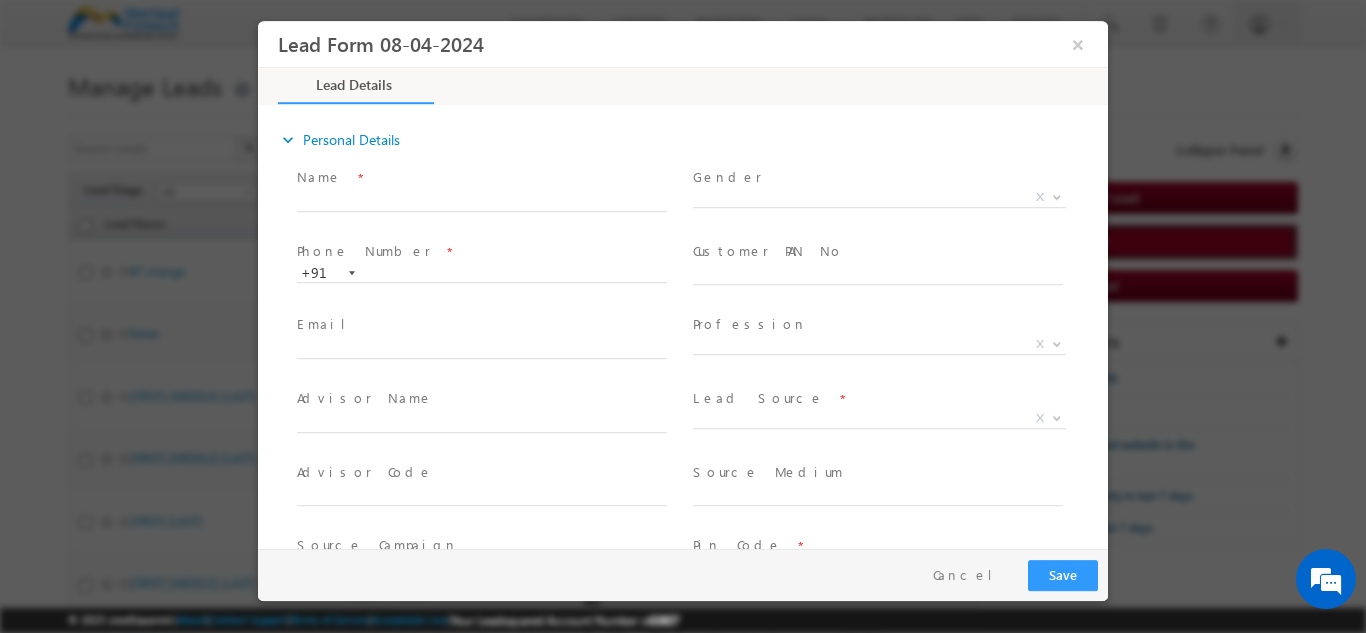 scroll, scrollTop: 0, scrollLeft: 0, axis: both 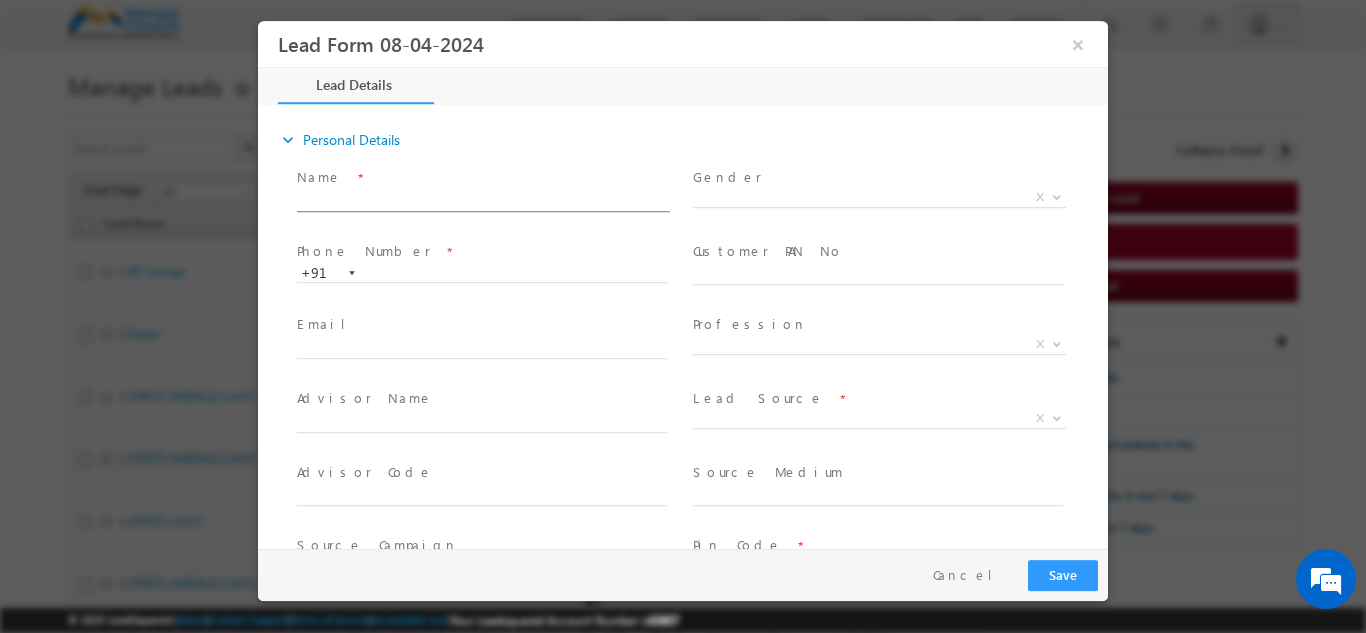 click at bounding box center [482, 201] 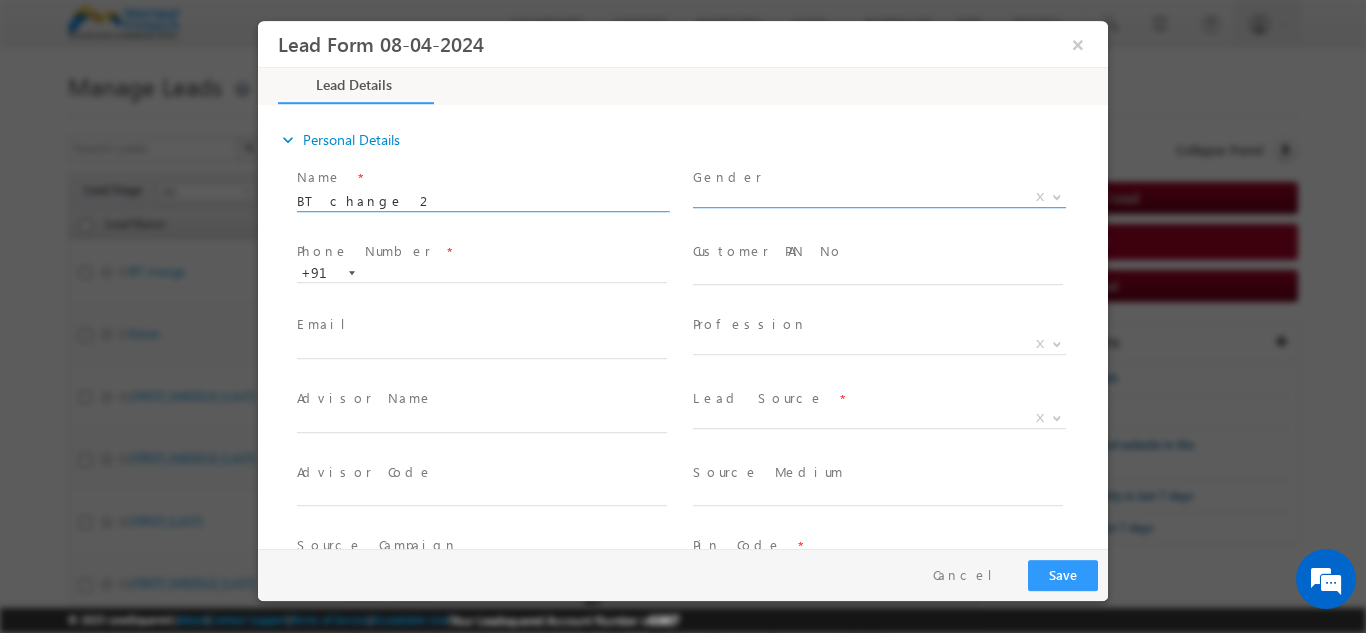 type on "BT change 2" 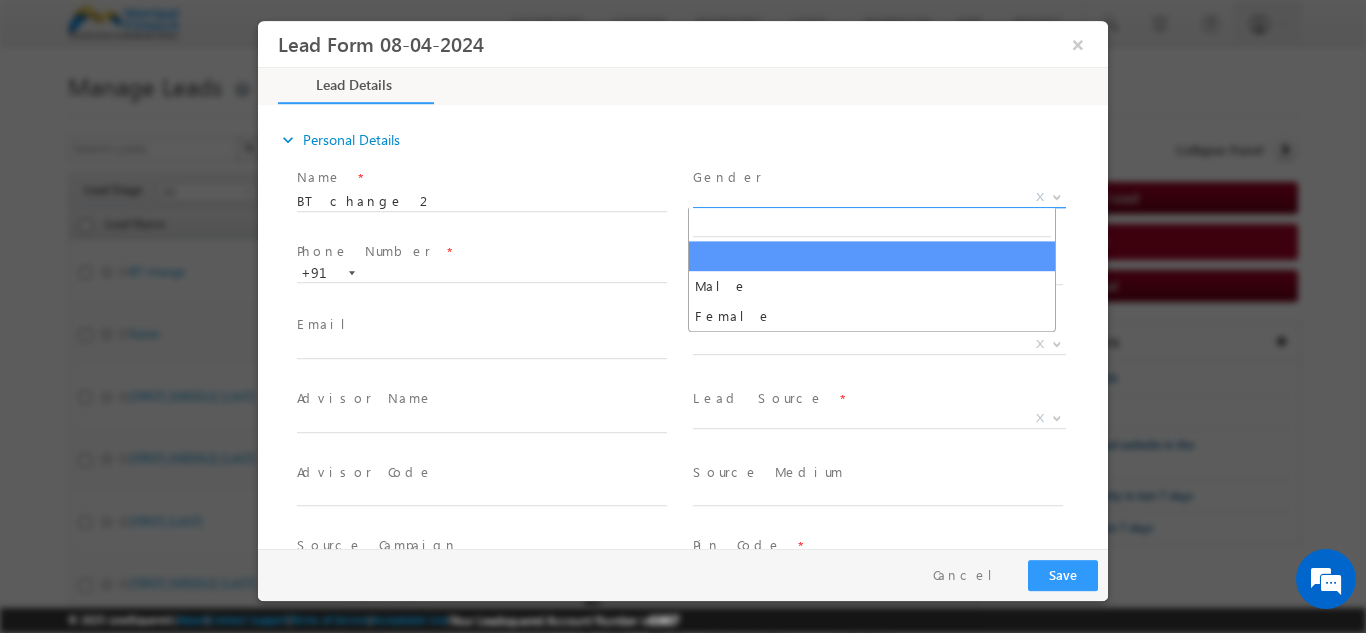 click on "X" at bounding box center [879, 197] 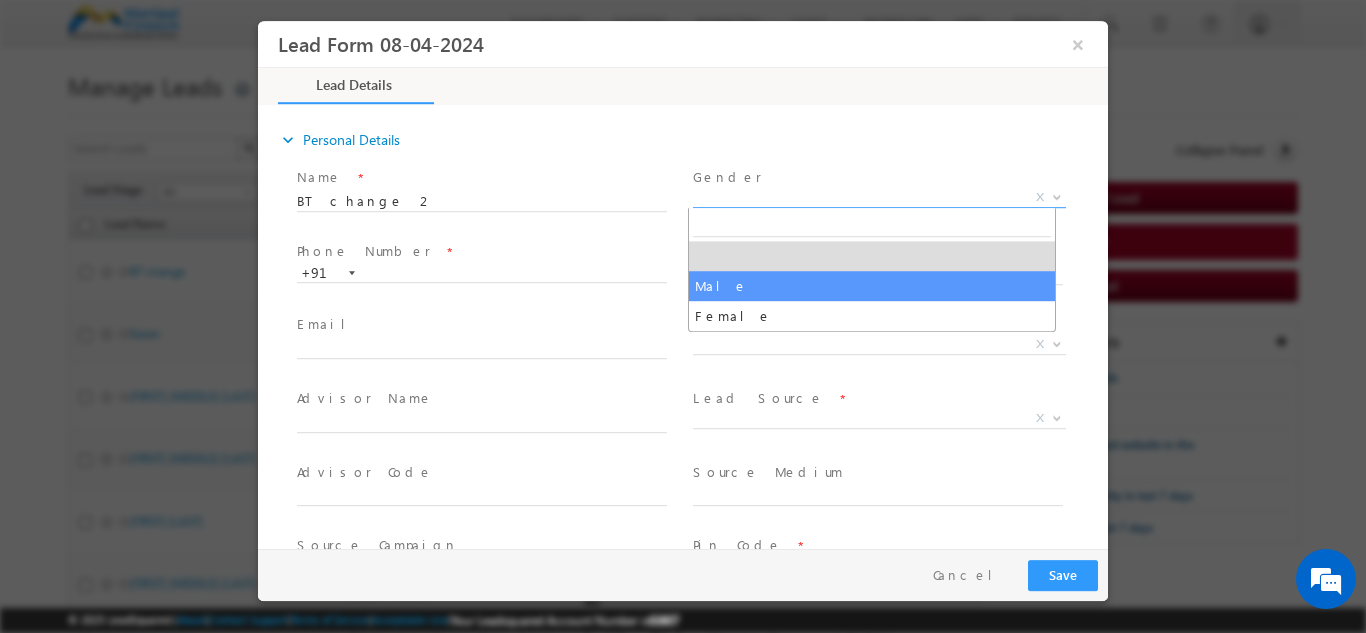 select on "Male" 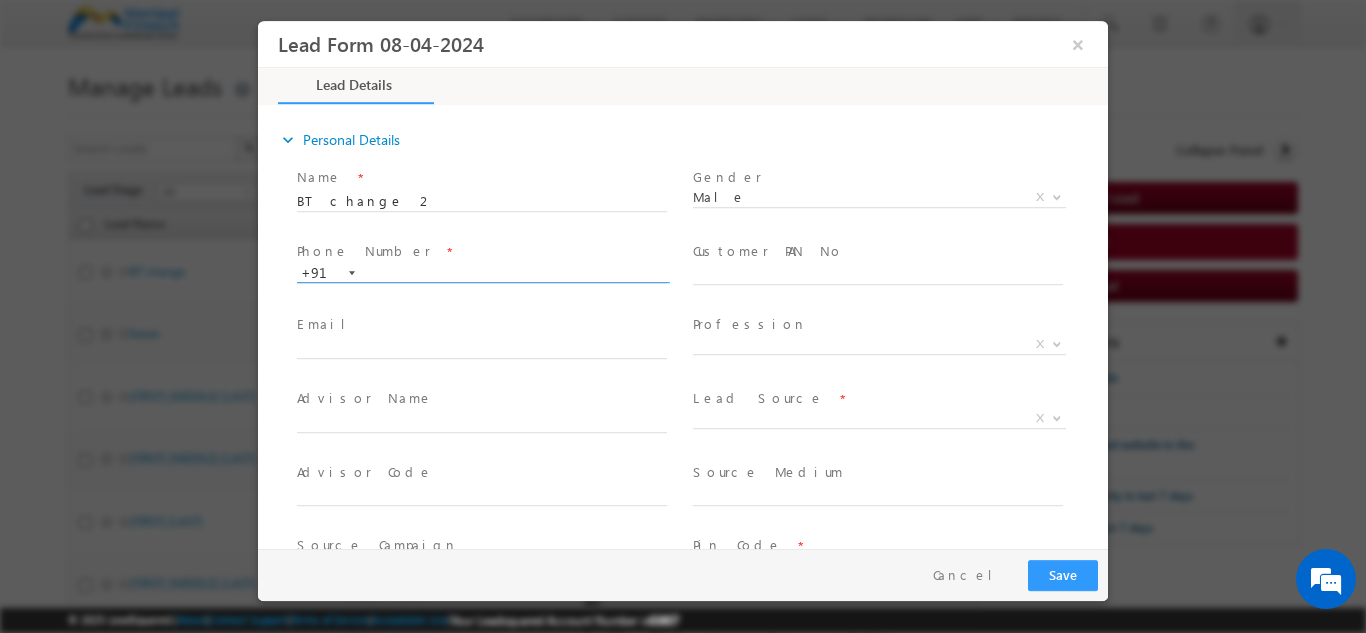 click at bounding box center (482, 273) 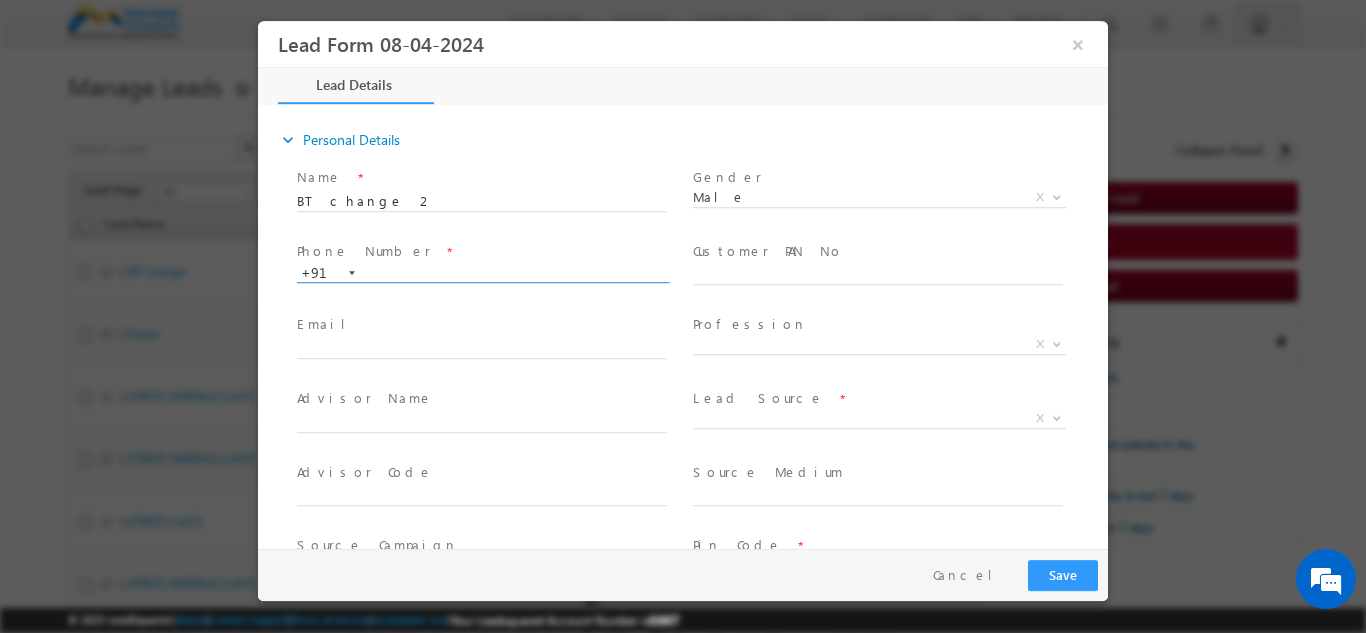 paste on "9711500500" 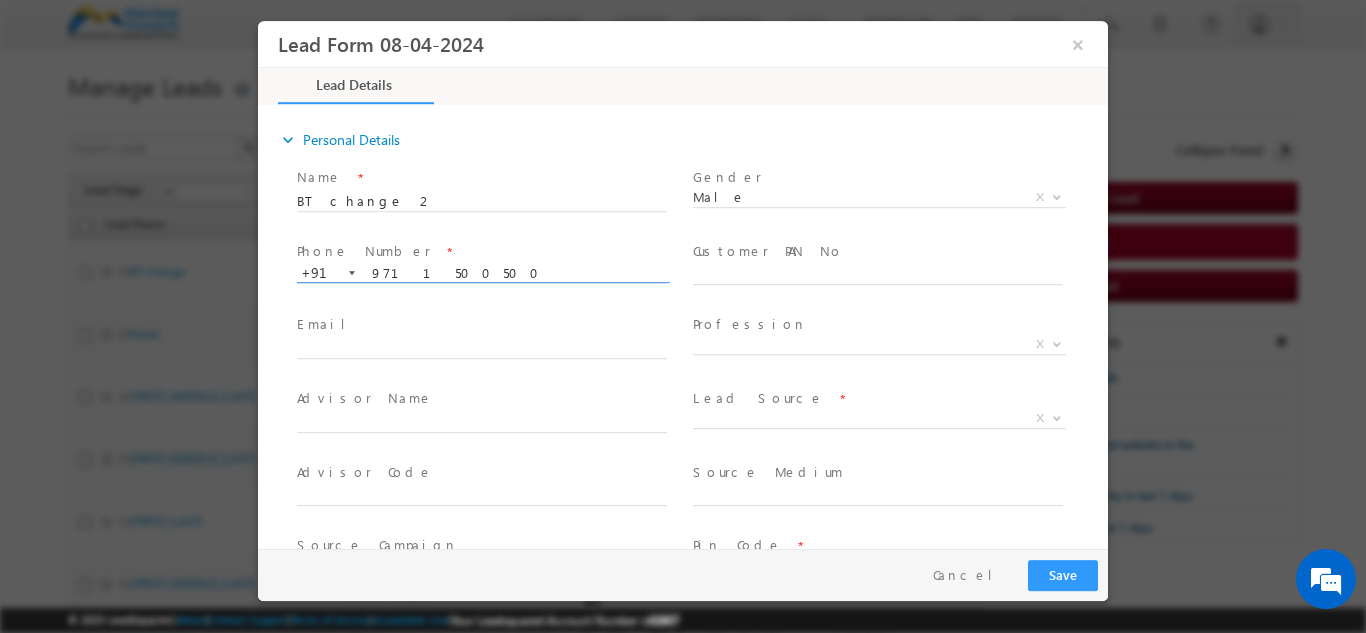 click on "9711500500" at bounding box center [482, 273] 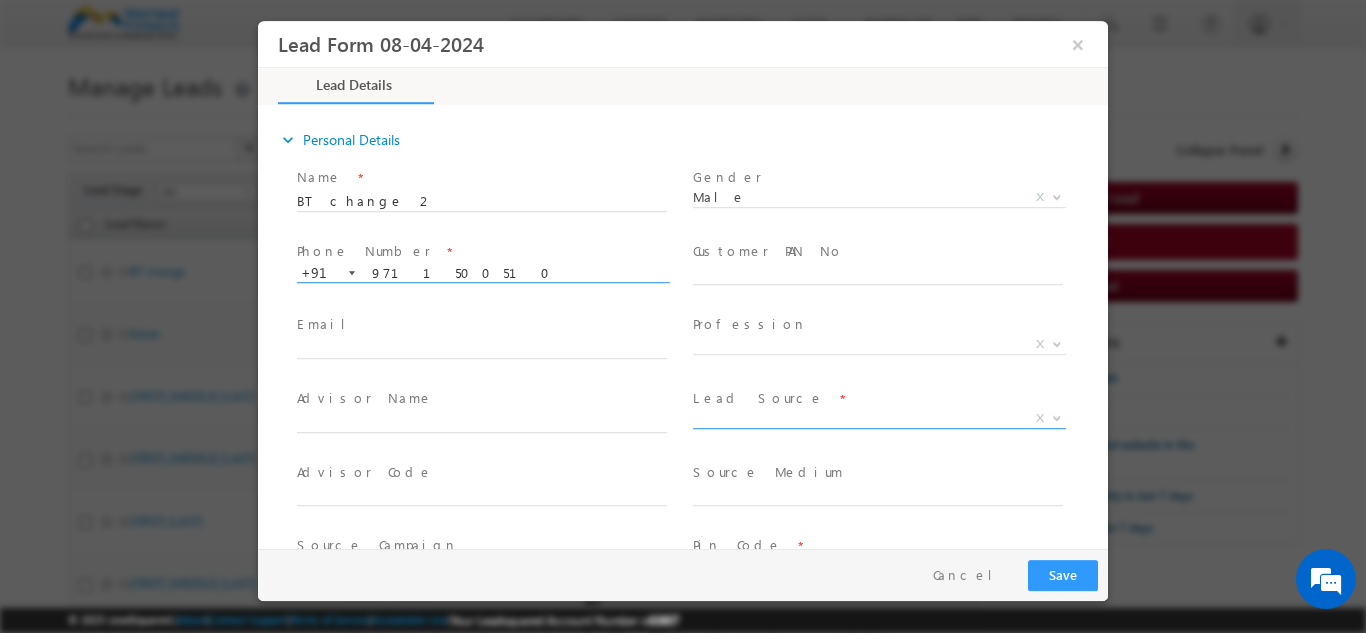 type on "9711500510" 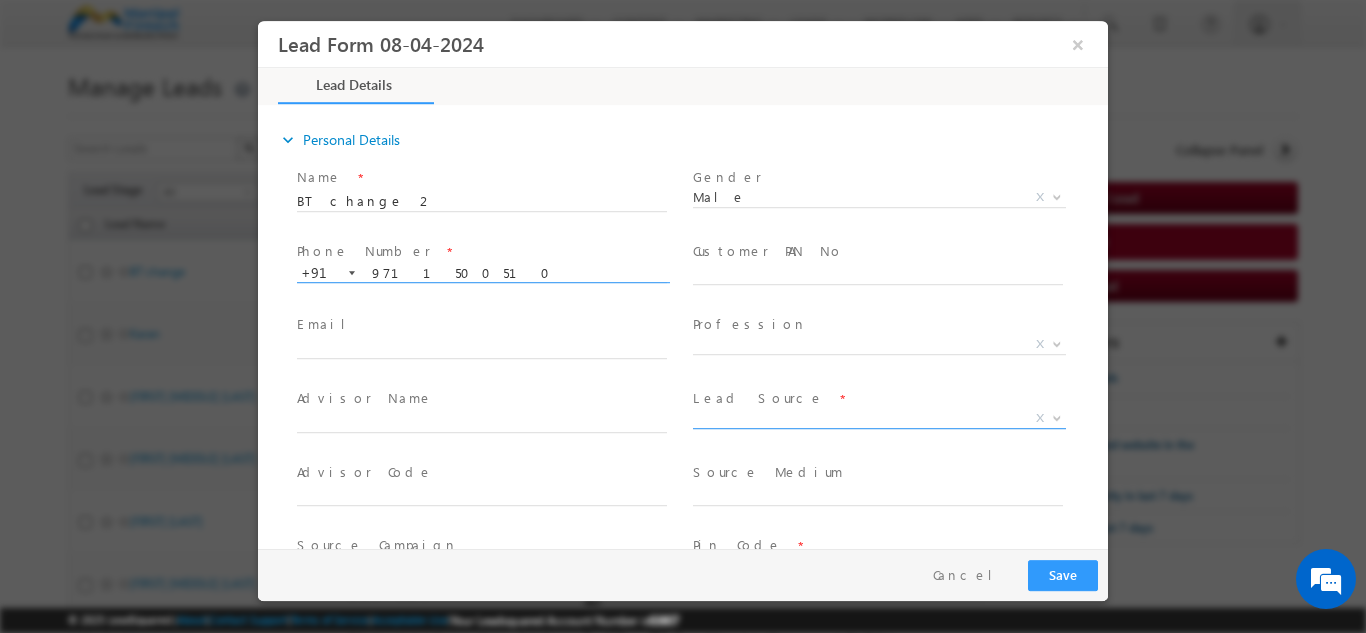 click at bounding box center [879, 427] 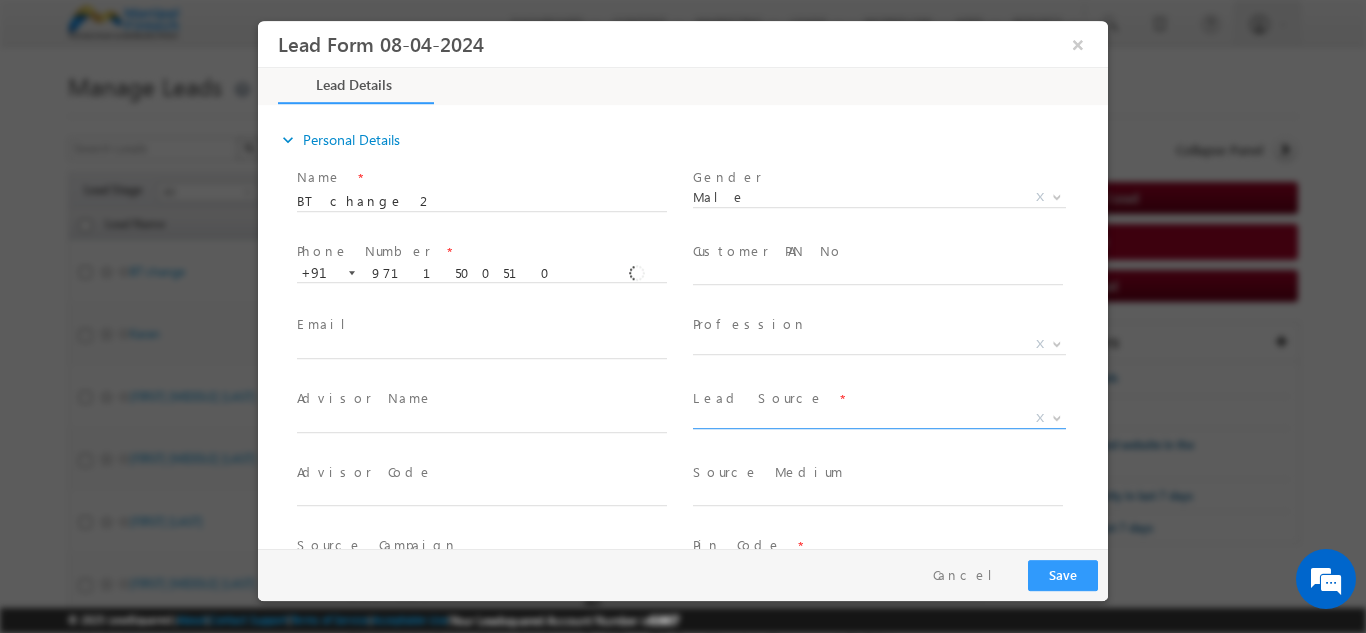 click on "X" at bounding box center (879, 418) 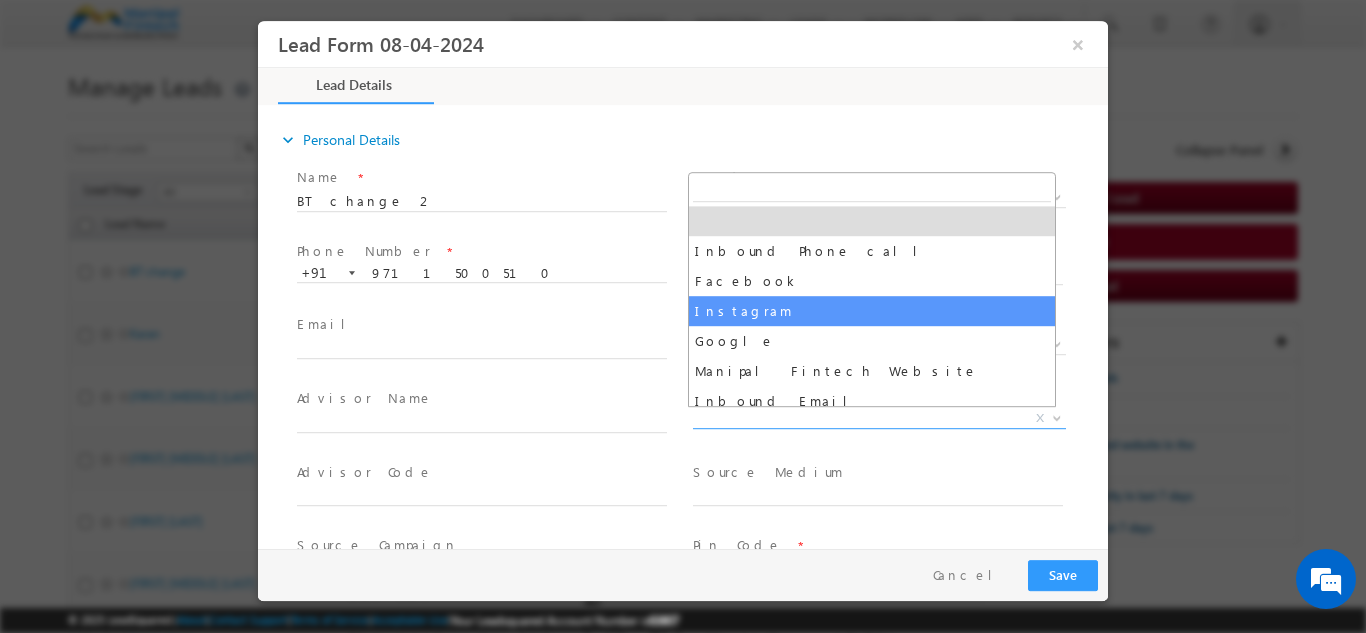 select on "Instagram" 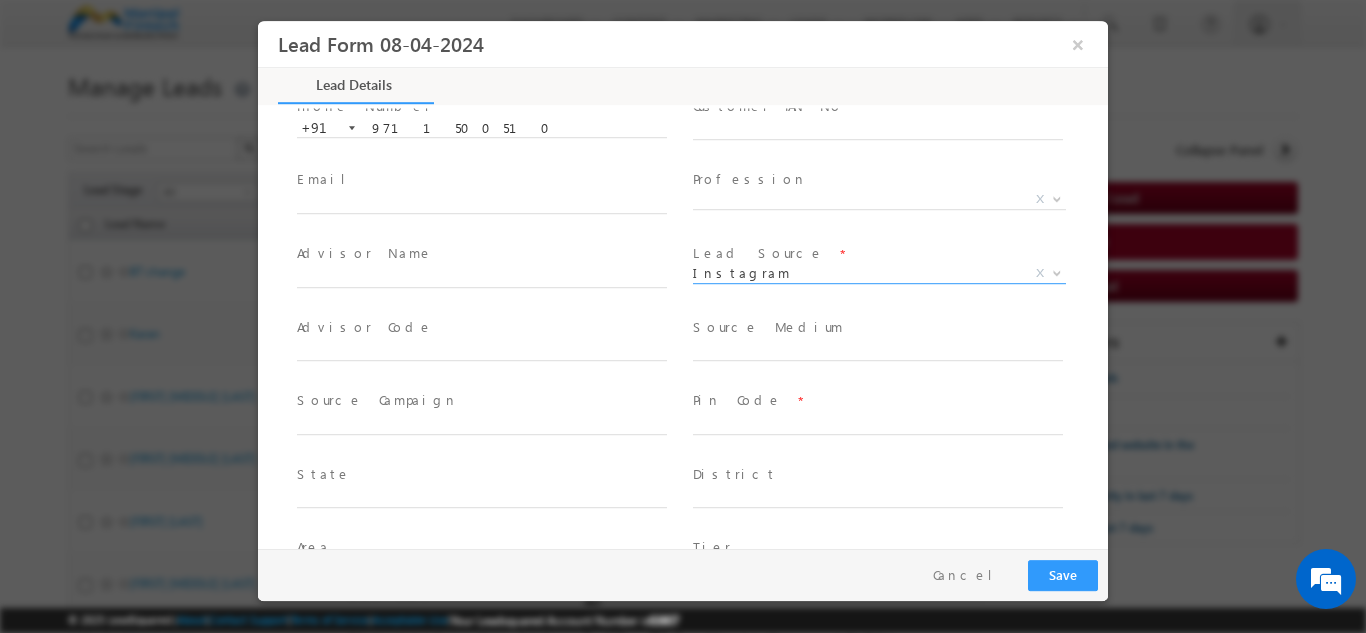scroll, scrollTop: 147, scrollLeft: 0, axis: vertical 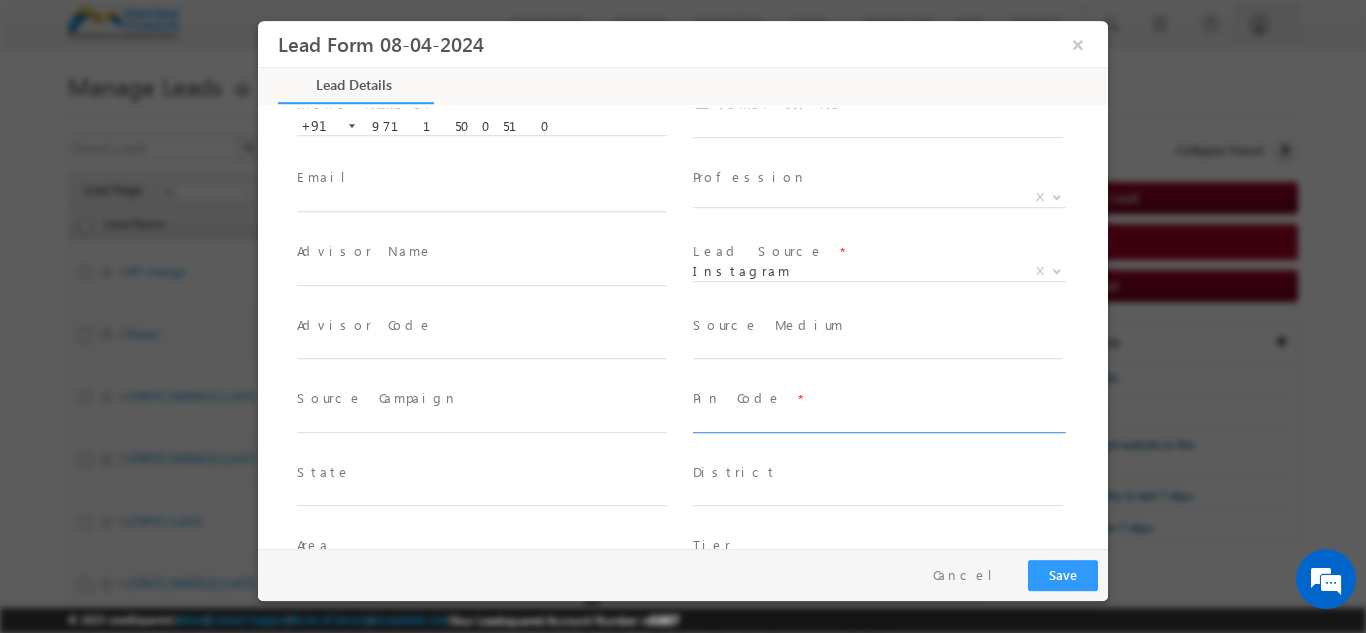 click at bounding box center (878, 422) 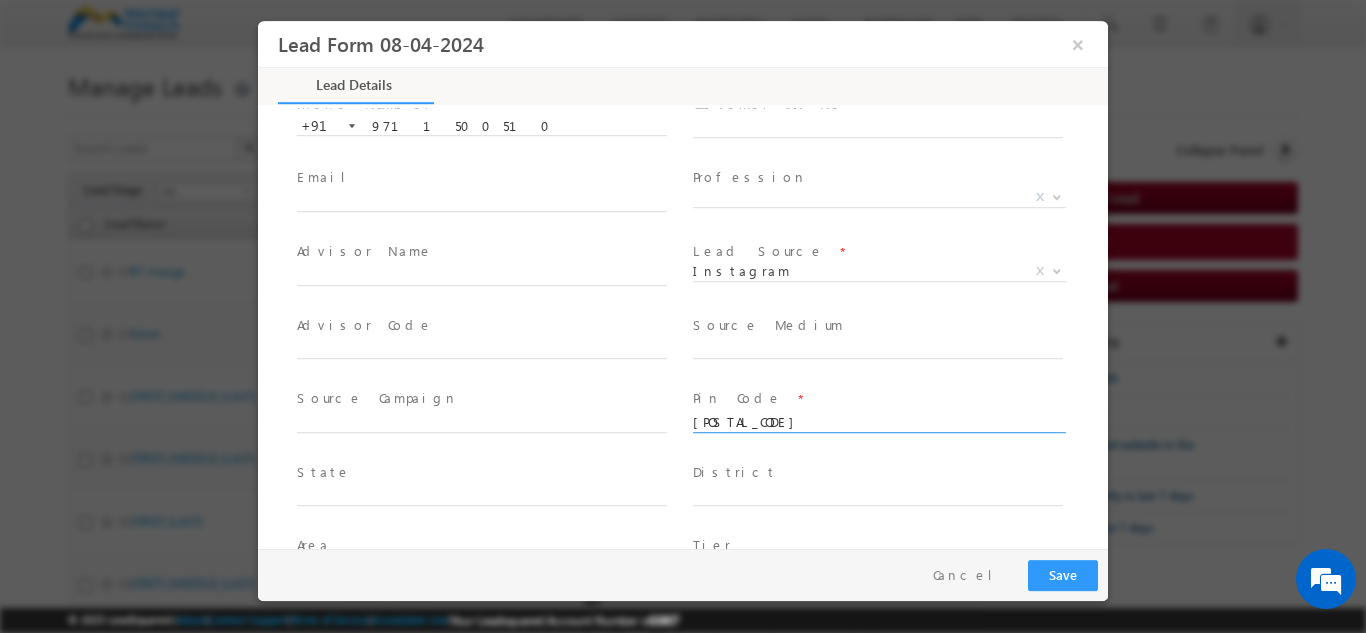 type on "[POSTAL_CODE]" 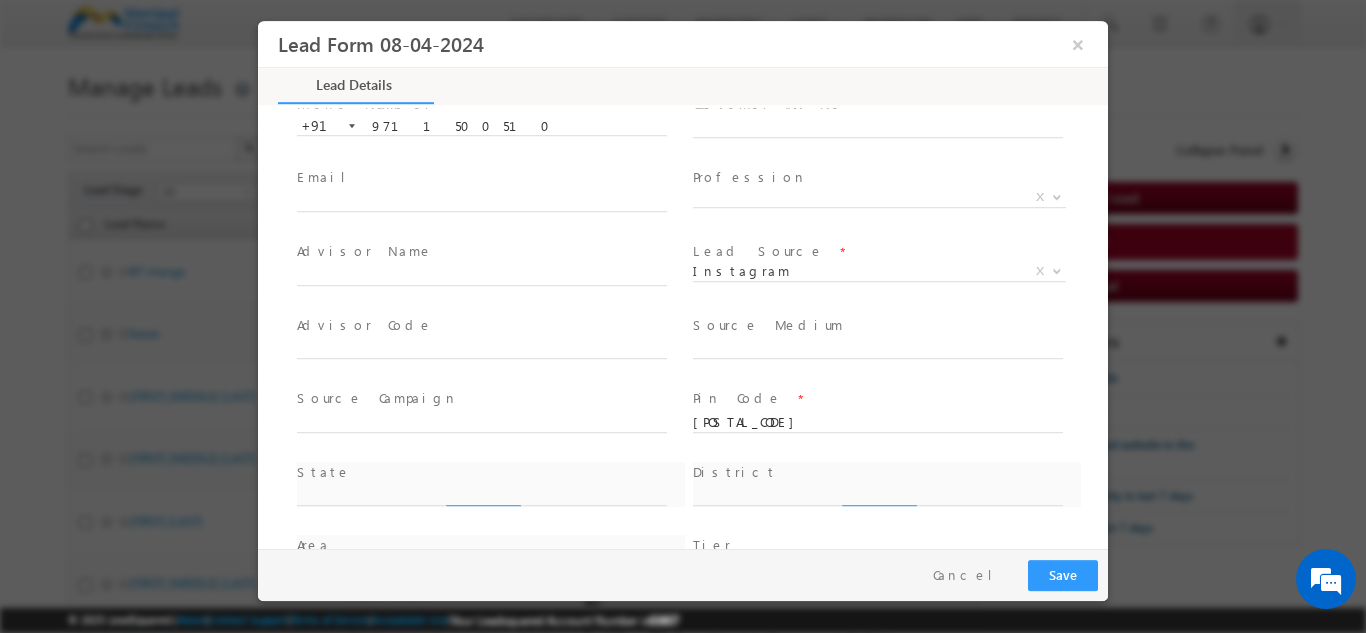 click on "District
*" at bounding box center [887, 494] 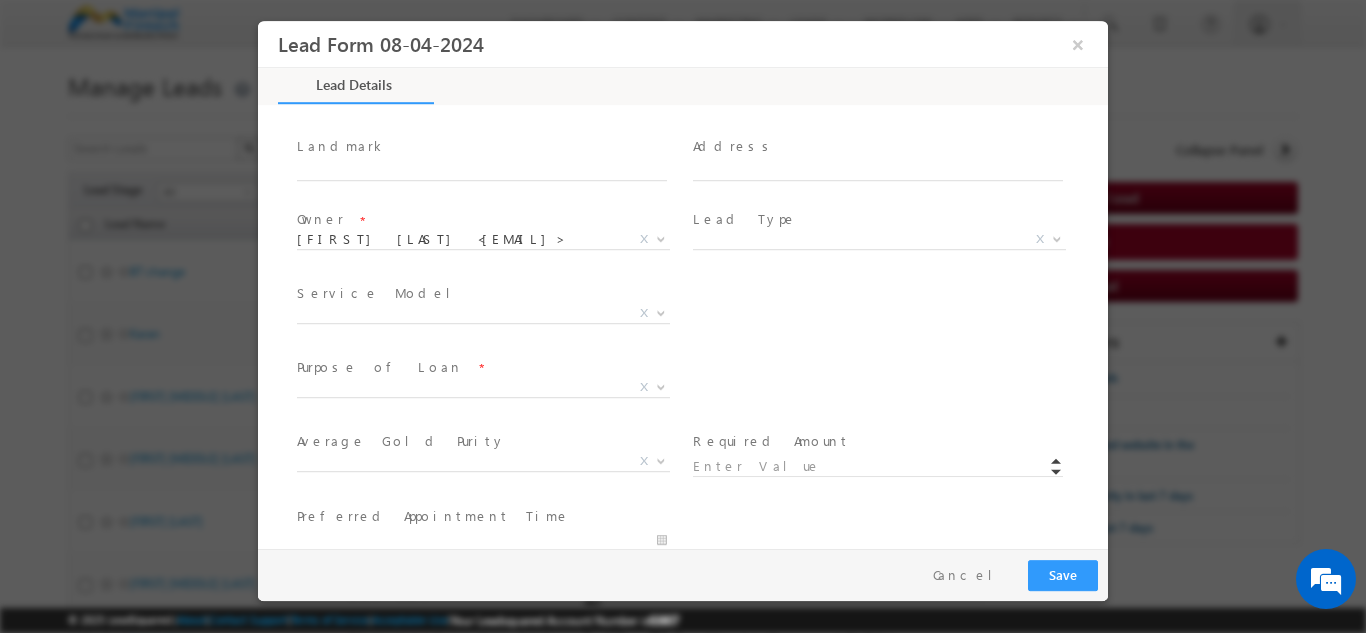 scroll, scrollTop: 621, scrollLeft: 0, axis: vertical 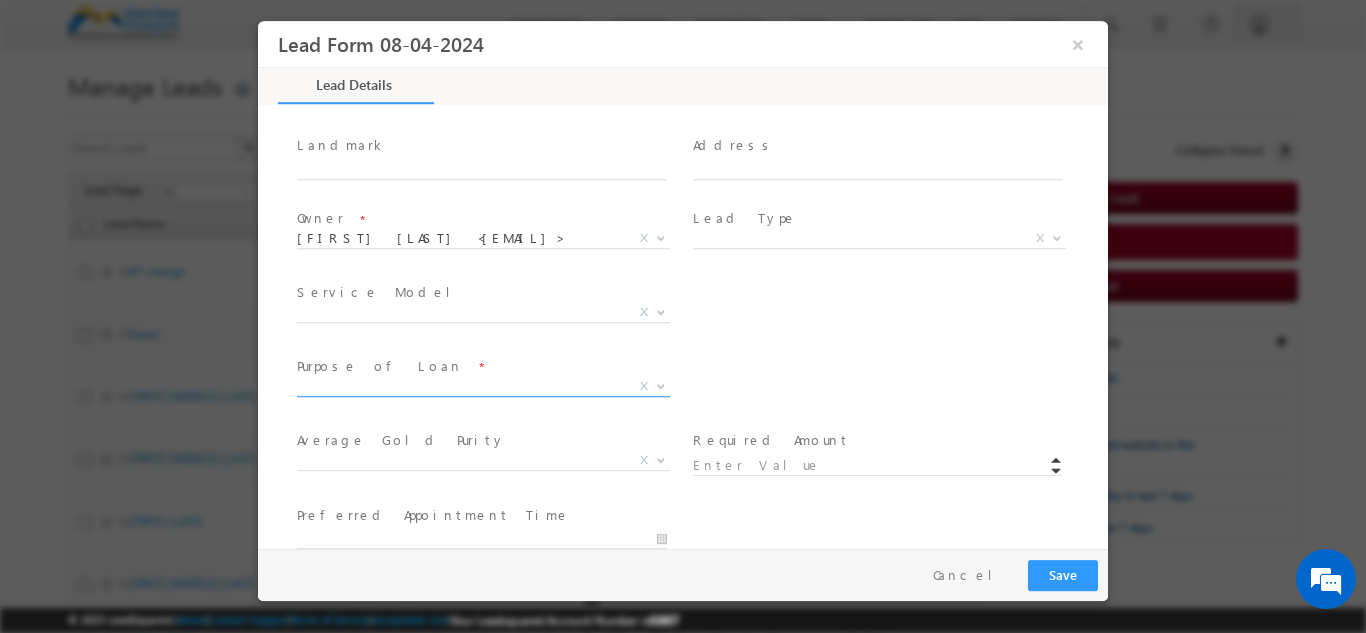 click on "X" at bounding box center (483, 386) 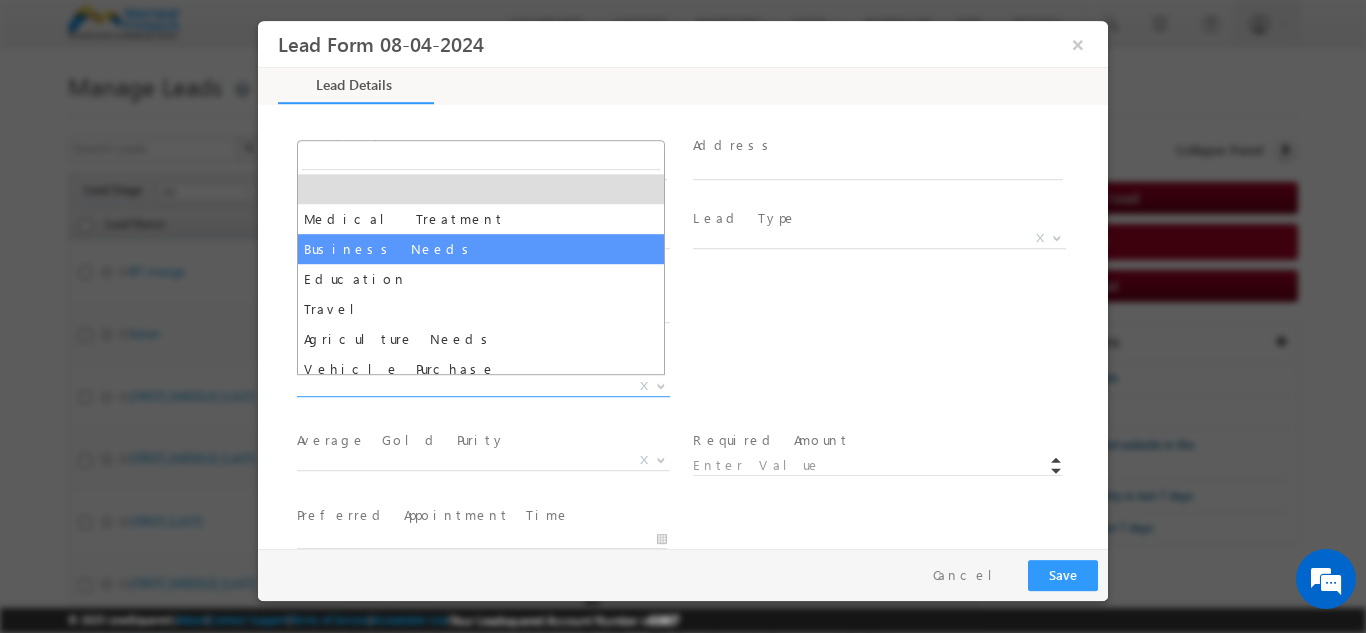select on "Business Needs" 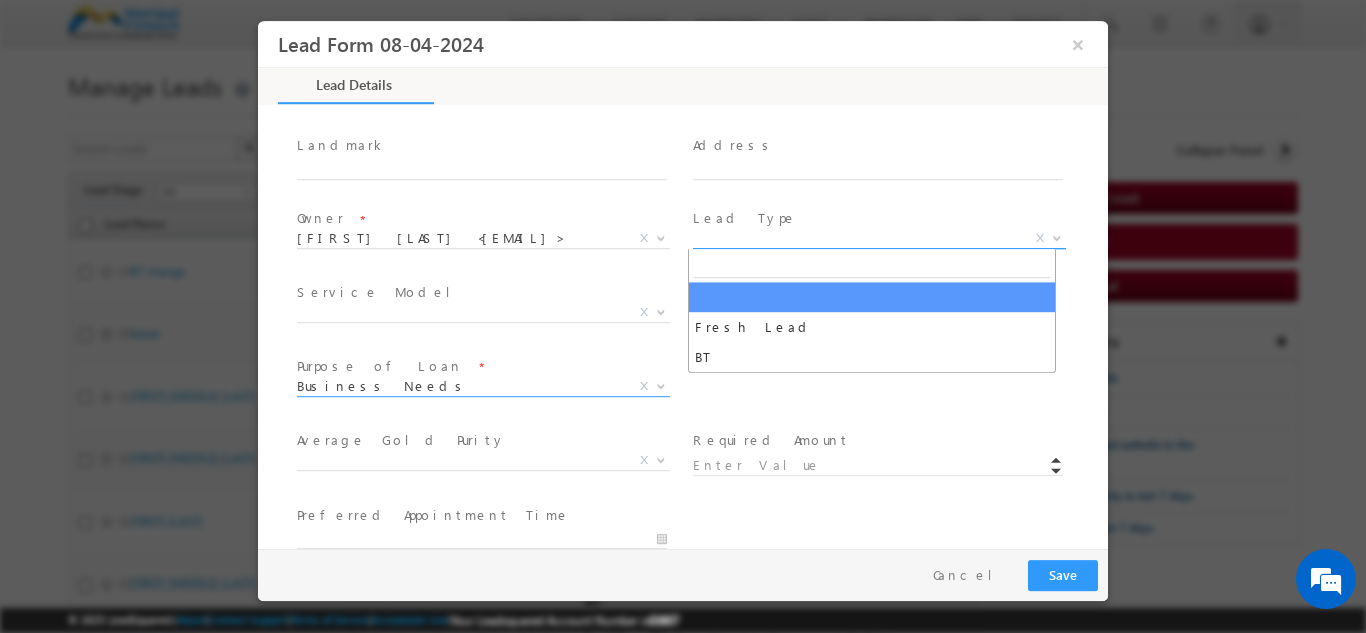 click on "X" at bounding box center [879, 238] 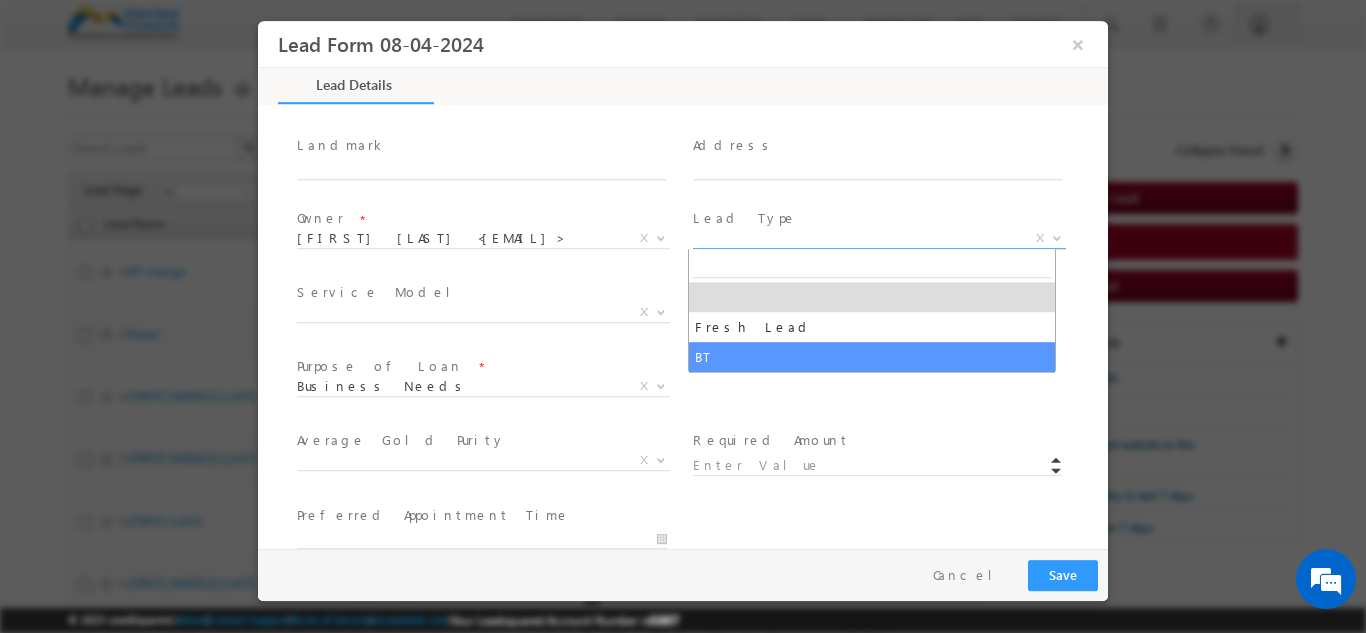 select on "BT" 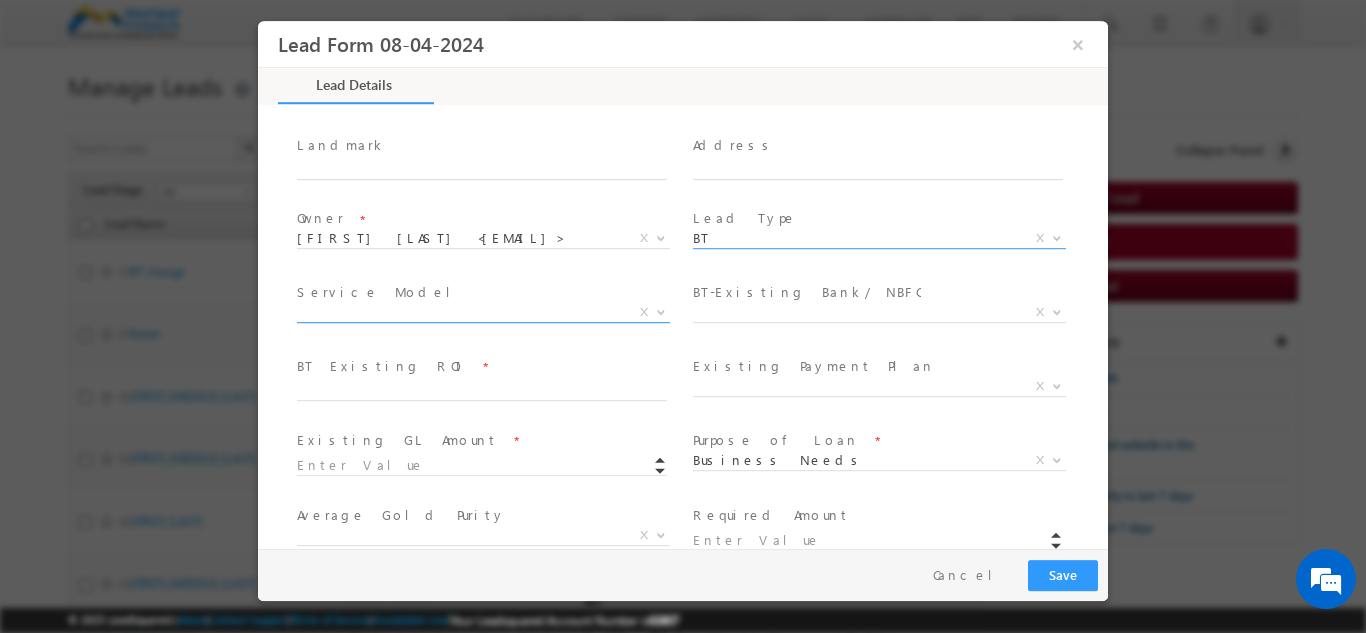 click on "X" at bounding box center [483, 312] 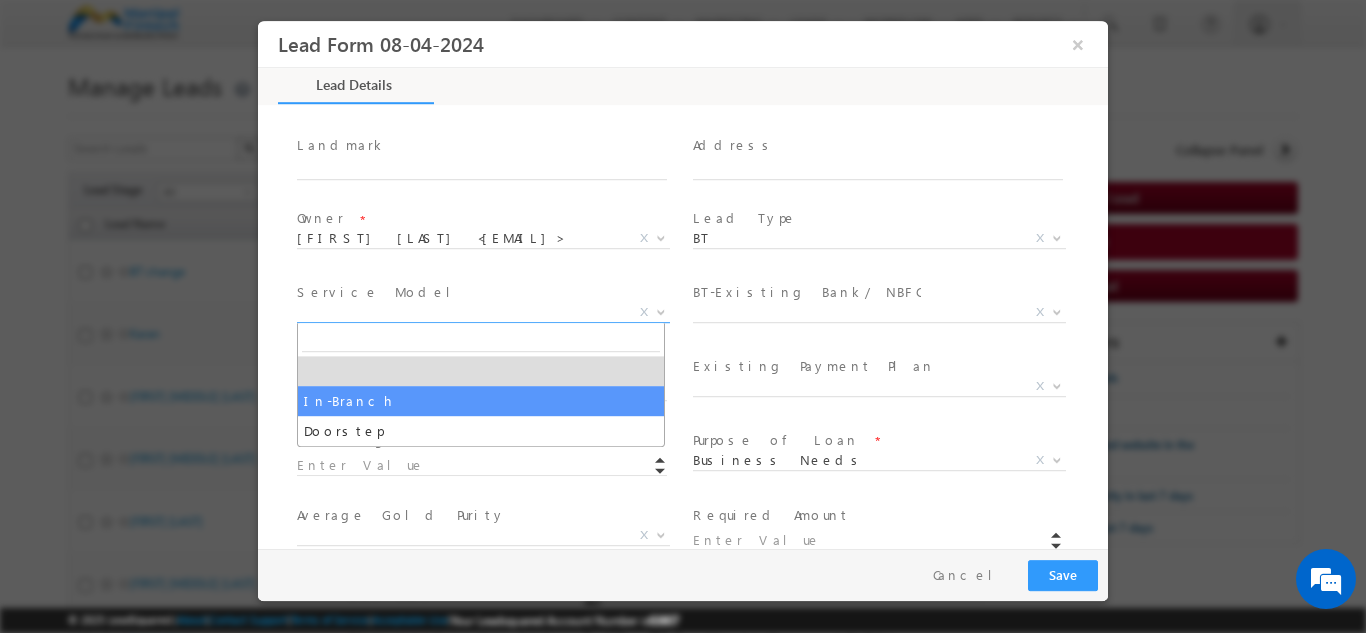 select on "In-Branch" 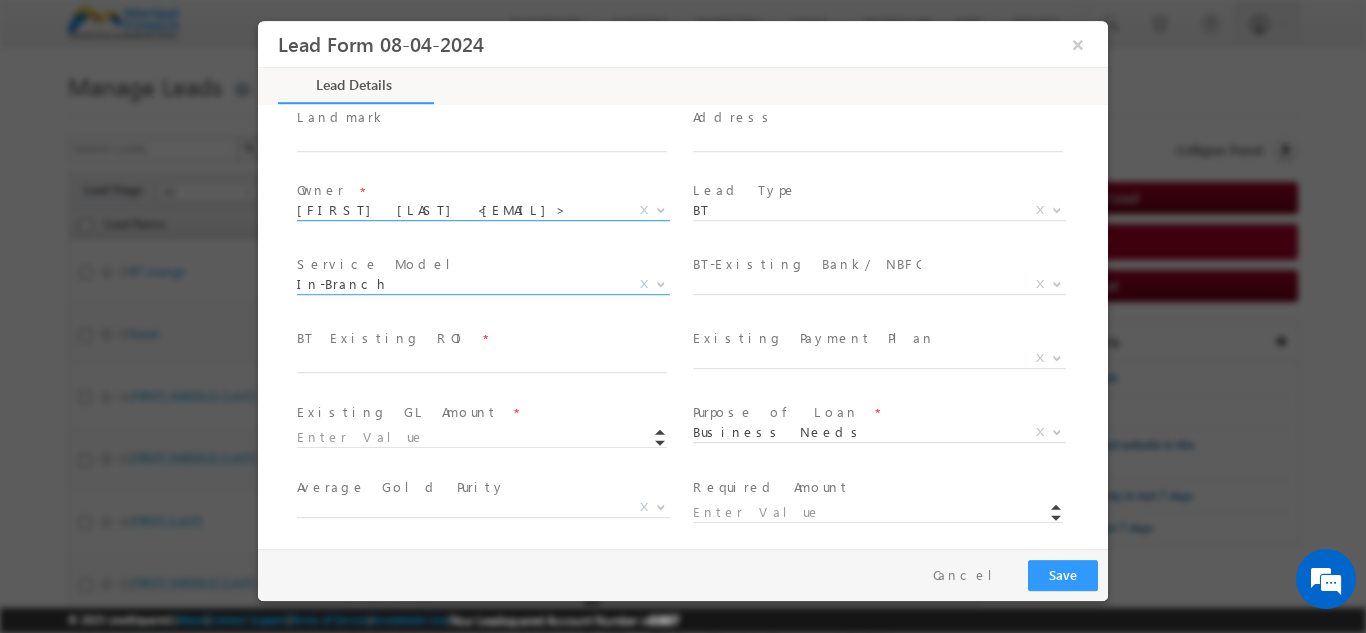 scroll, scrollTop: 670, scrollLeft: 0, axis: vertical 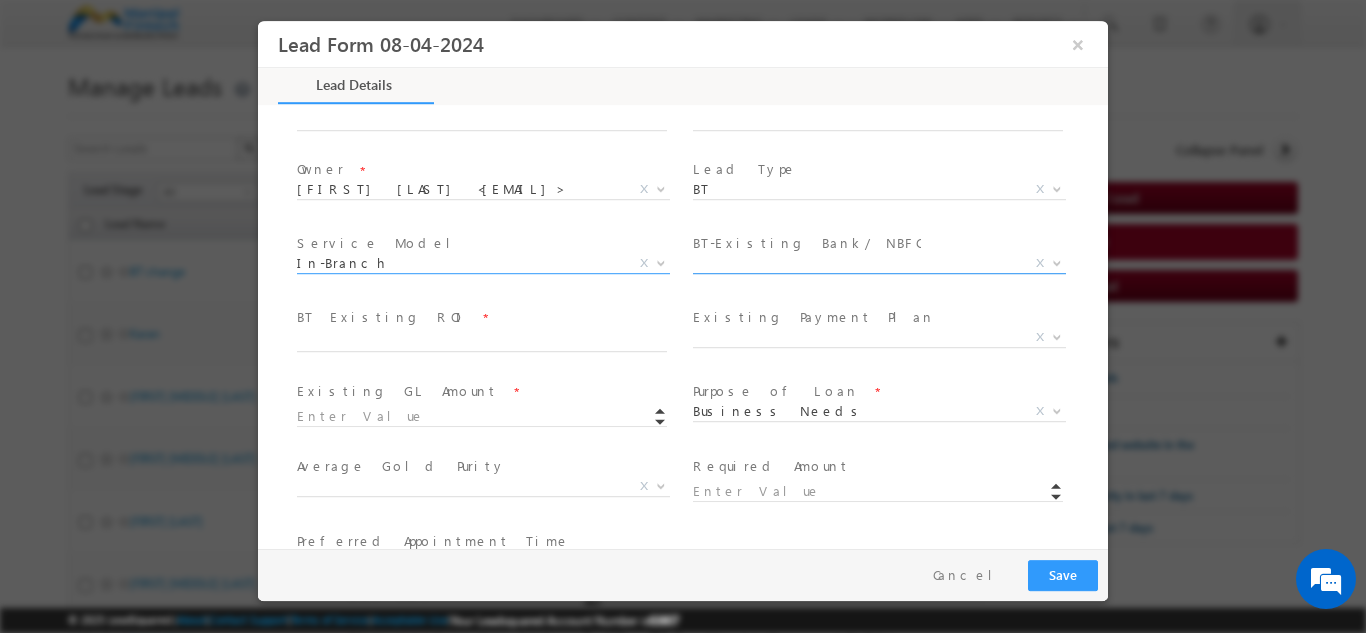 click on "BT-Existing Bank/ NBFC
*
HDFC Bank
ICICI Bank
AXIS Bank
DCB Bank
CSB Bank
Federal Bank
State Bank of India
Punjab National Bank
Muthoot Finance
Muthoot Fincorp
Manappuram
Bajaj Finance
IIFL
SBFC
Local Lender
X" at bounding box center (887, 255) 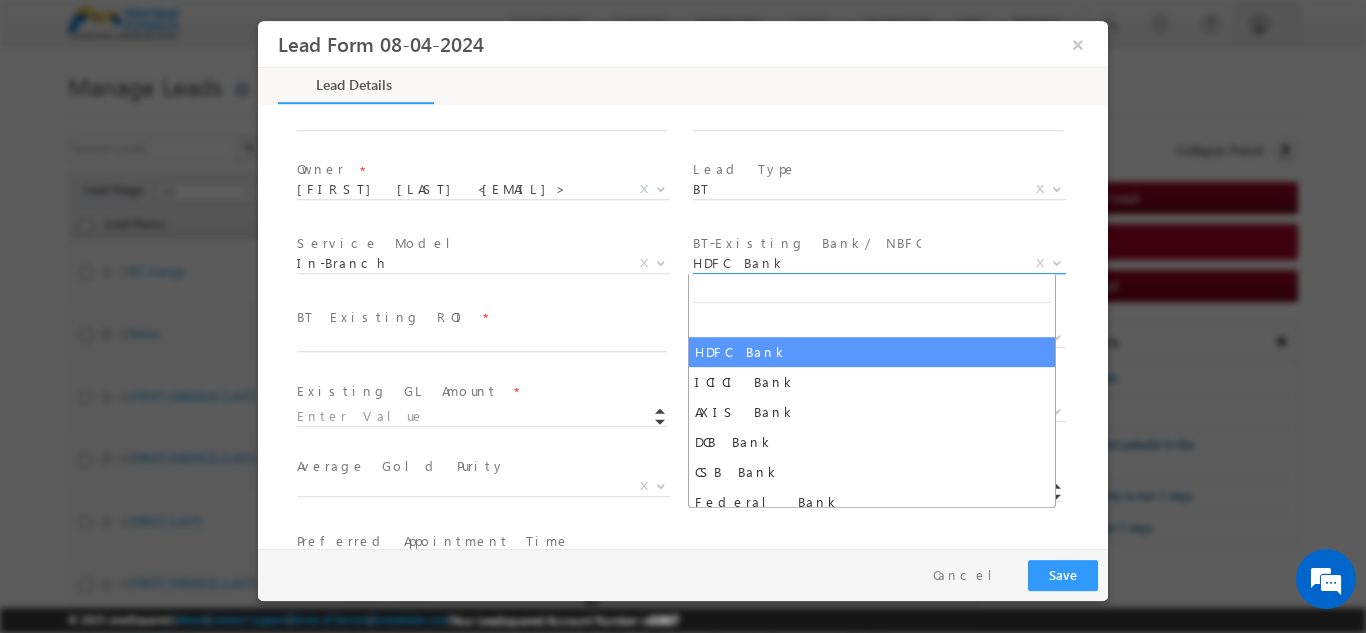 click on "HDFC Bank" at bounding box center (855, 262) 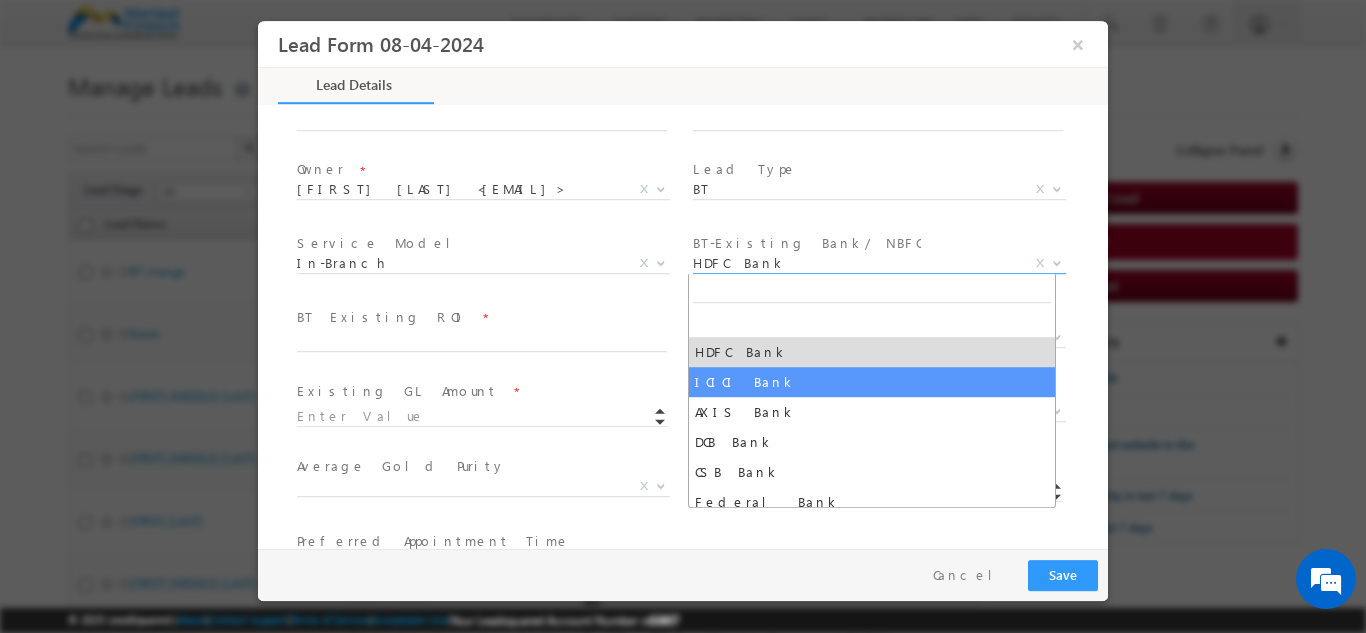 select on "ICICI Bank" 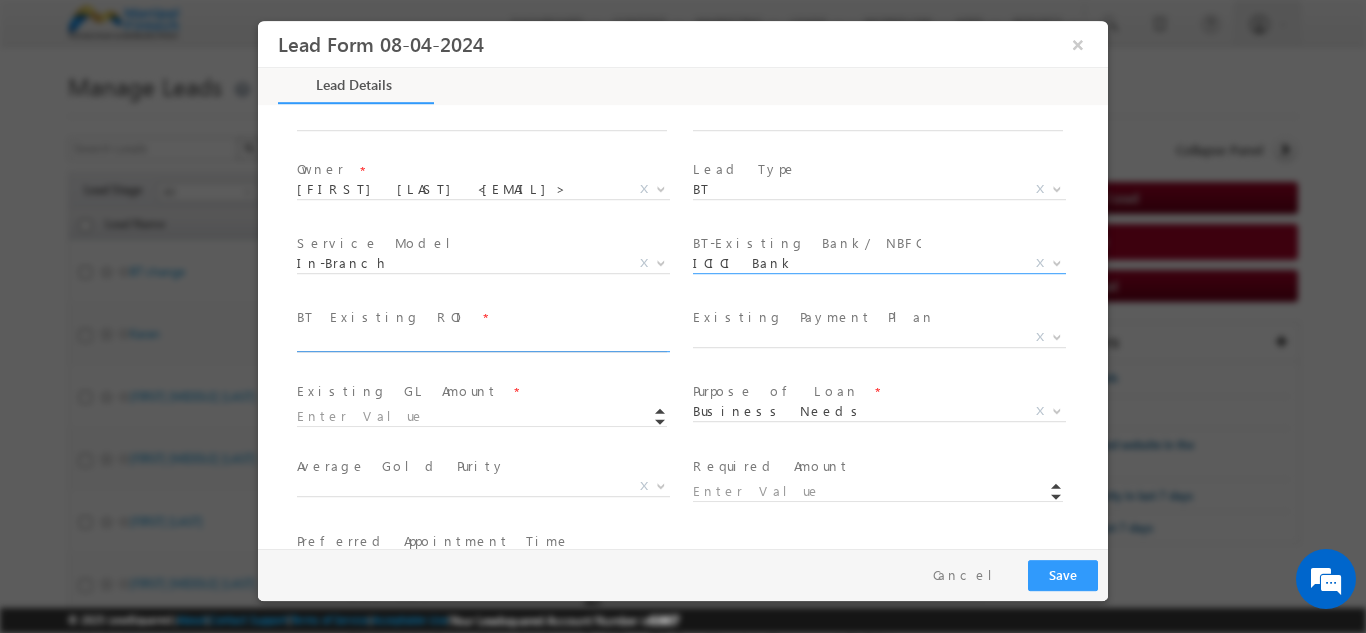 click at bounding box center [482, 341] 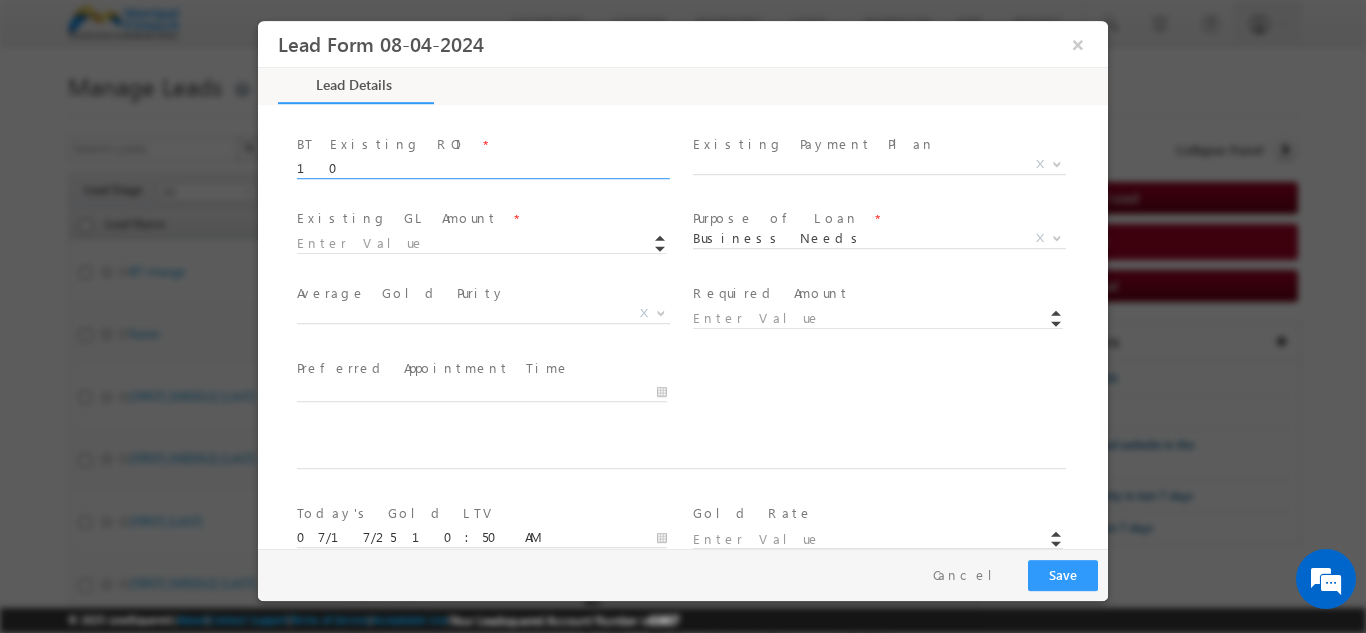 scroll, scrollTop: 847, scrollLeft: 0, axis: vertical 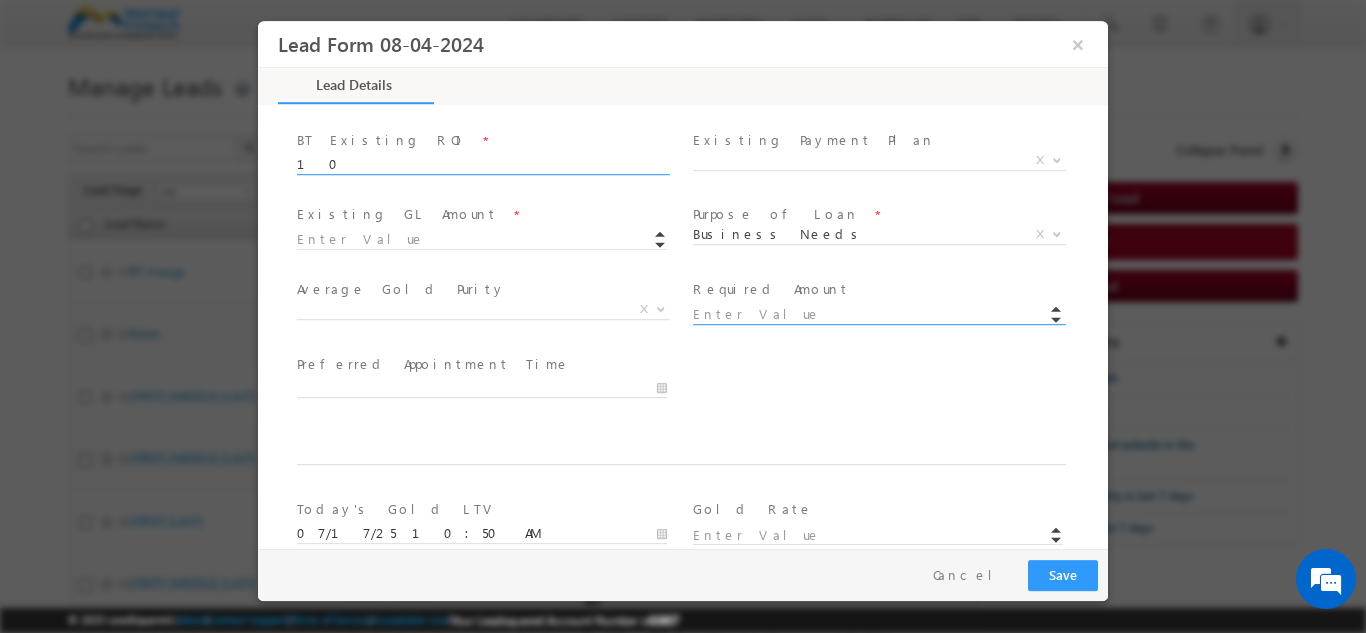 type on "10" 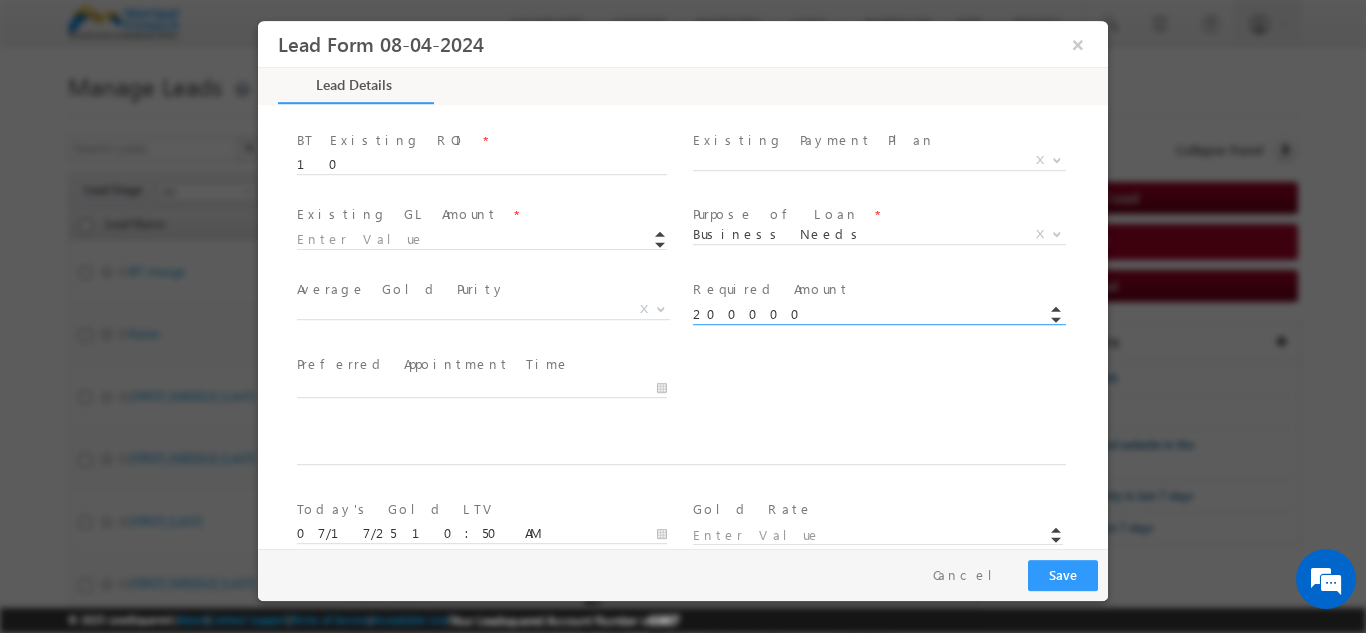 scroll, scrollTop: 1244, scrollLeft: 0, axis: vertical 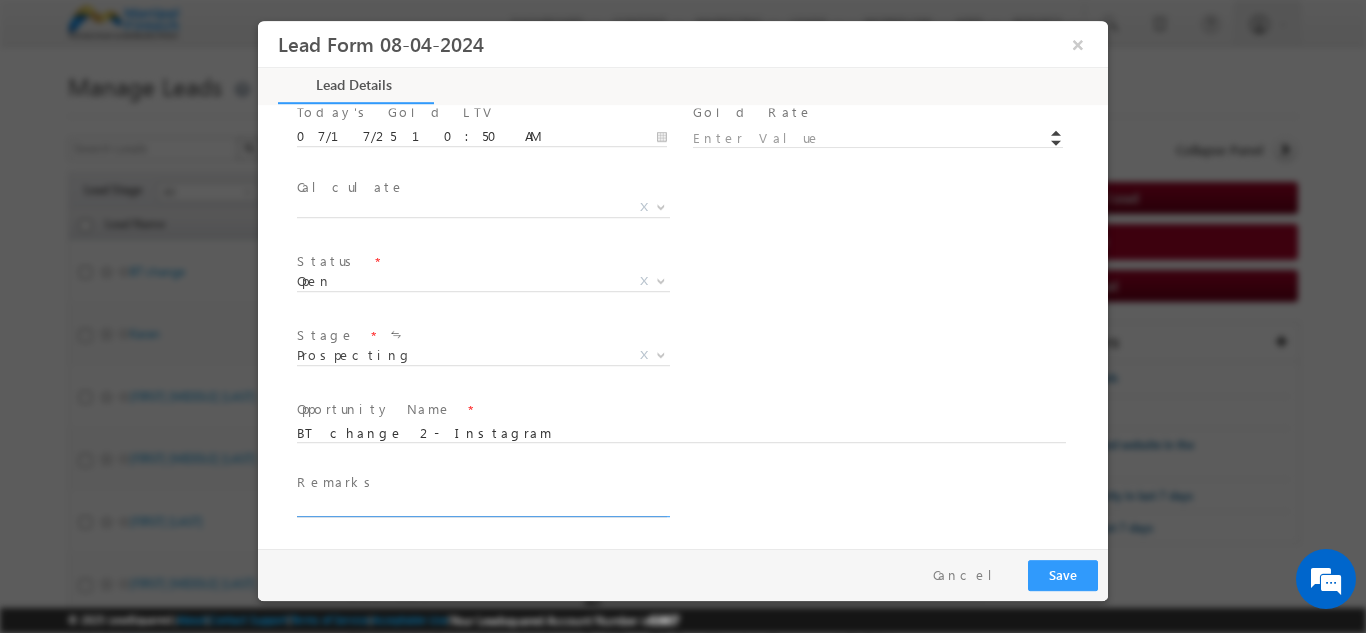 type on "200000.00" 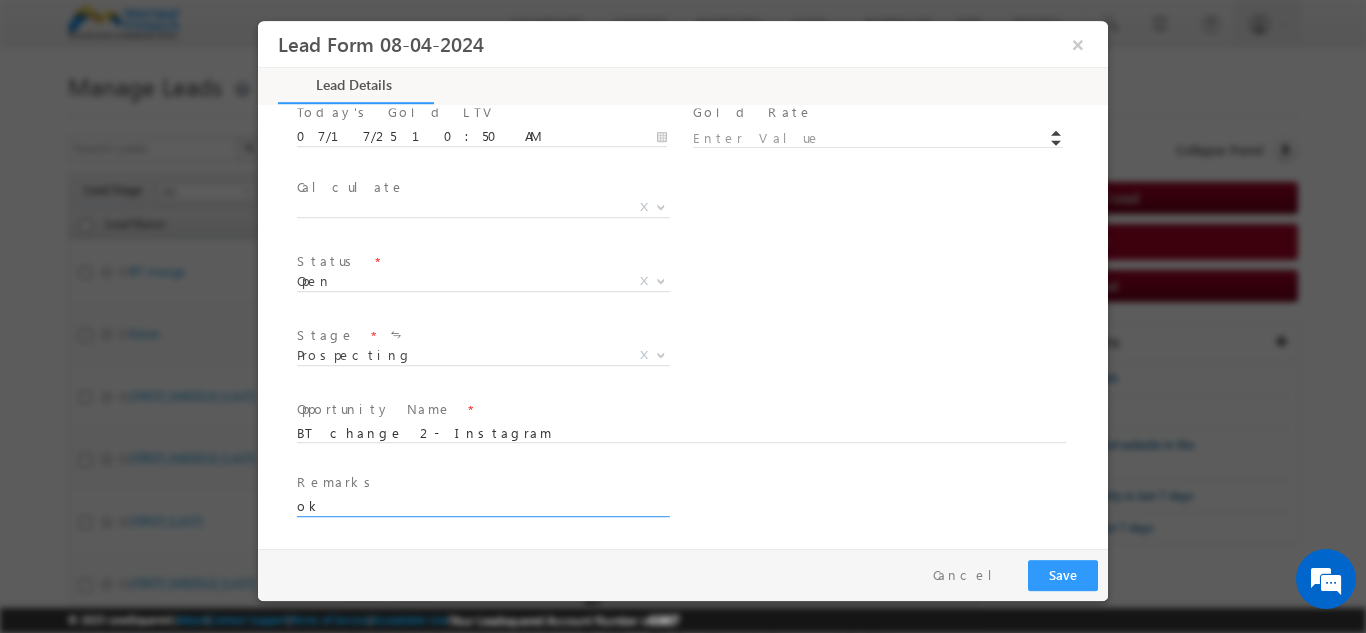 type on "ok" 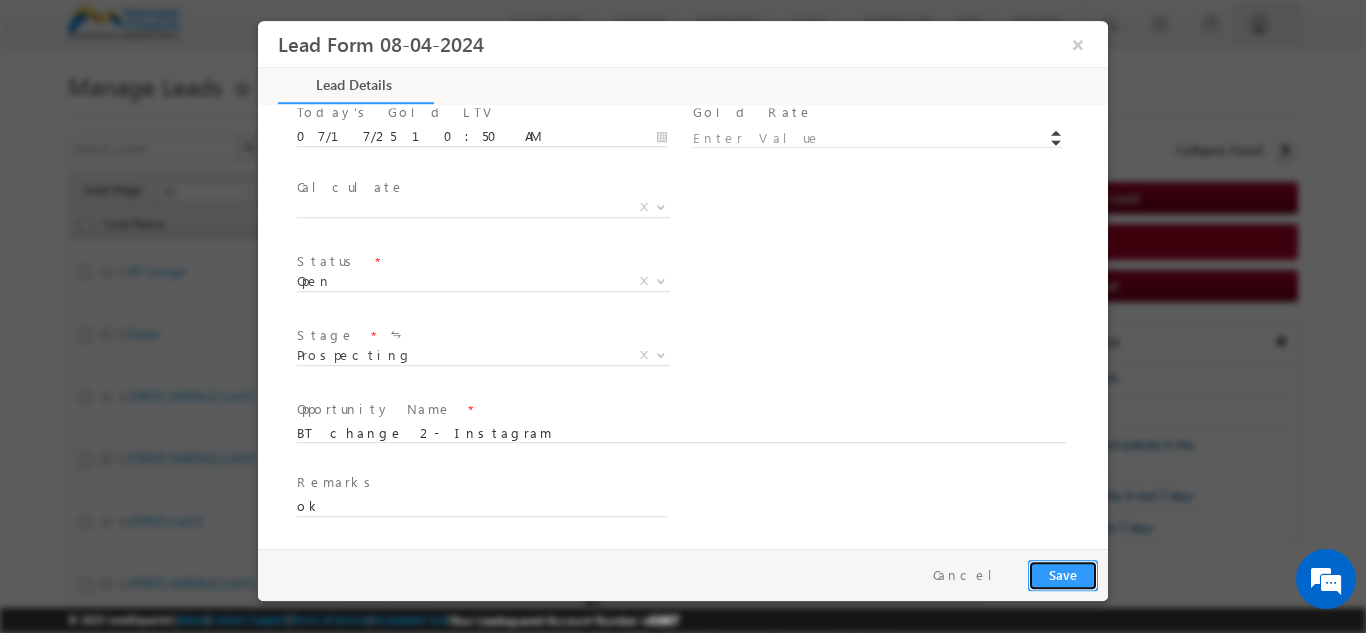 click on "Save" at bounding box center (1063, 574) 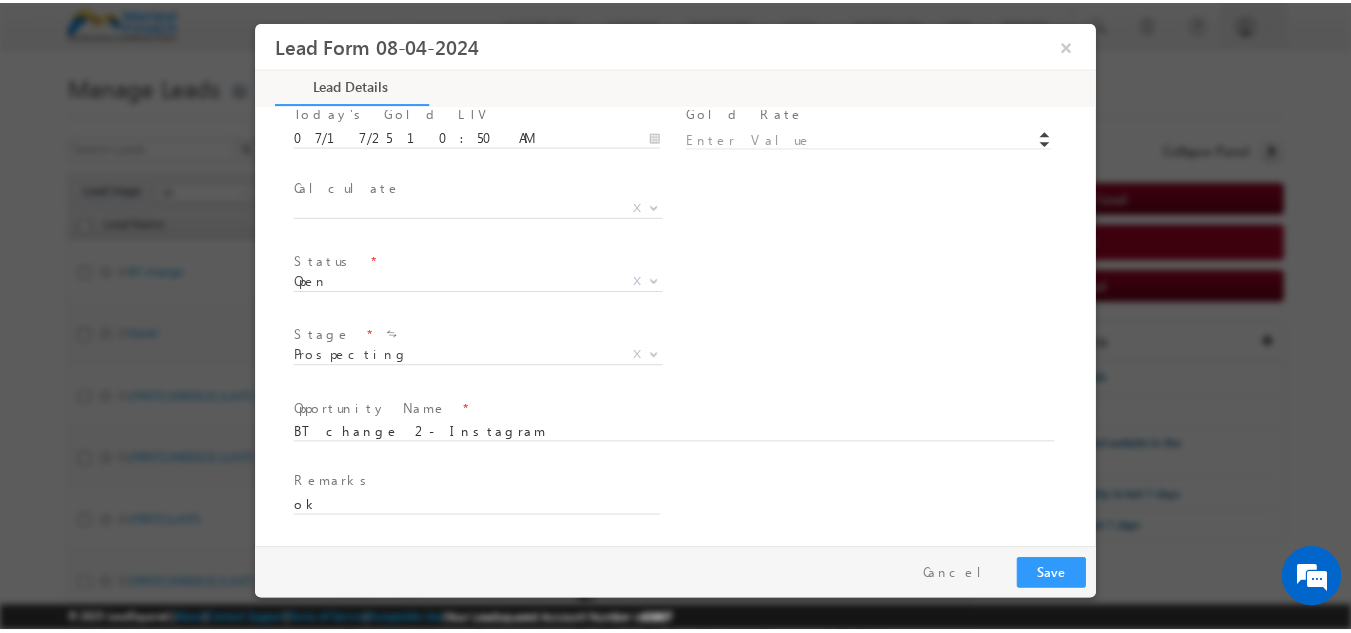 scroll, scrollTop: 756, scrollLeft: 0, axis: vertical 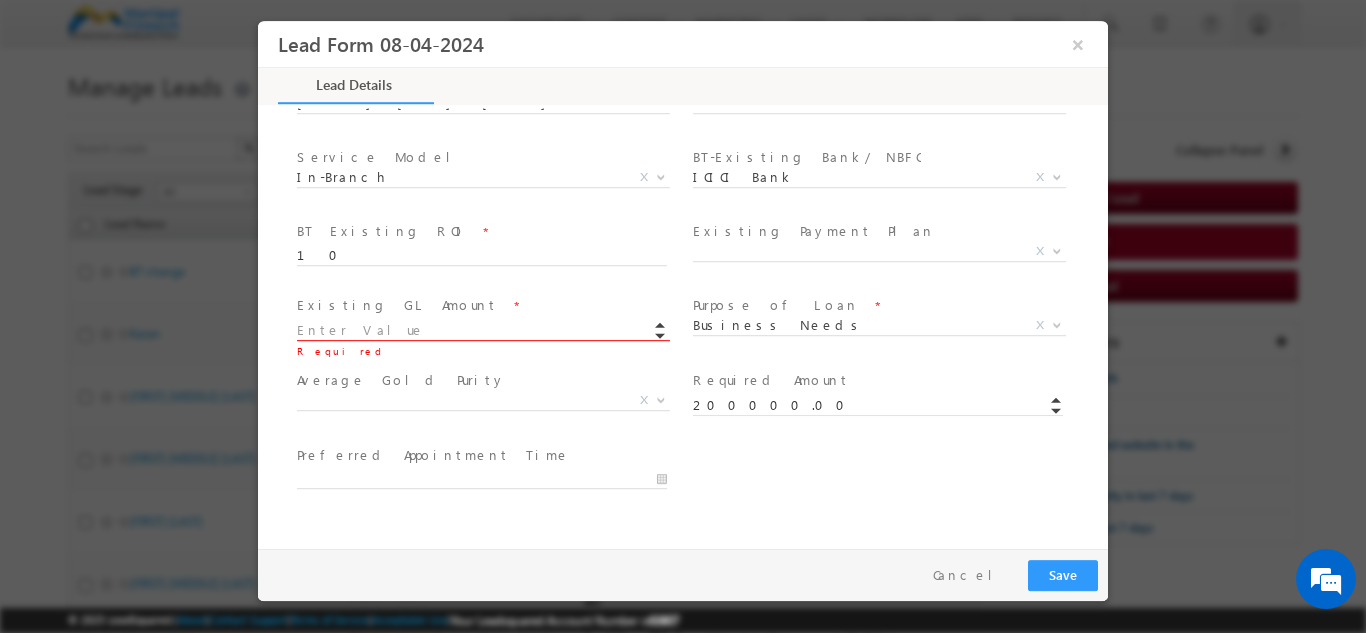 click at bounding box center (482, 330) 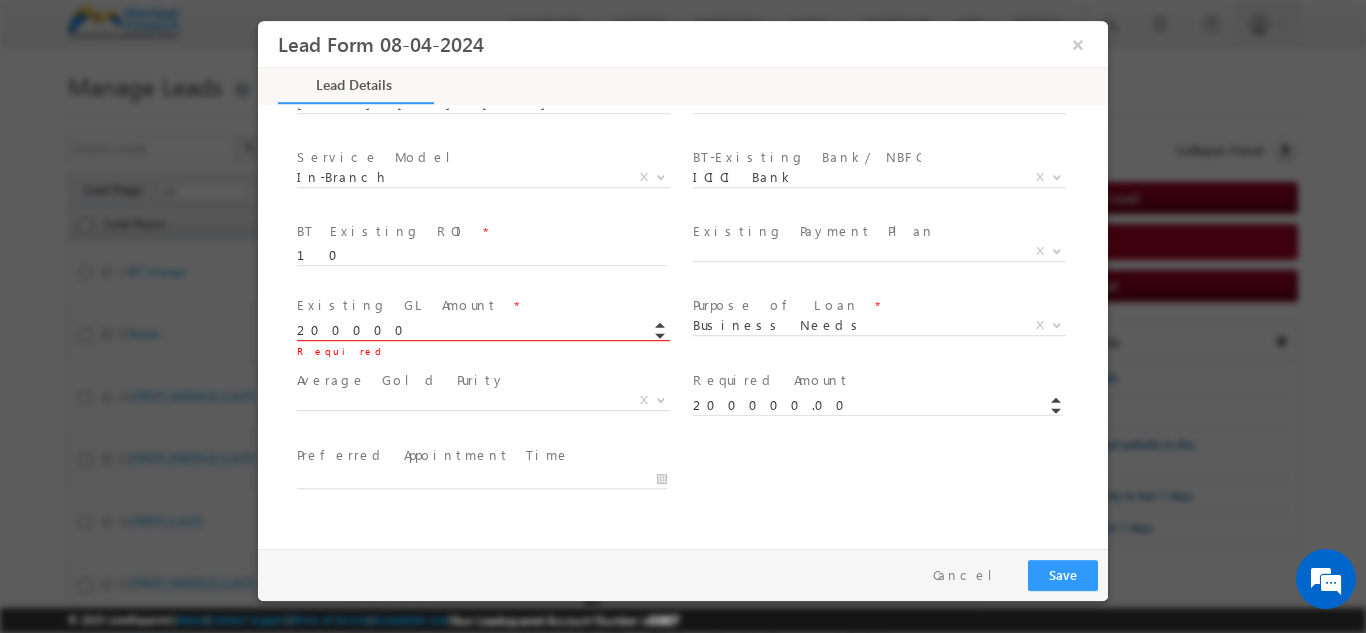 type on "200000.00" 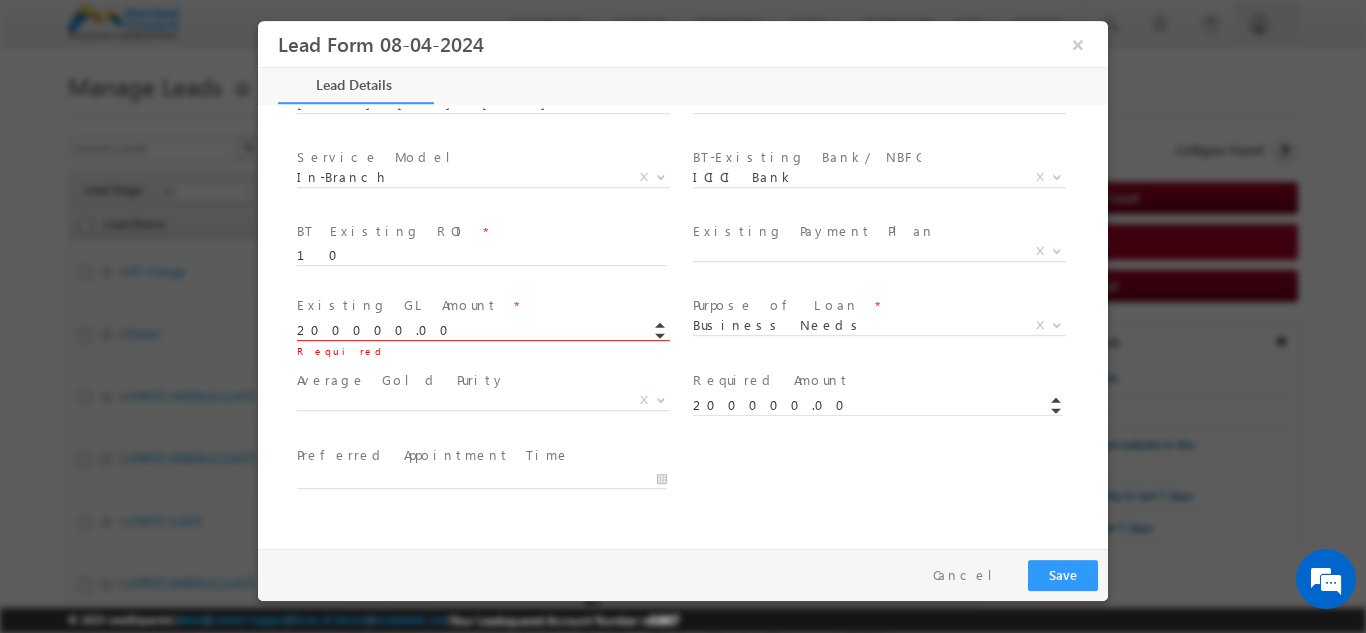 click on "Pay & Save
Save
Cancel" at bounding box center (688, 574) 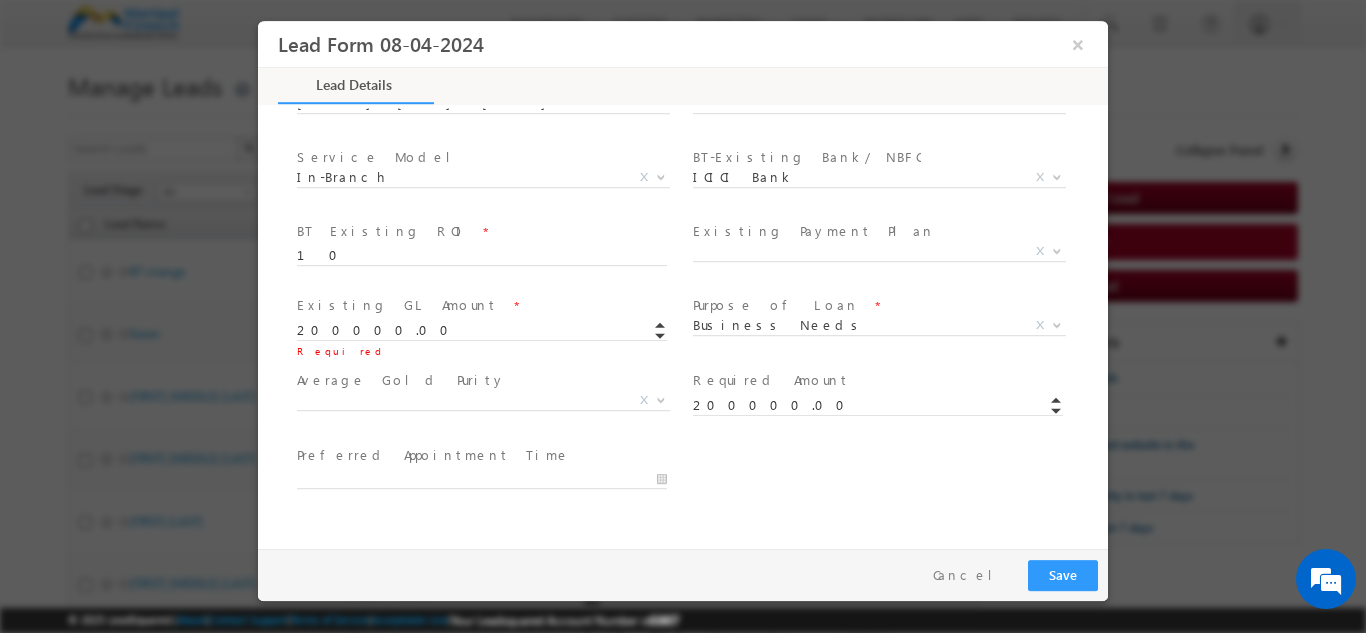 click on "Pay & Save
Save
Cancel" at bounding box center (688, 574) 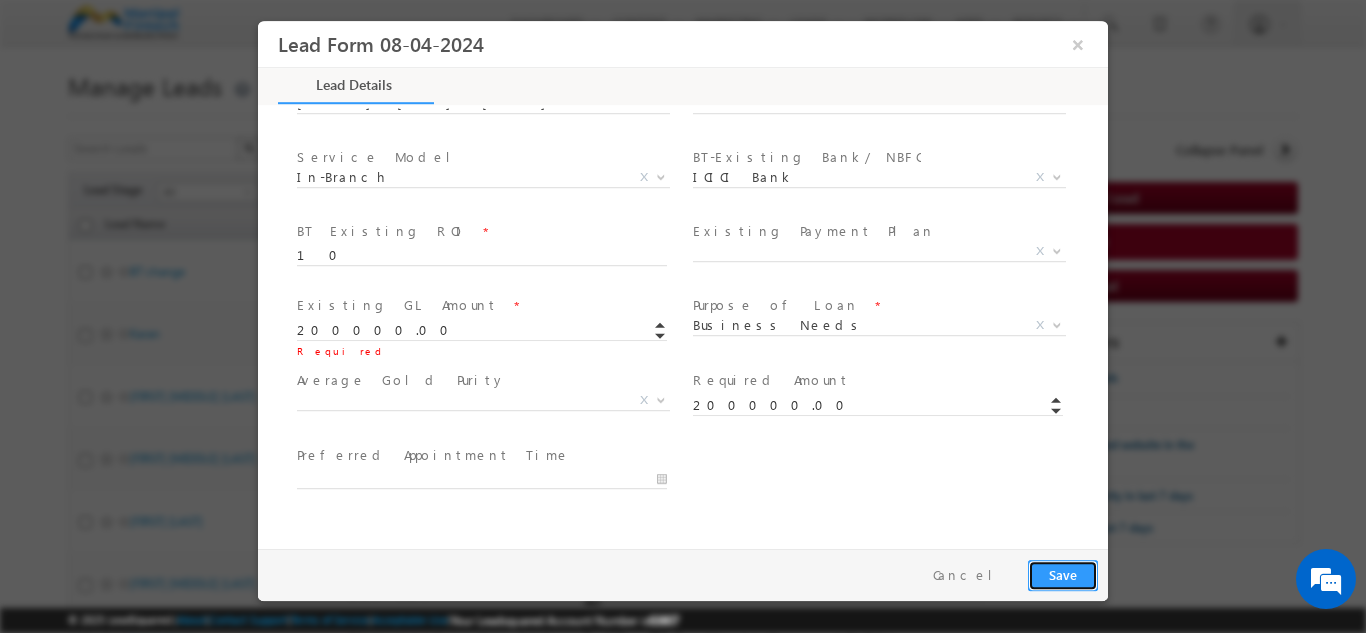 click on "Save" at bounding box center (1063, 574) 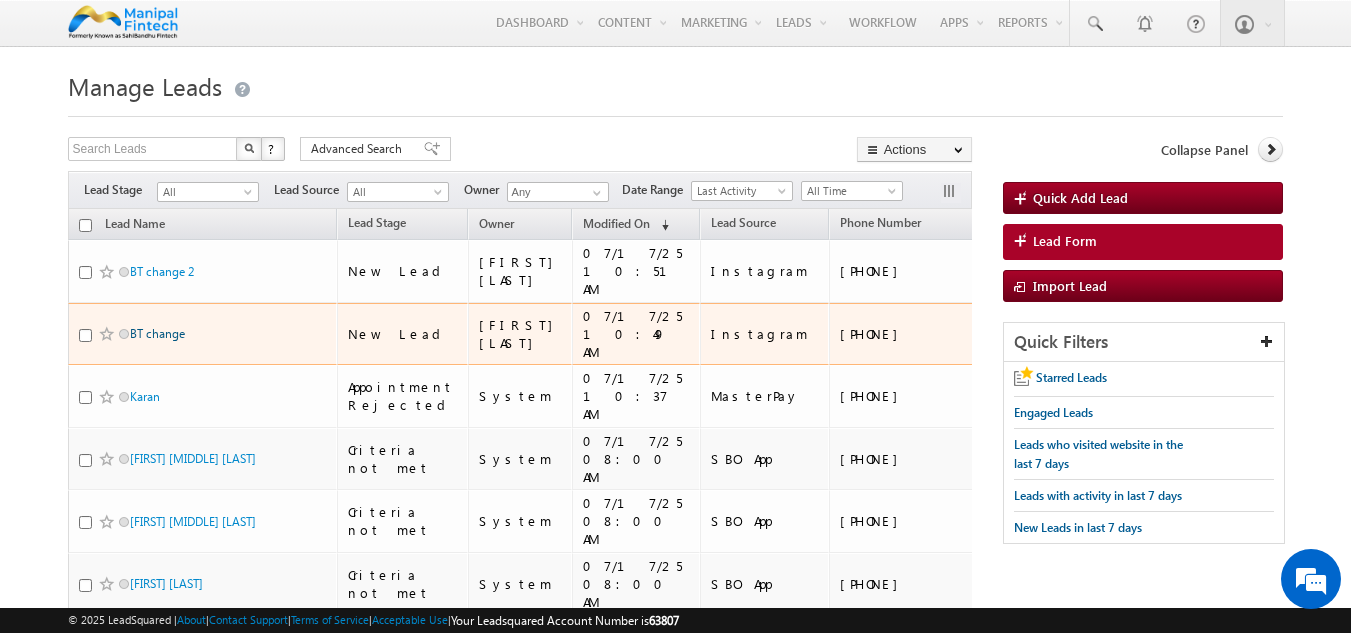 click on "BT change" at bounding box center [157, 333] 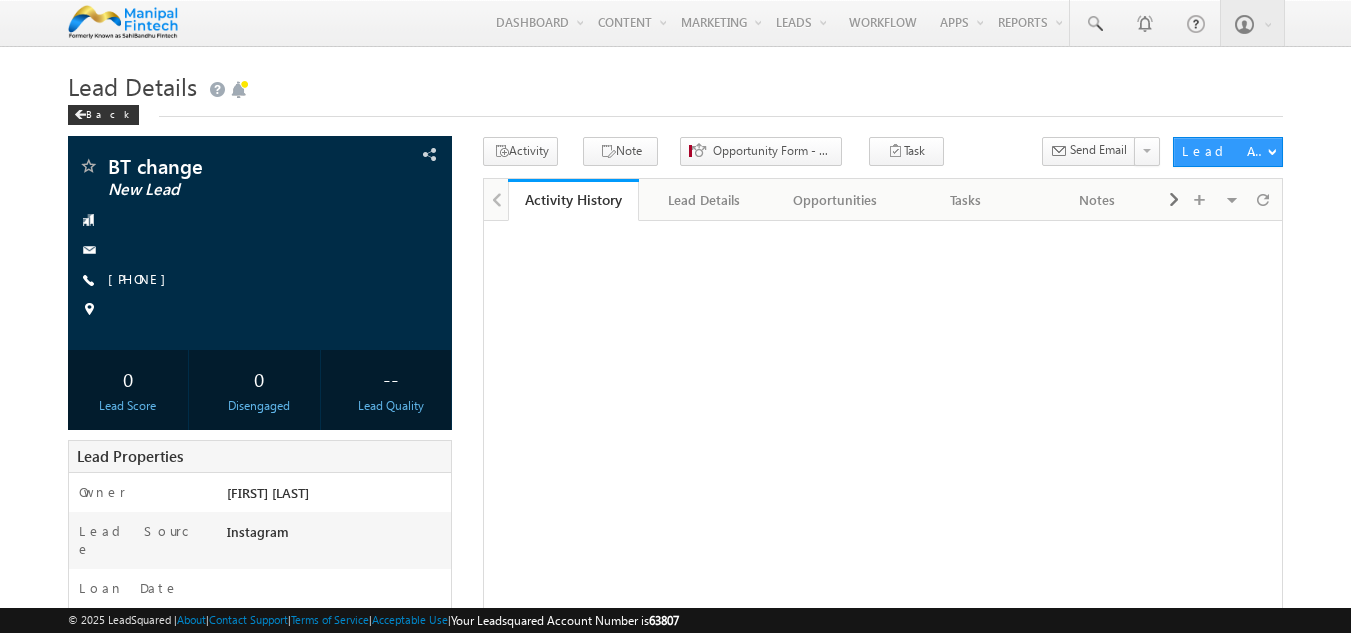 scroll, scrollTop: 0, scrollLeft: 0, axis: both 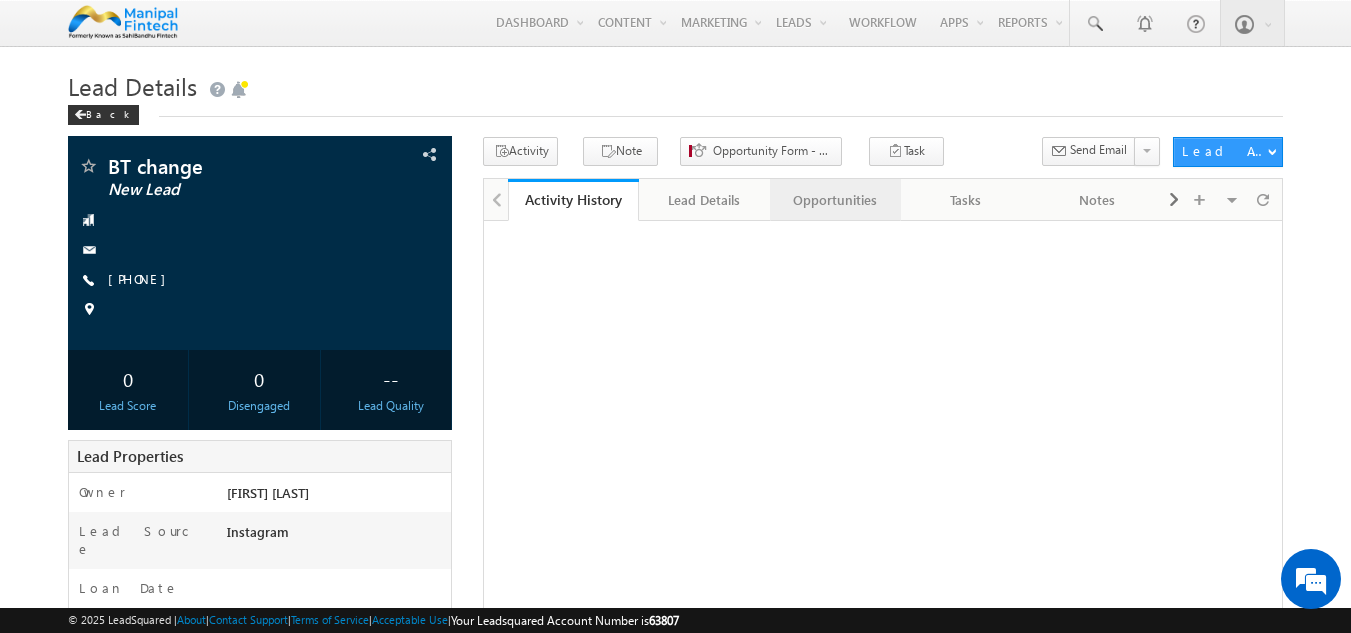 click on "Opportunities" at bounding box center [834, 200] 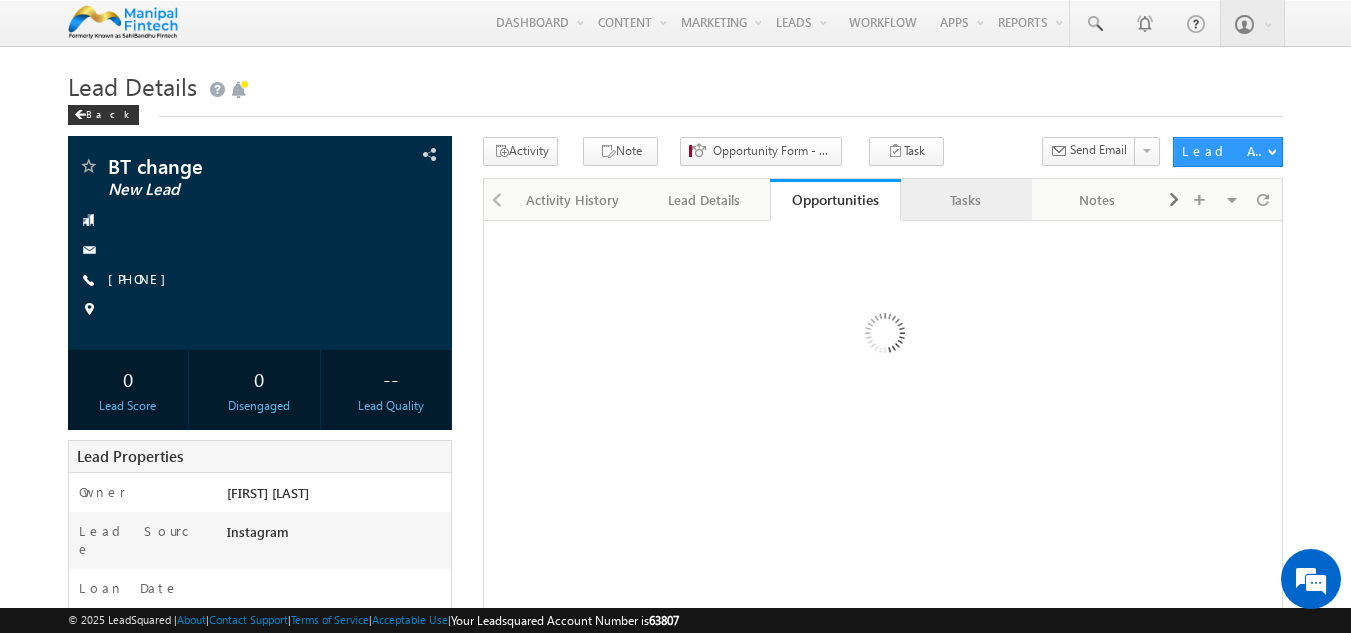 click on "Tasks" at bounding box center (965, 200) 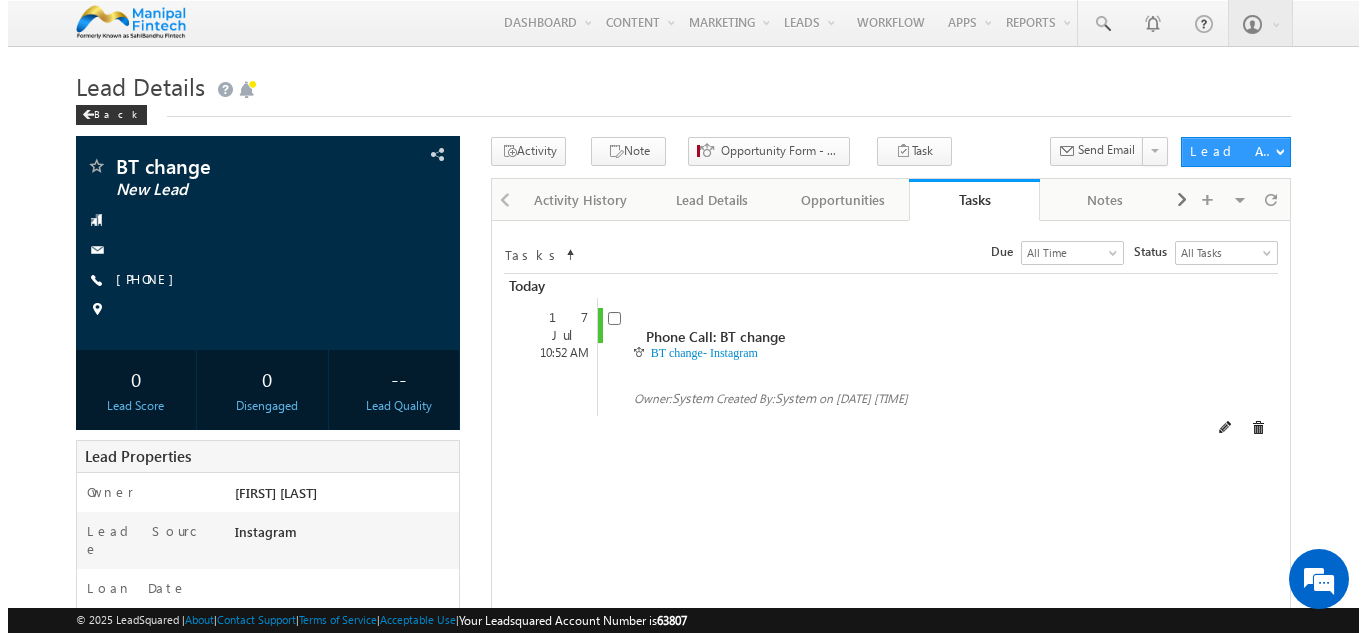 scroll, scrollTop: 0, scrollLeft: 0, axis: both 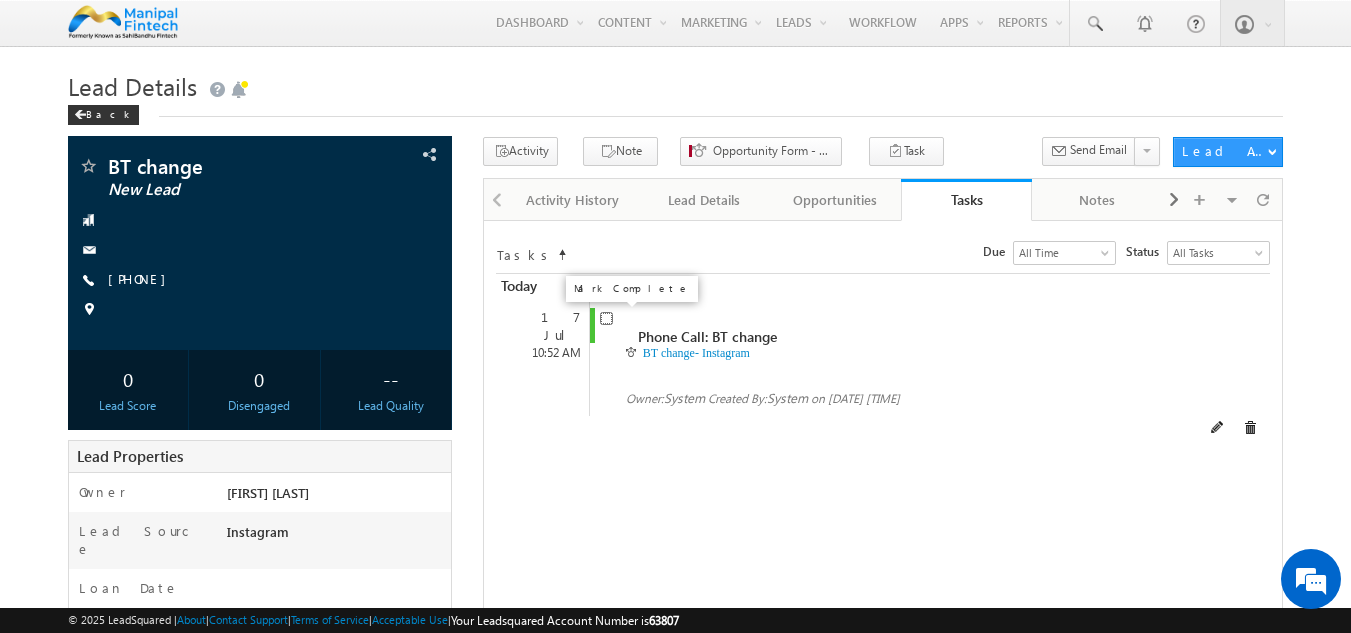 click at bounding box center [606, 318] 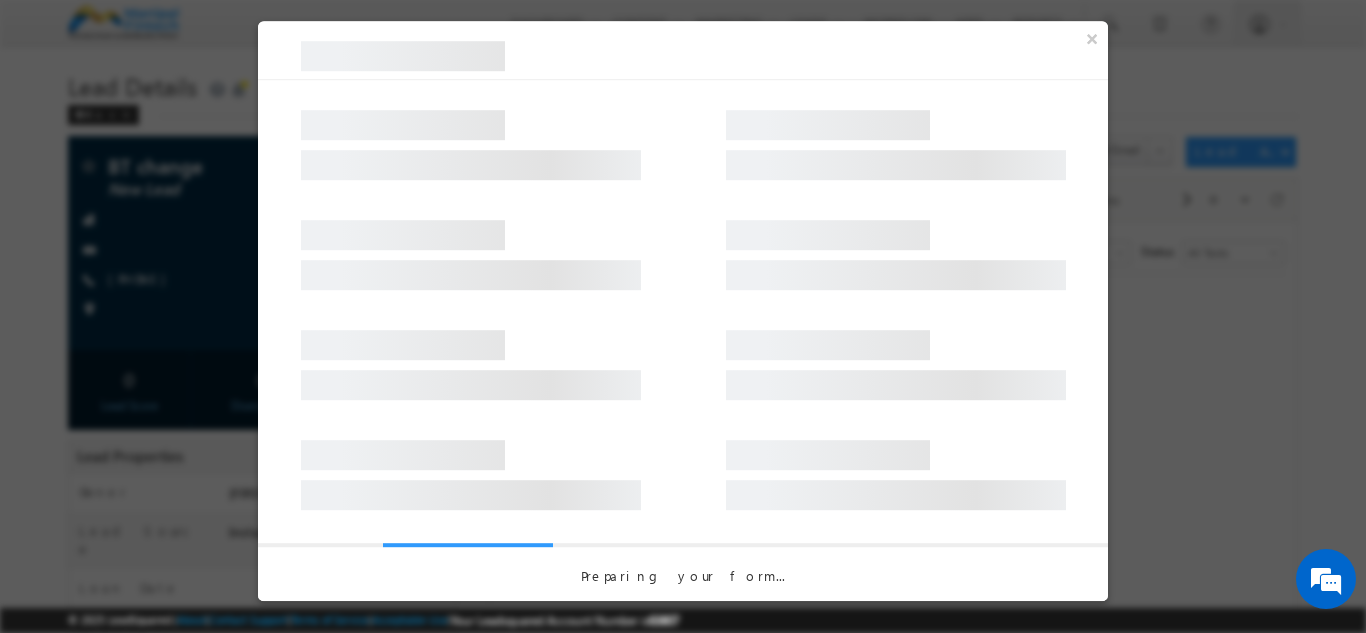 scroll, scrollTop: 0, scrollLeft: 0, axis: both 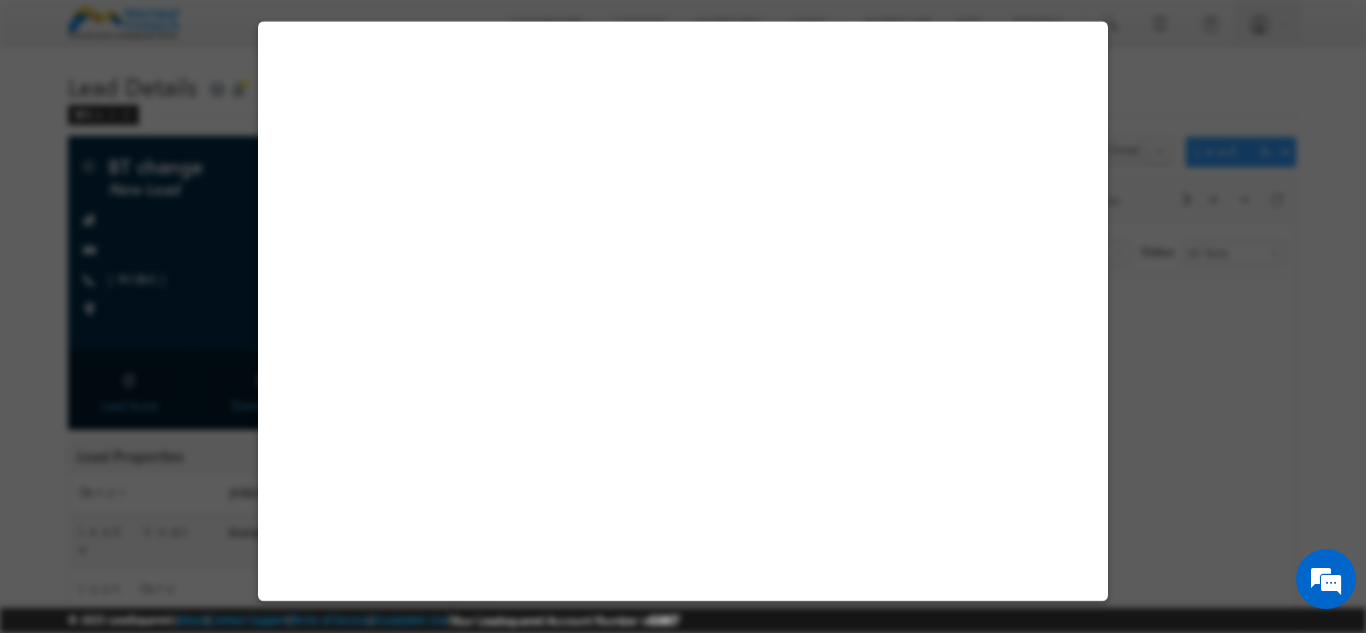 select on "Male" 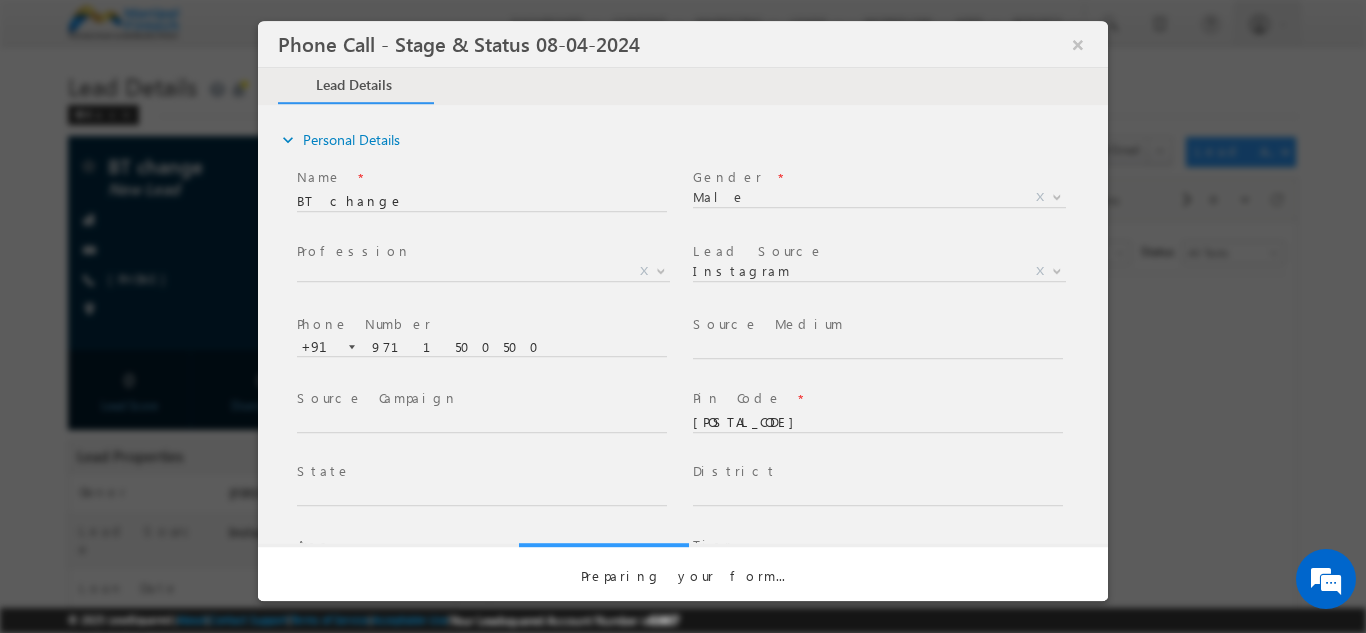 select on "Open" 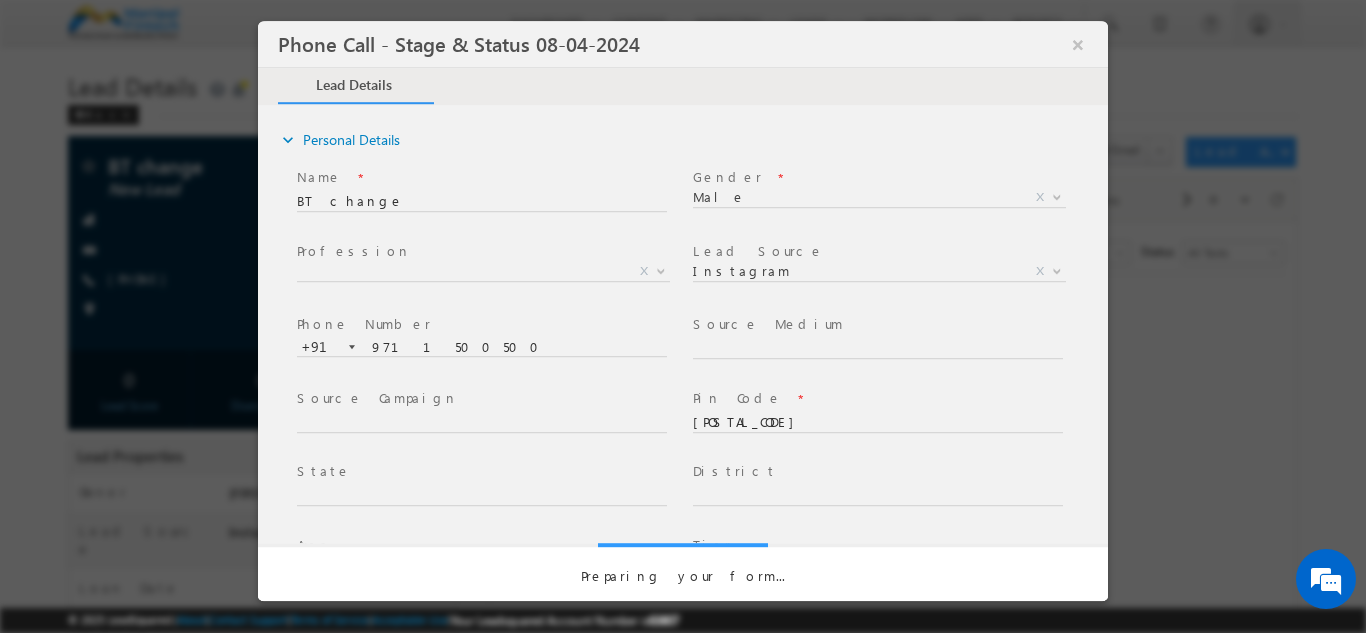 scroll, scrollTop: 0, scrollLeft: 0, axis: both 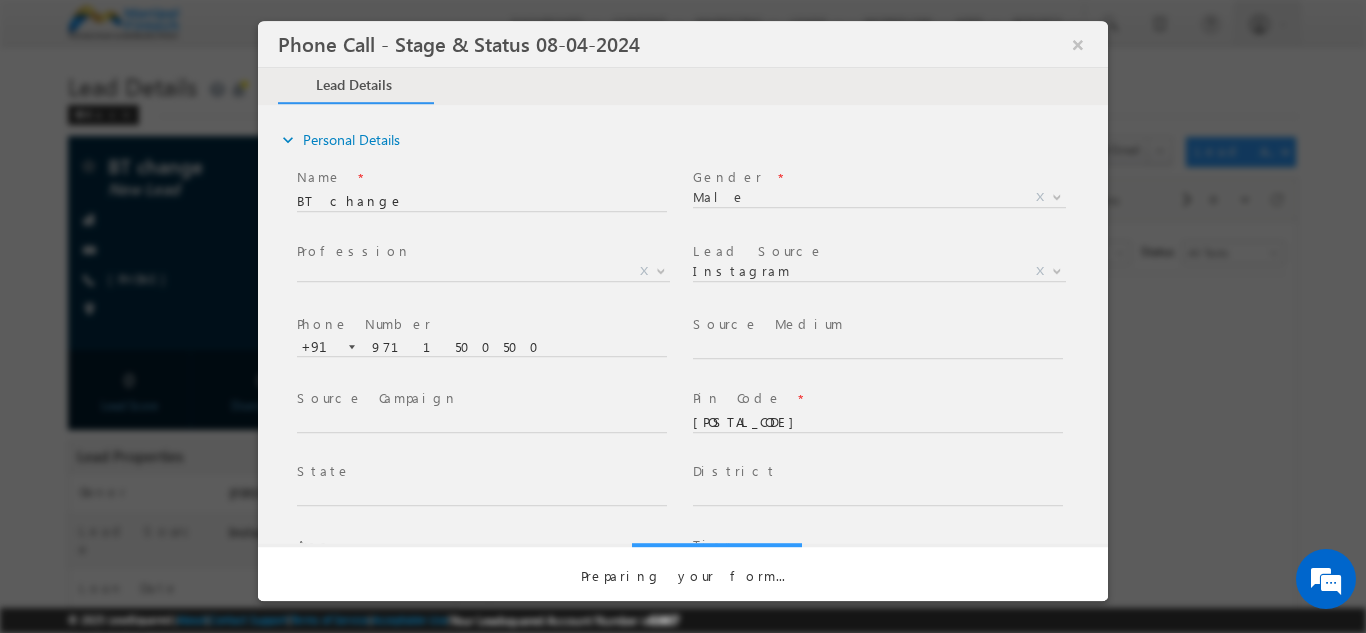 select on "ae926407-cf9e-11ed-a19b-0acc9d8b1d02" 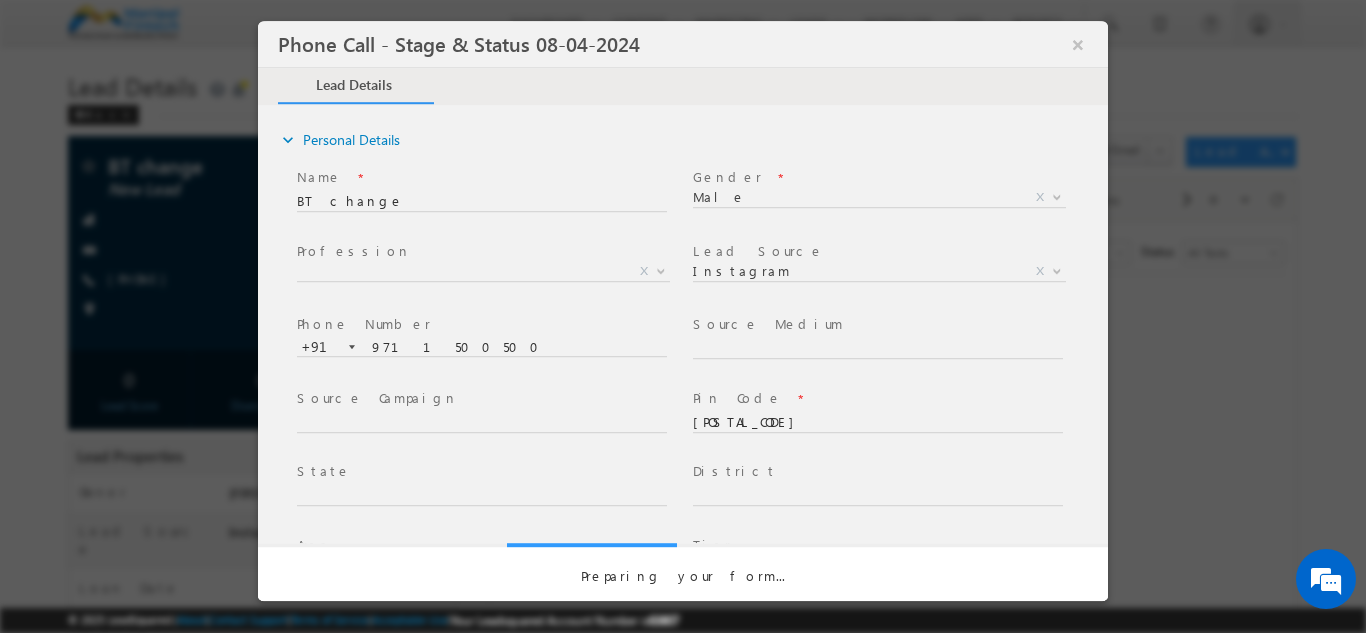 select on "Fresh Lead" 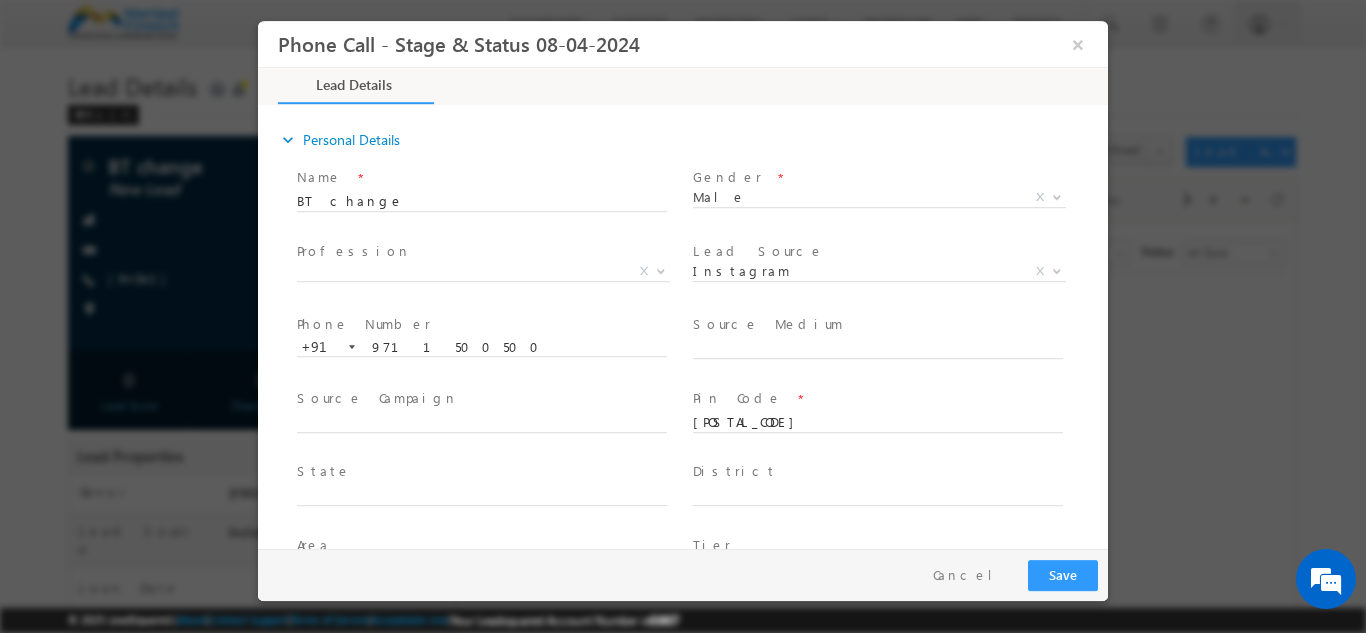 type on "07/17/25 10:51 AM" 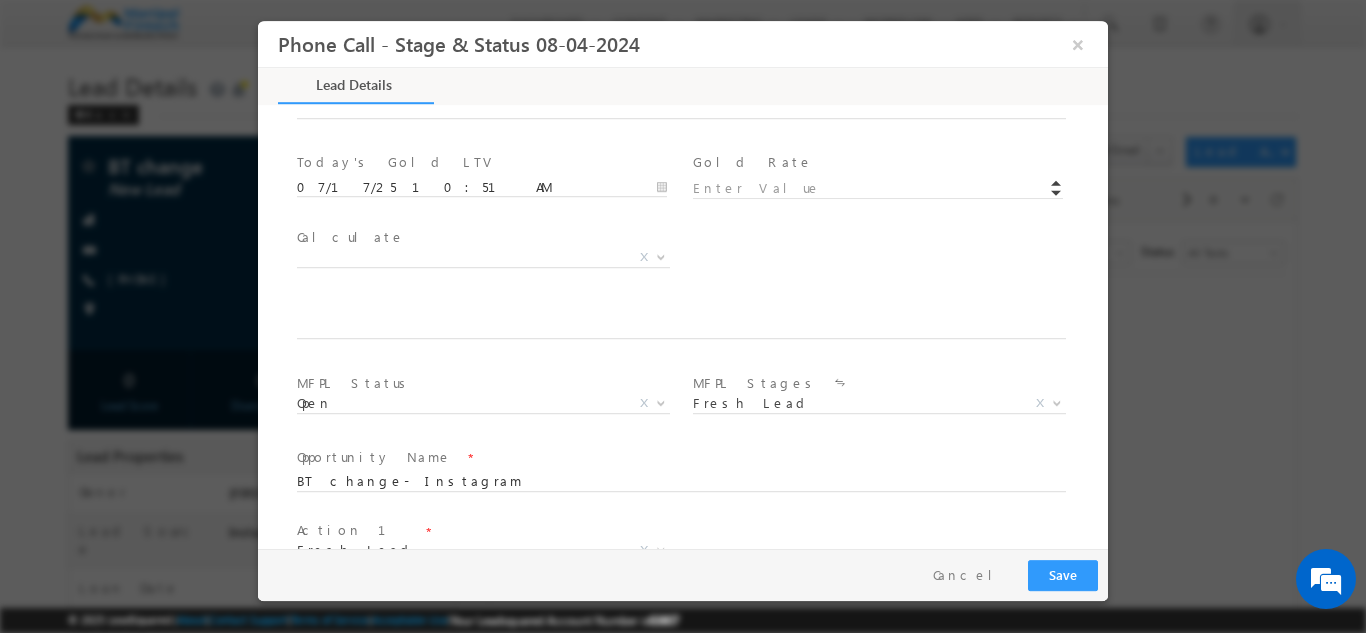 scroll, scrollTop: 1020, scrollLeft: 0, axis: vertical 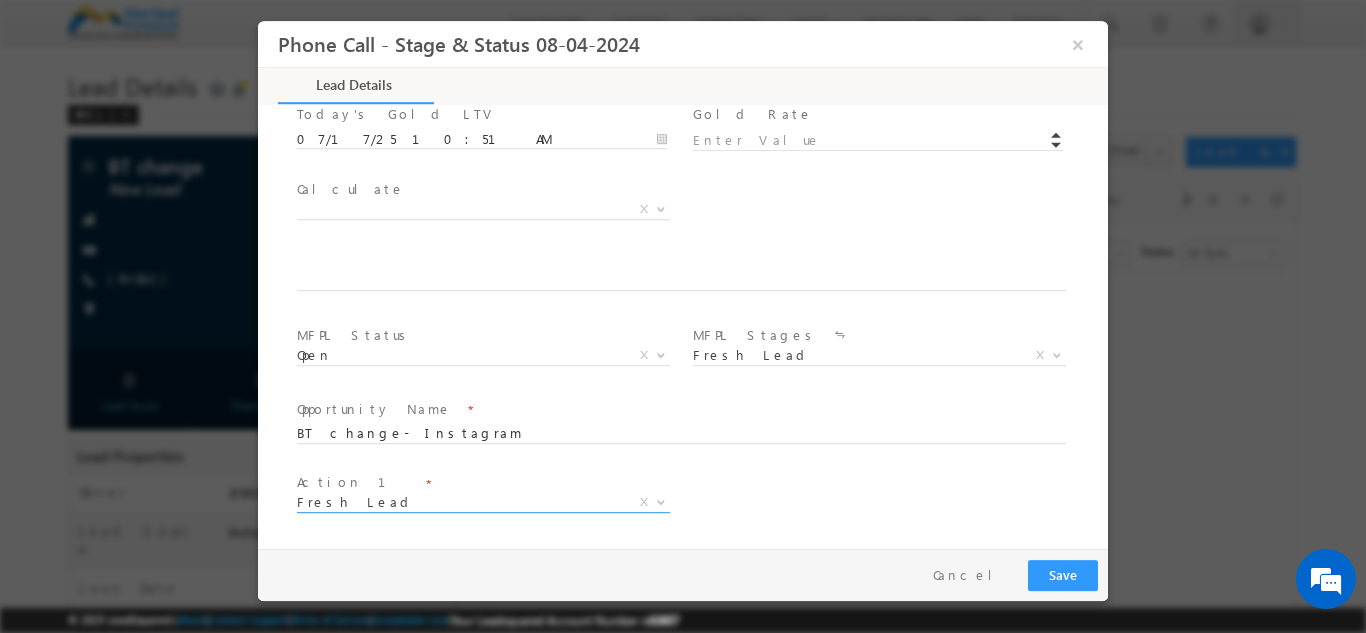 click on "Fresh Lead" at bounding box center [459, 501] 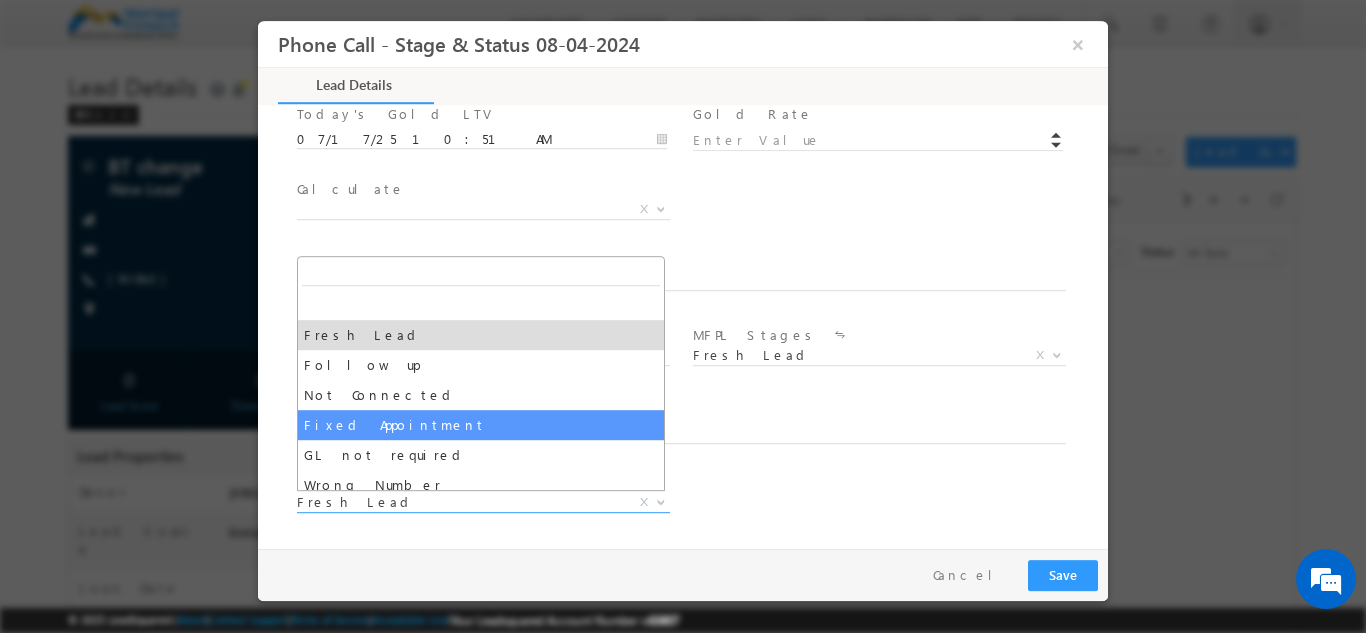 select on "Fixed Appointment" 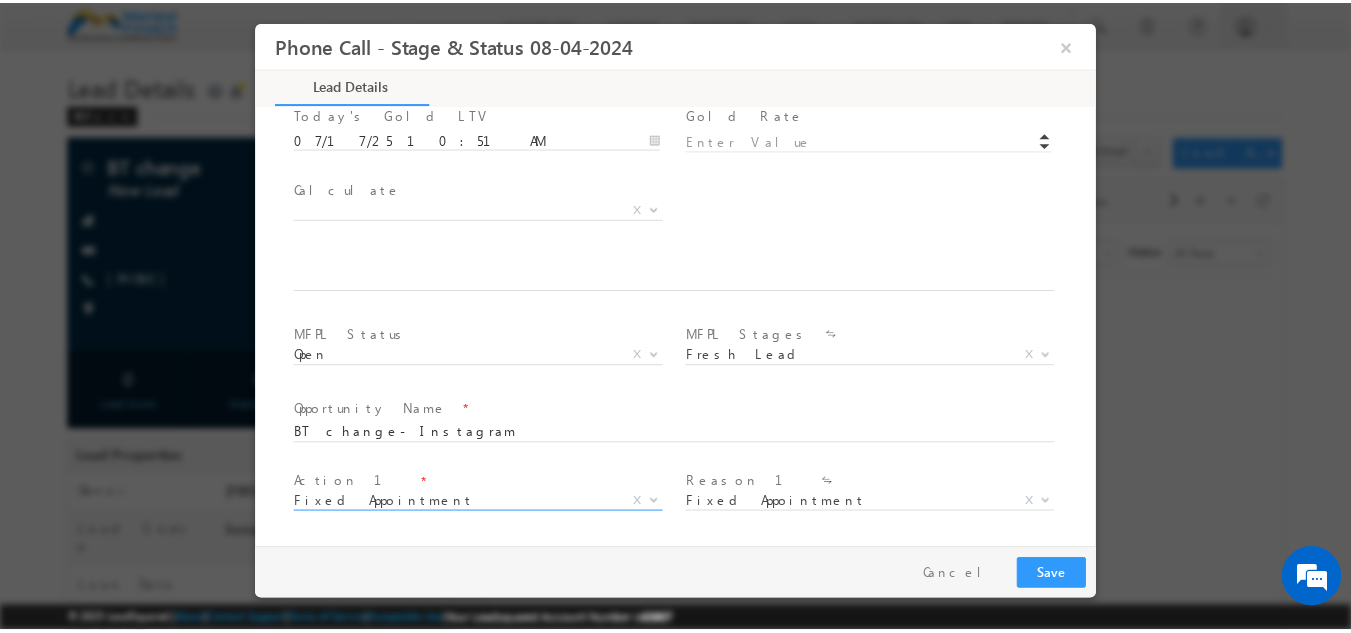 scroll, scrollTop: 1168, scrollLeft: 0, axis: vertical 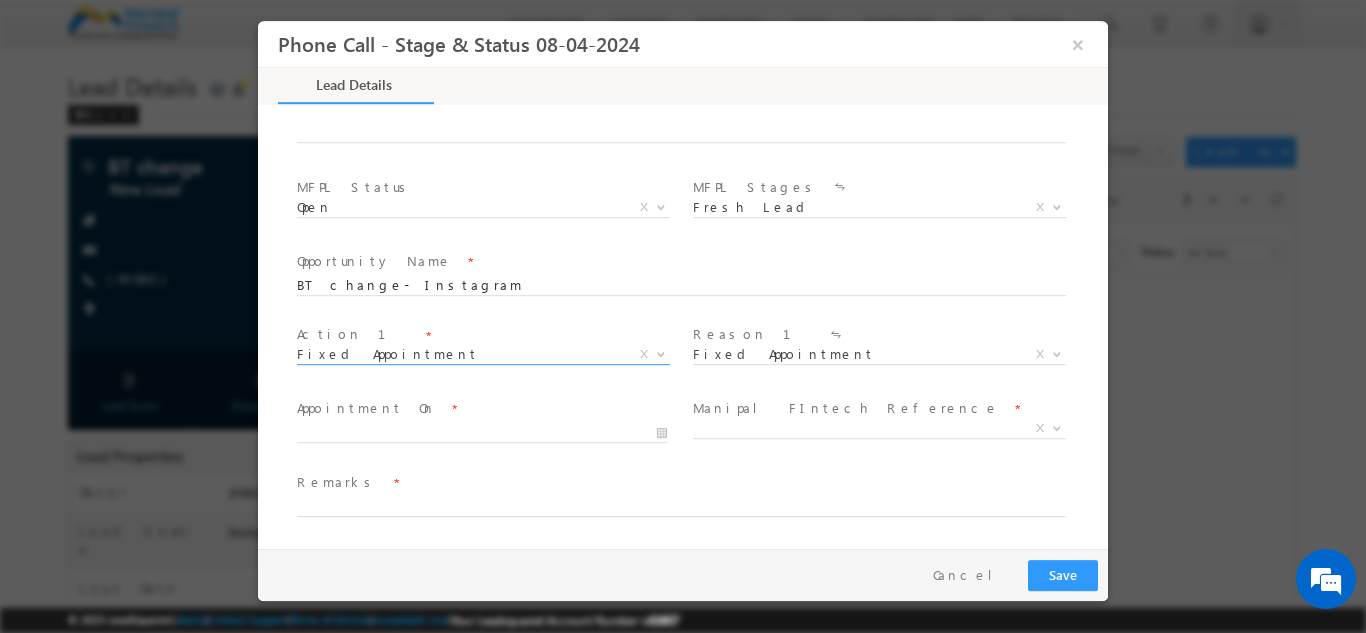 click at bounding box center (491, 431) 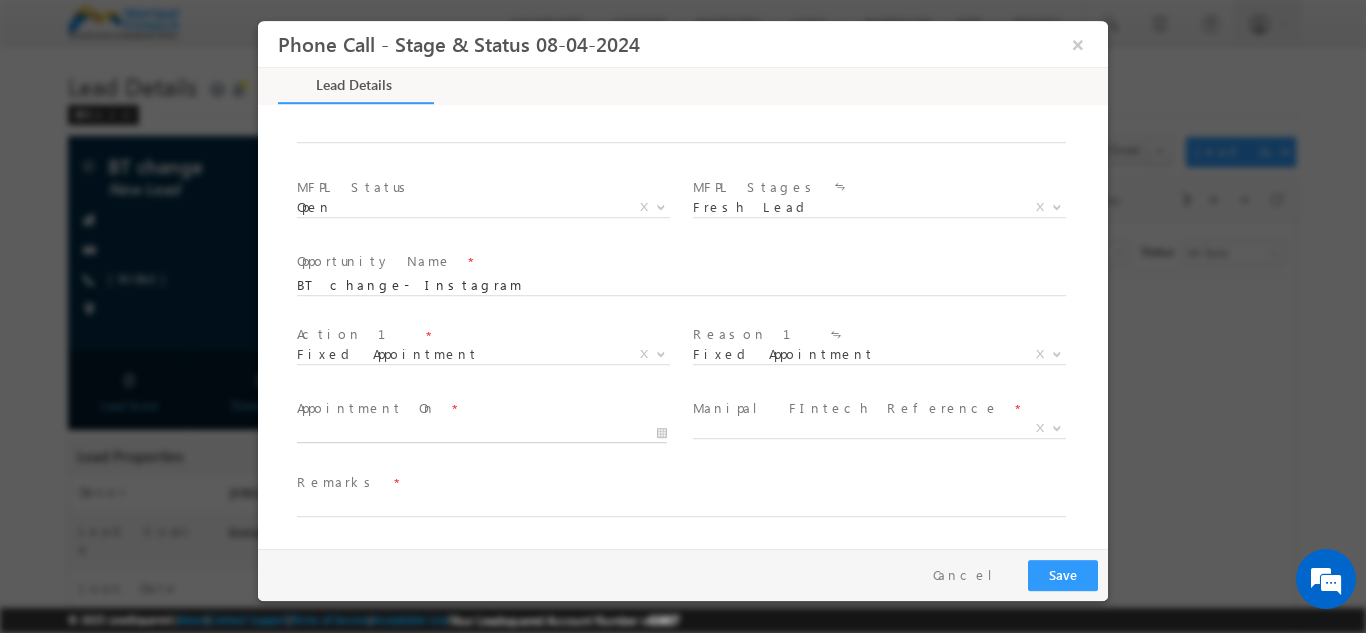 type on "07/17/25 10:52 AM" 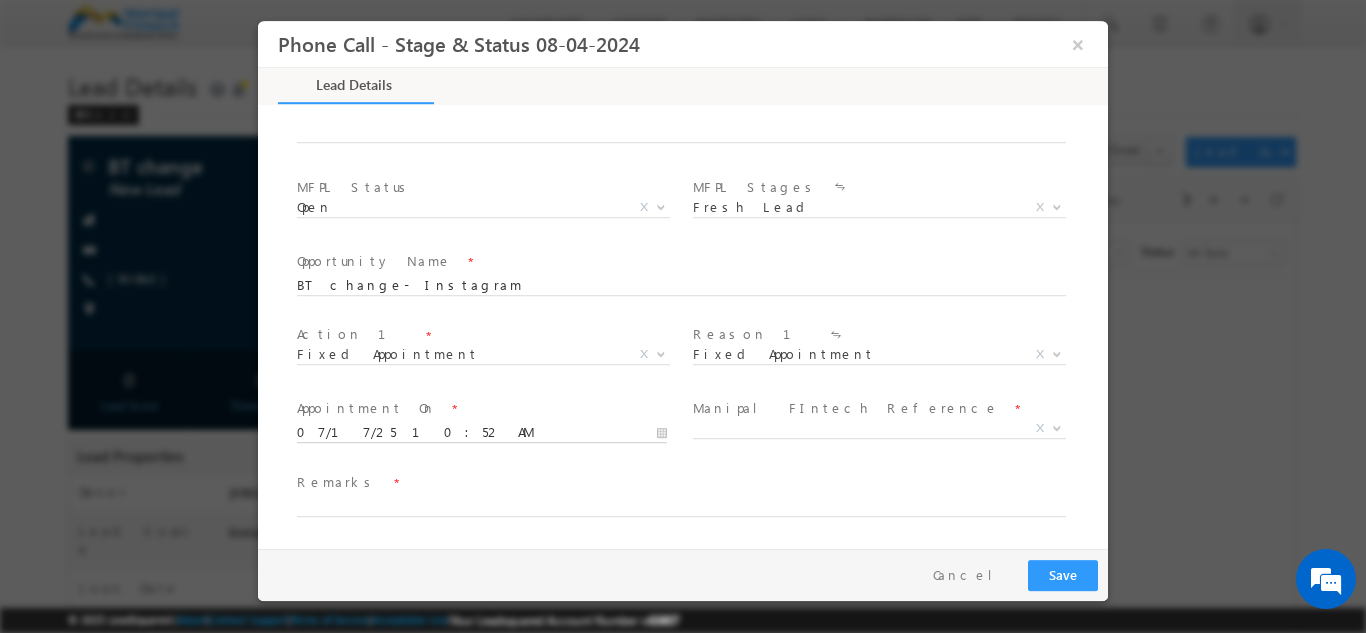 click on "07/17/25 10:52 AM" at bounding box center [482, 432] 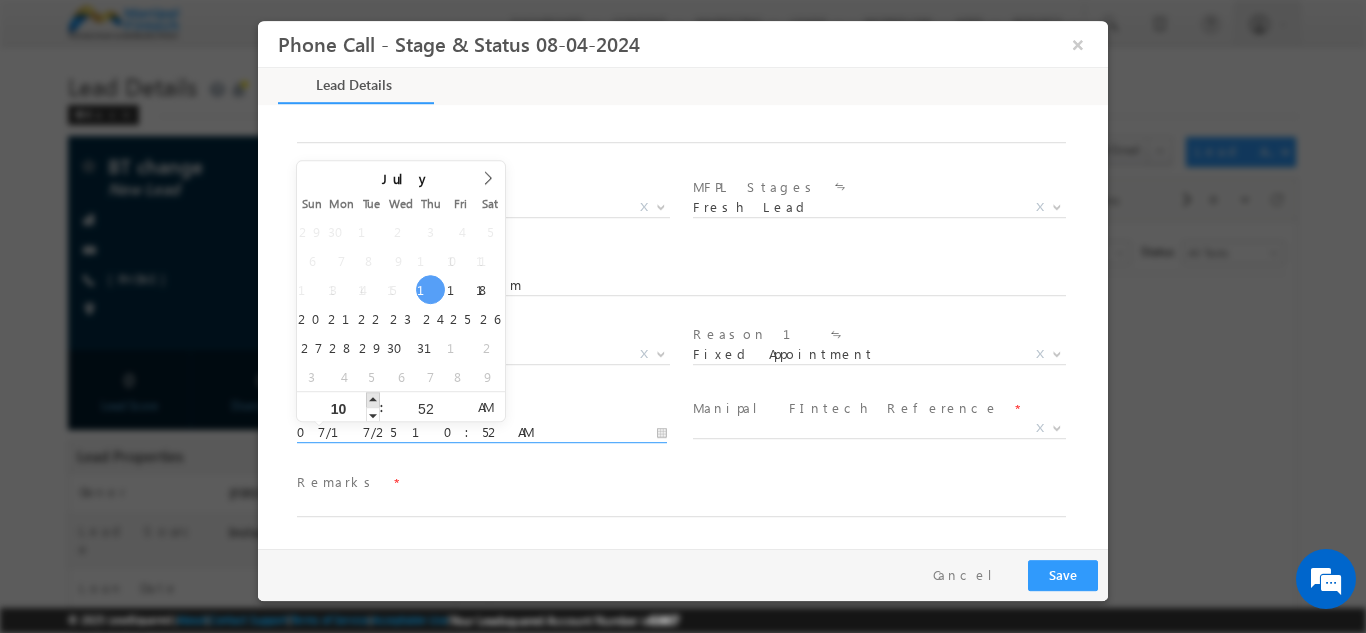 type on "07/17/25 11:52 AM" 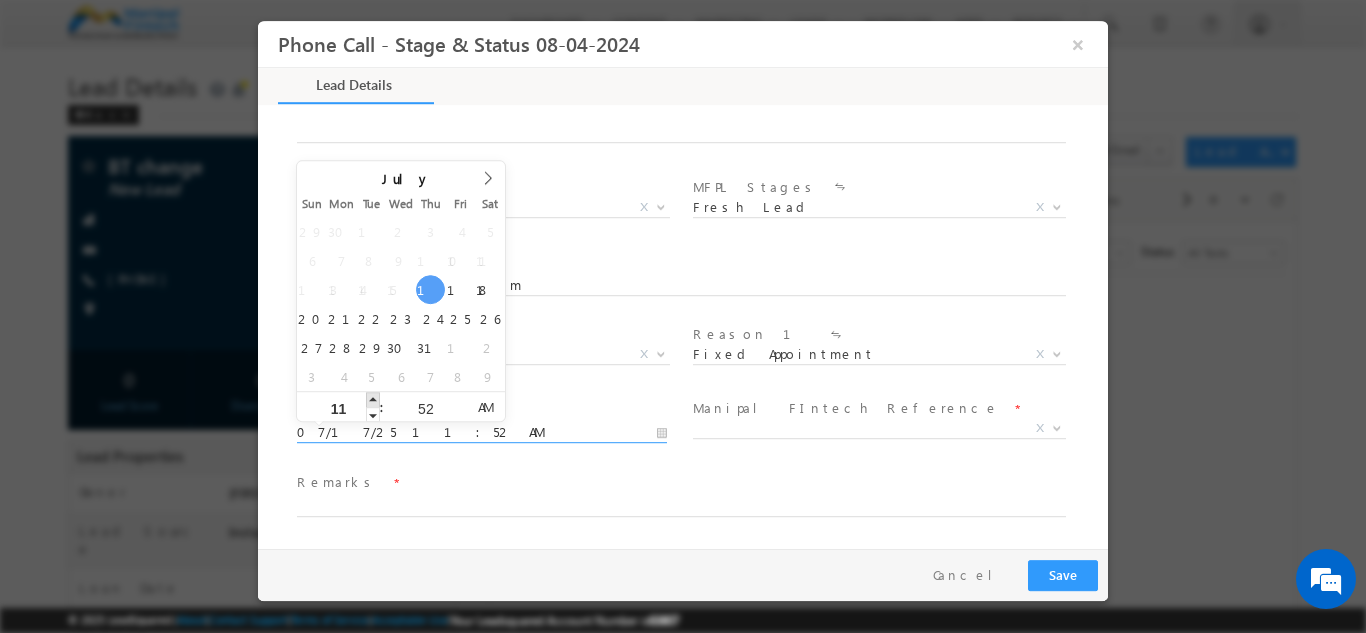 click at bounding box center [373, 398] 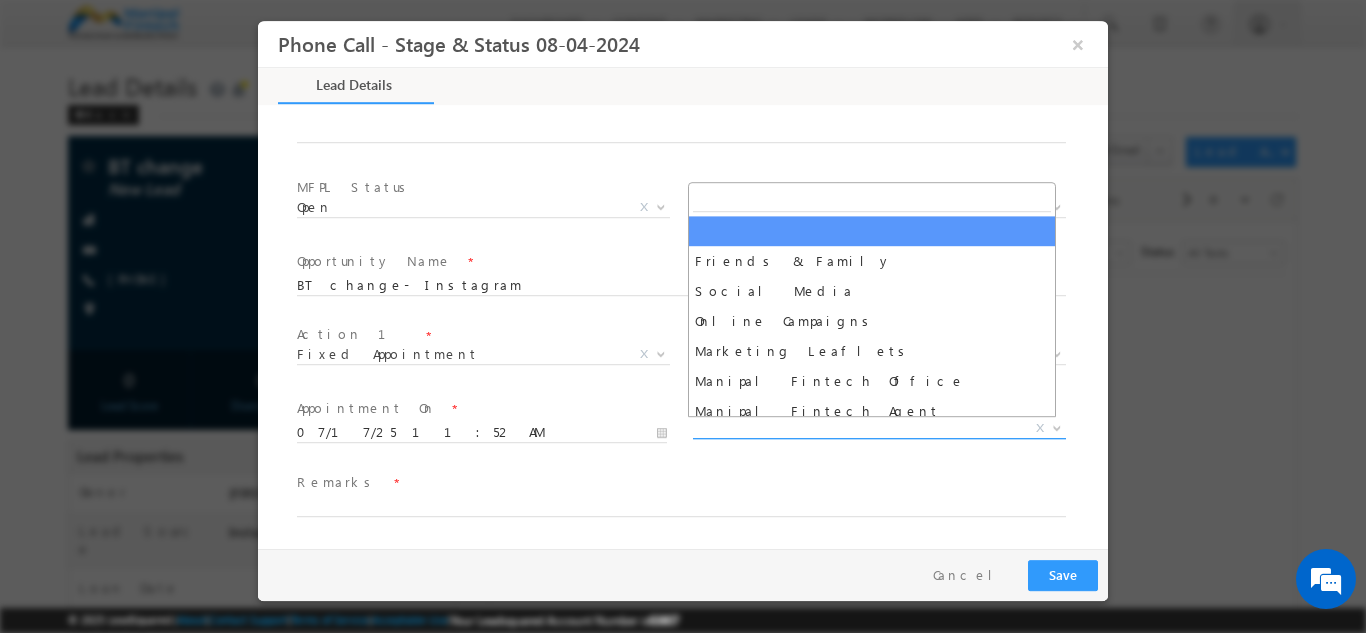 click on "X" at bounding box center [879, 428] 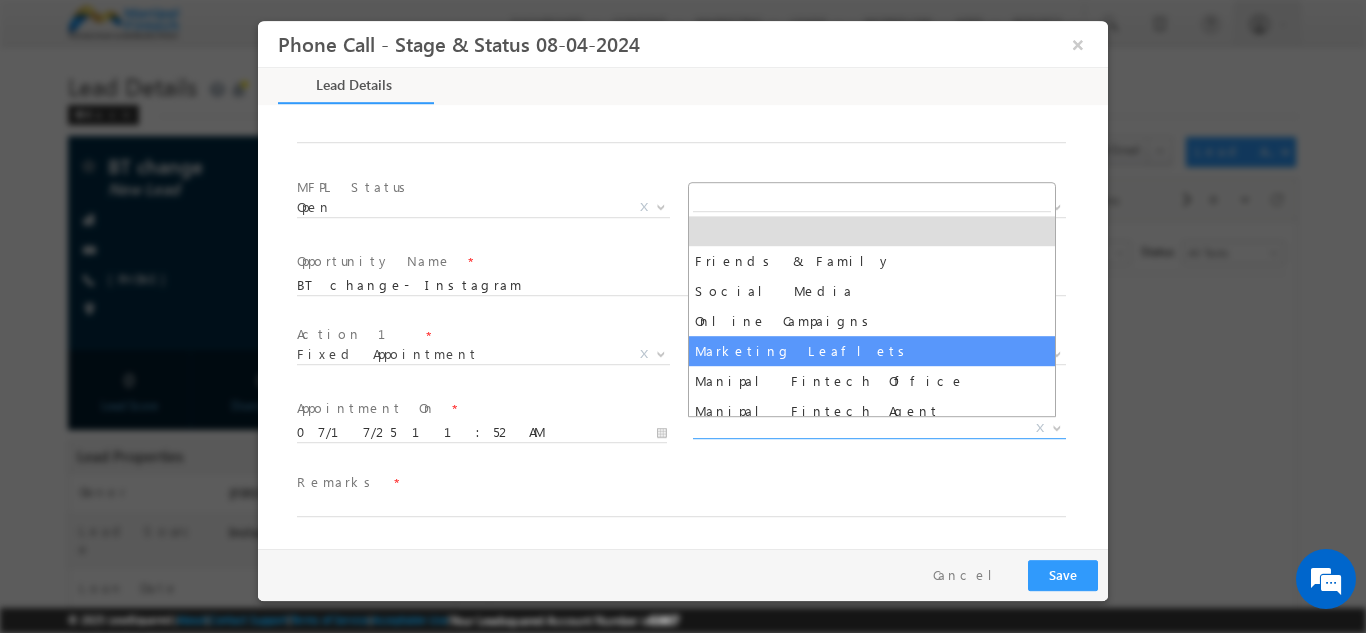 select on "Marketing Leaflets" 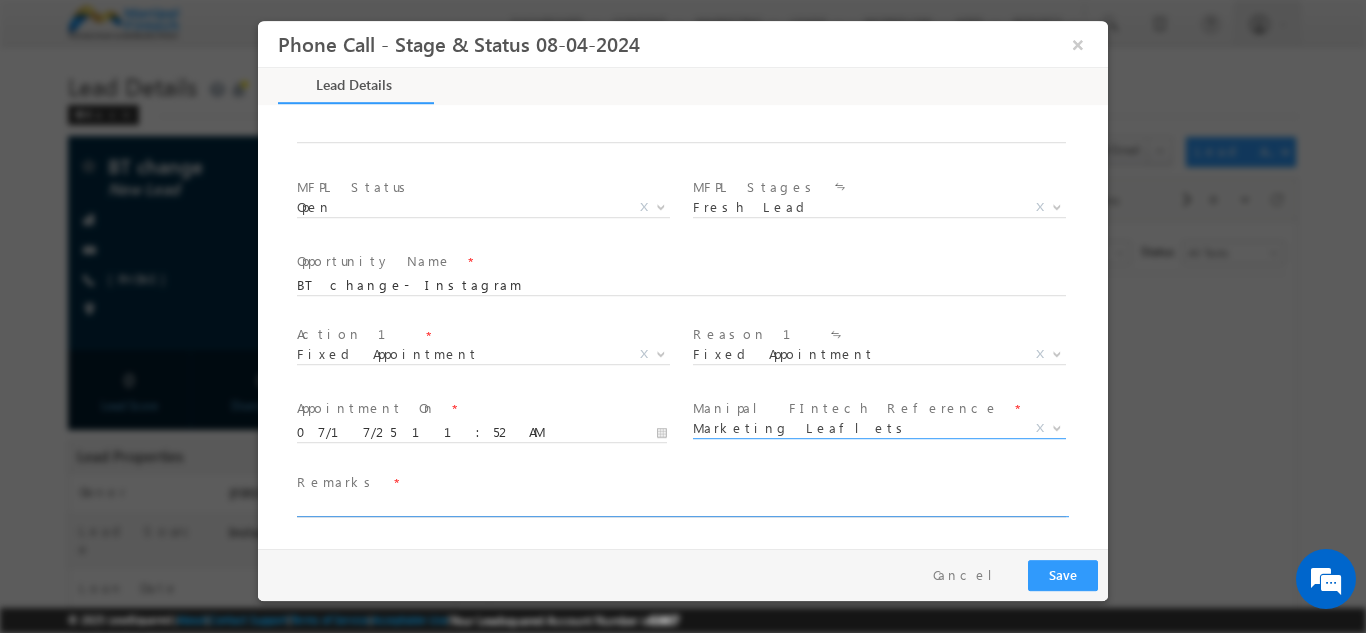 click at bounding box center [681, 506] 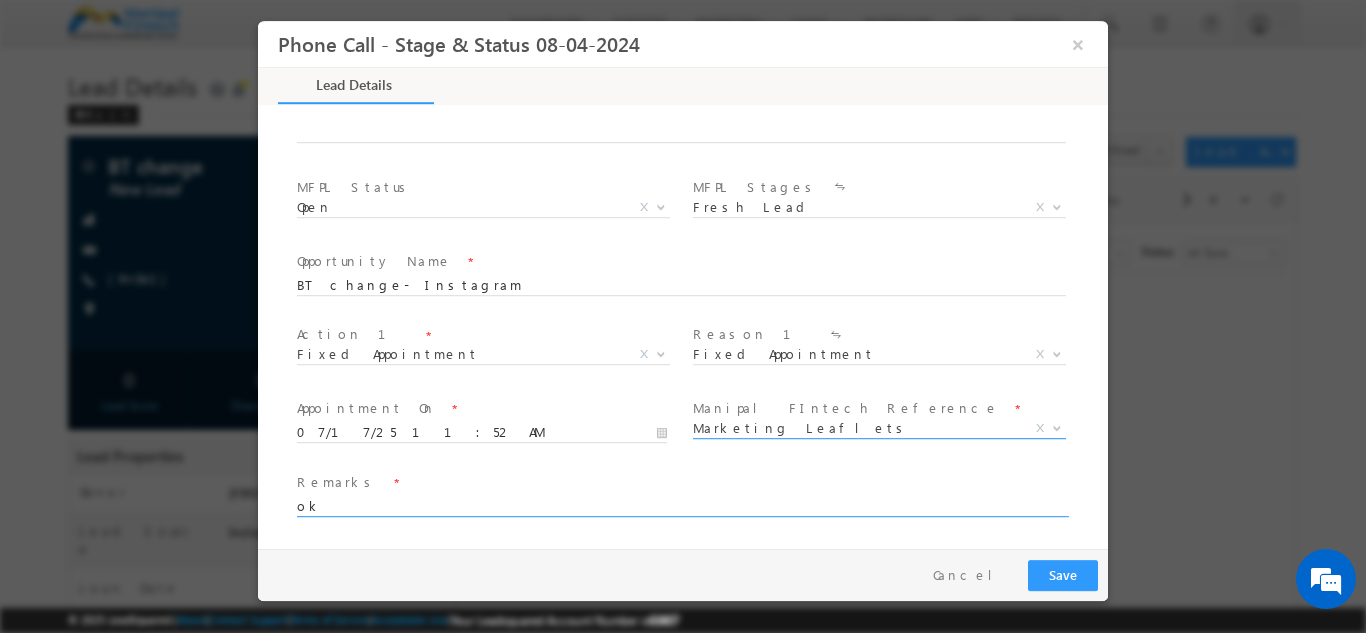 type on "ok" 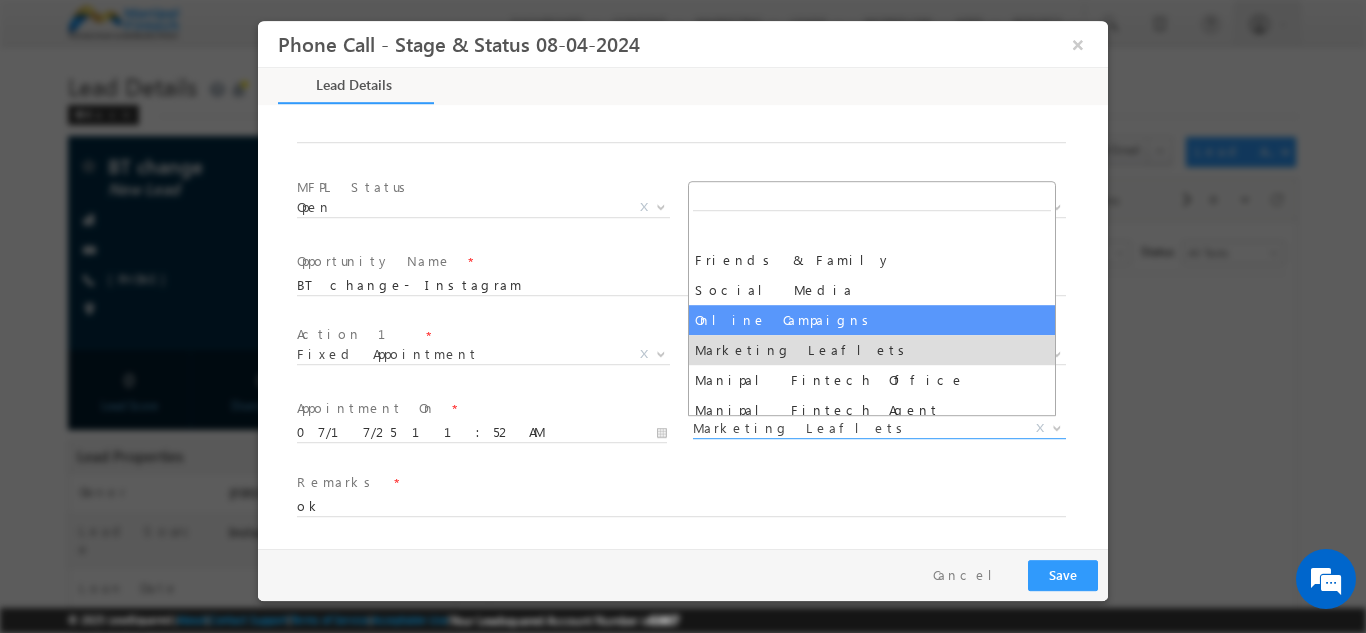 select on "Online Campaigns" 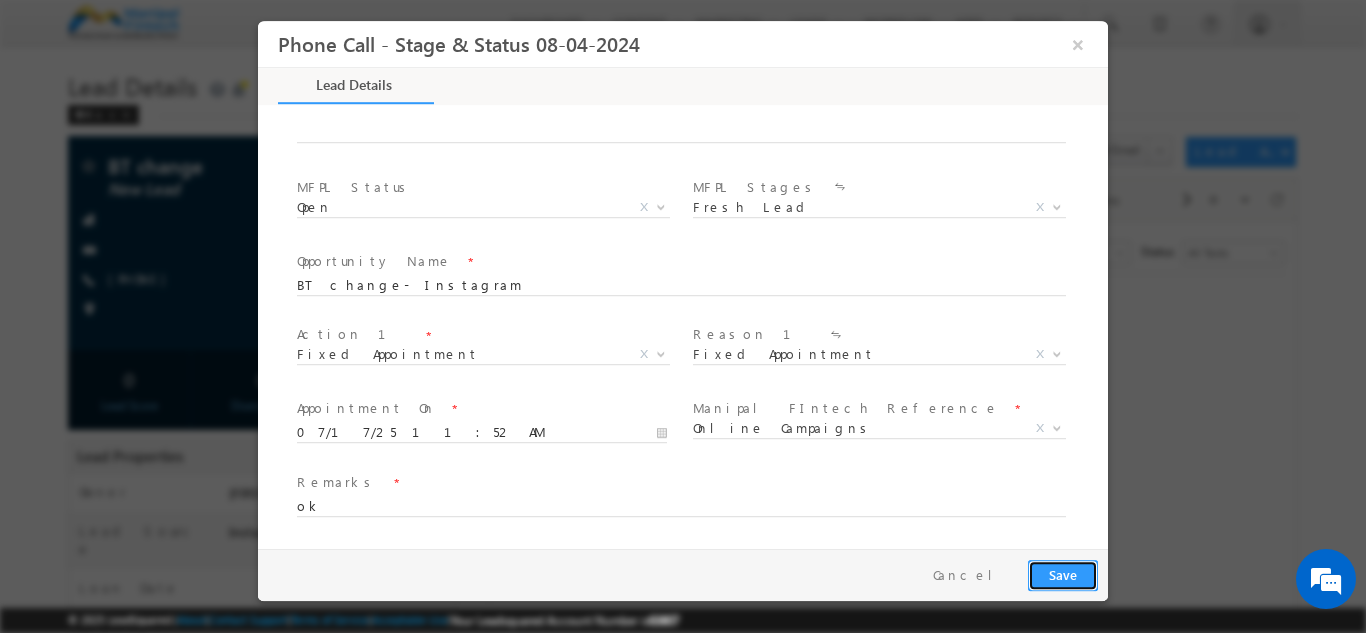 click on "Save" at bounding box center [1063, 574] 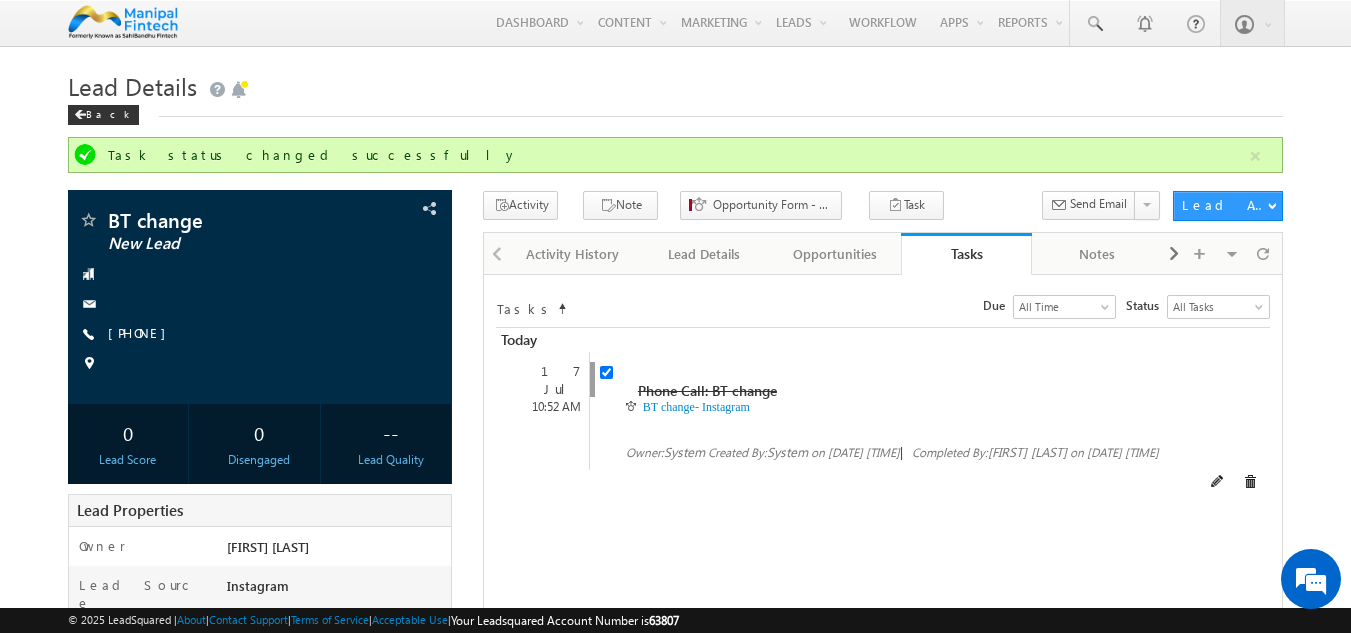 drag, startPoint x: 770, startPoint y: 378, endPoint x: 701, endPoint y: 377, distance: 69.00725 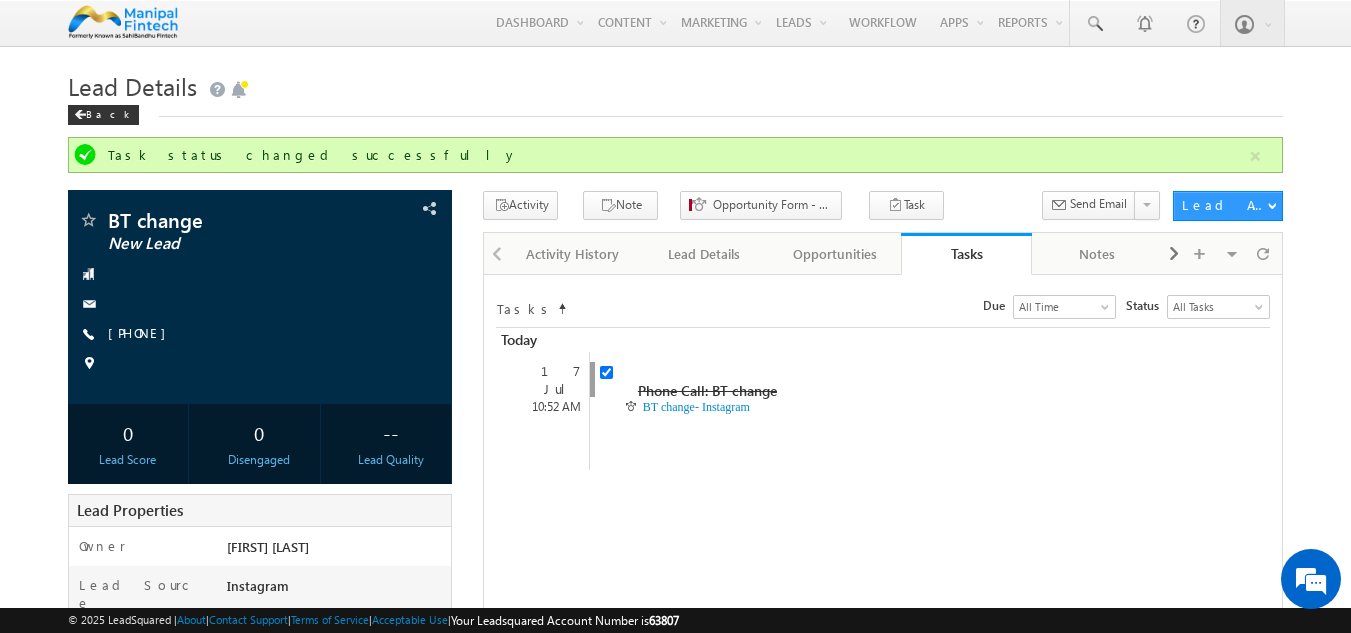 copy on "BT change" 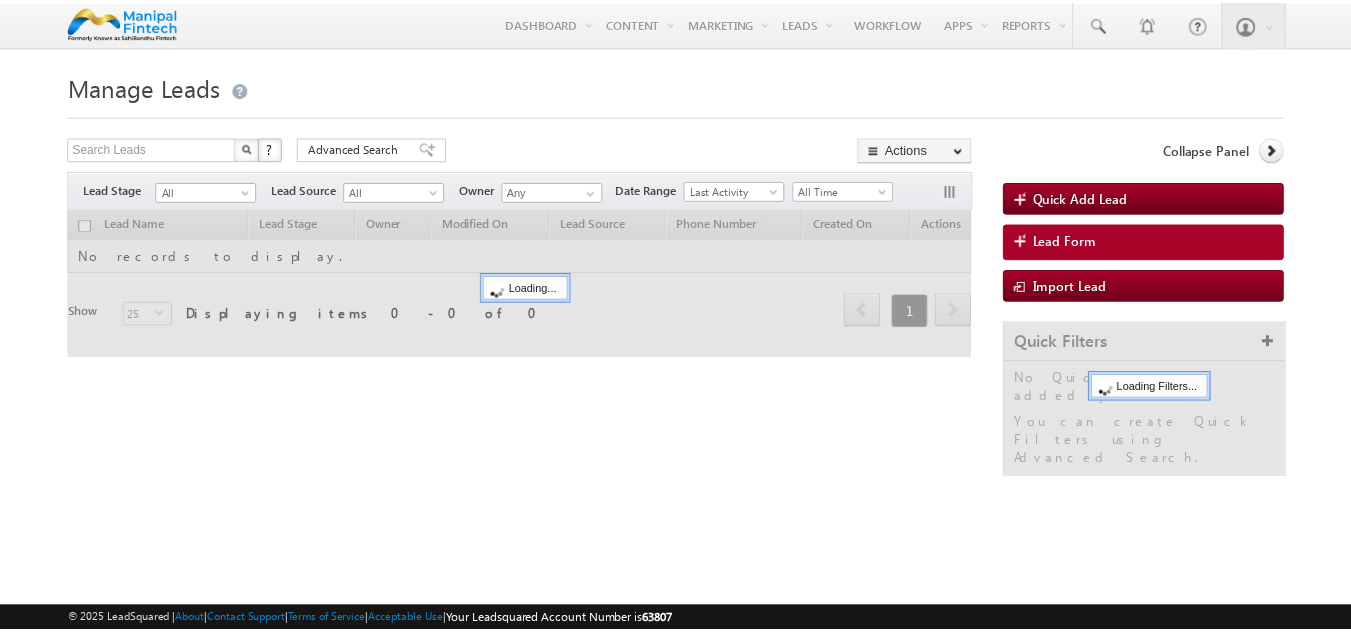 scroll, scrollTop: 0, scrollLeft: 0, axis: both 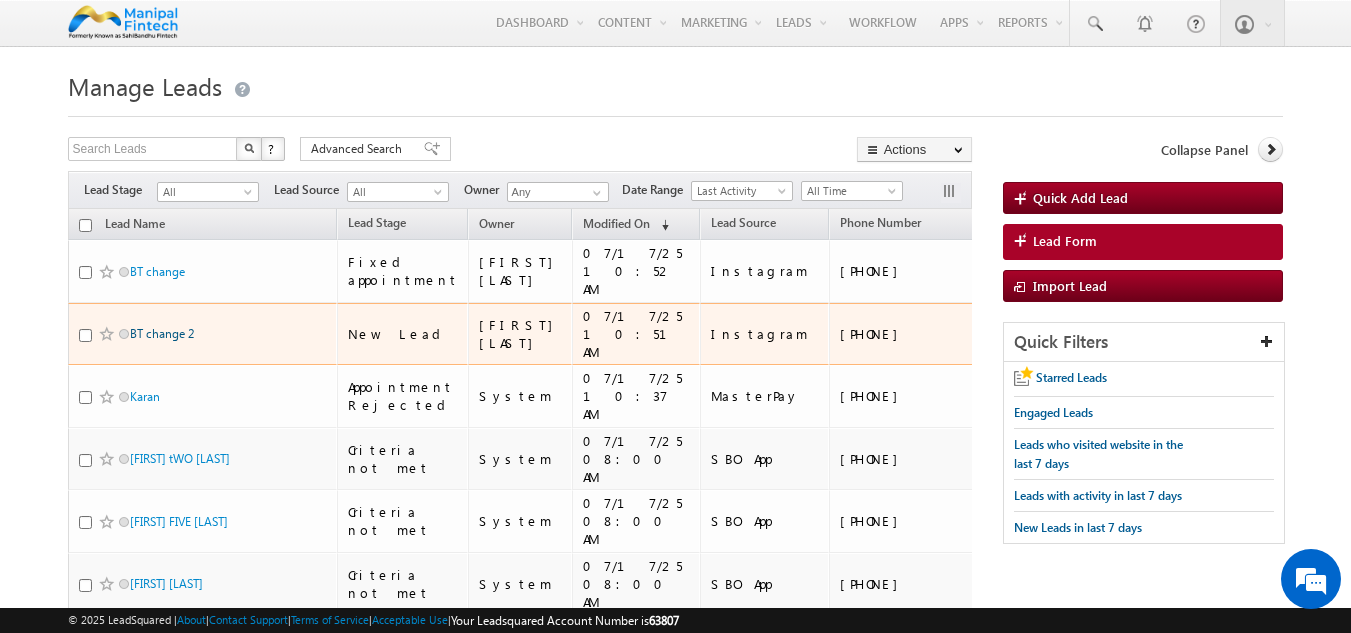 click on "BT change 2" at bounding box center (162, 333) 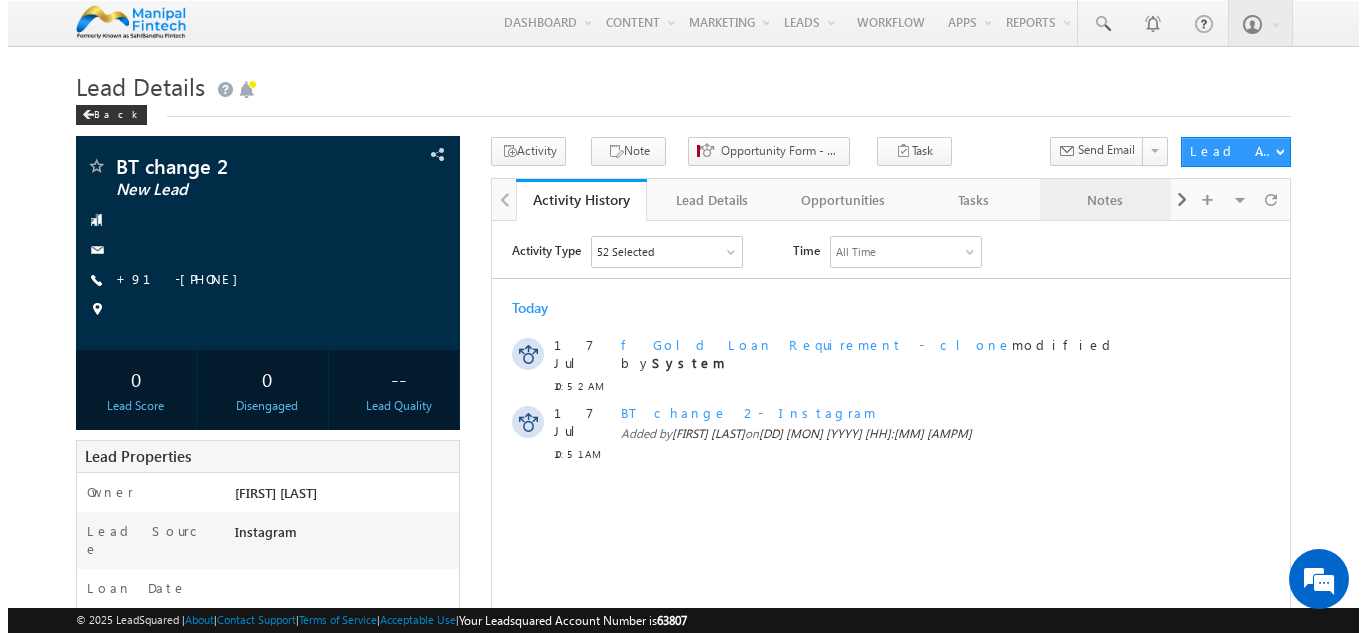 scroll, scrollTop: 0, scrollLeft: 0, axis: both 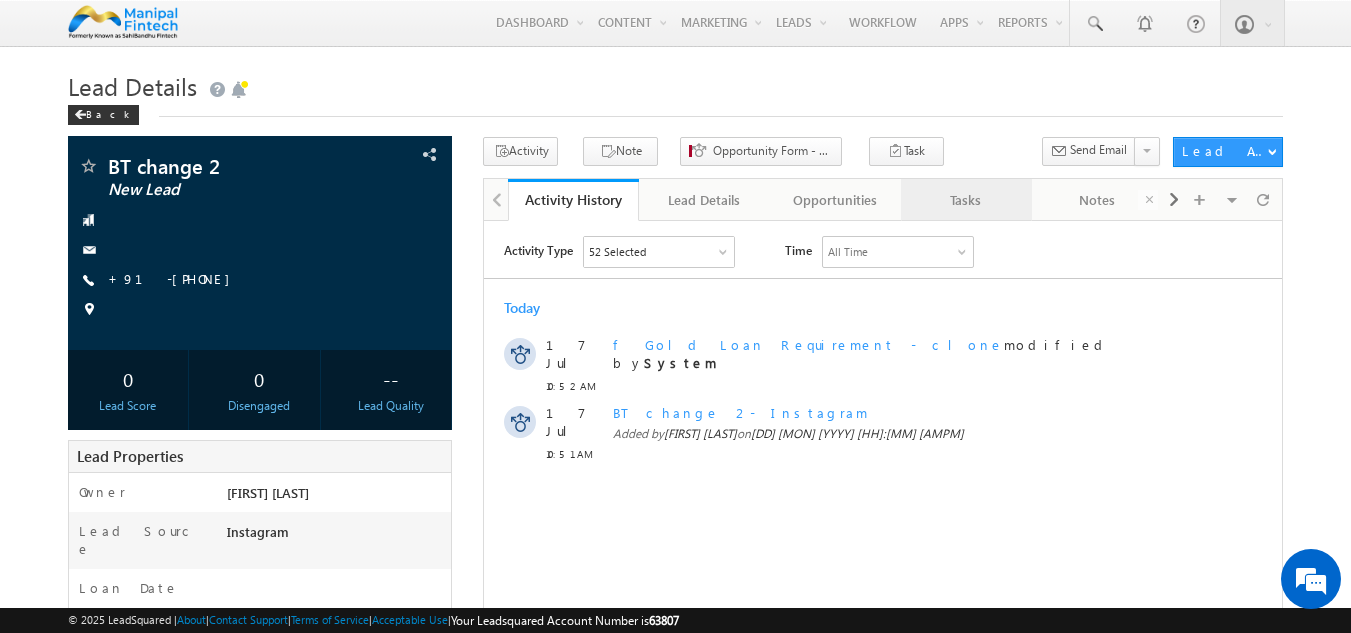 drag, startPoint x: 1067, startPoint y: 183, endPoint x: 983, endPoint y: 203, distance: 86.34813 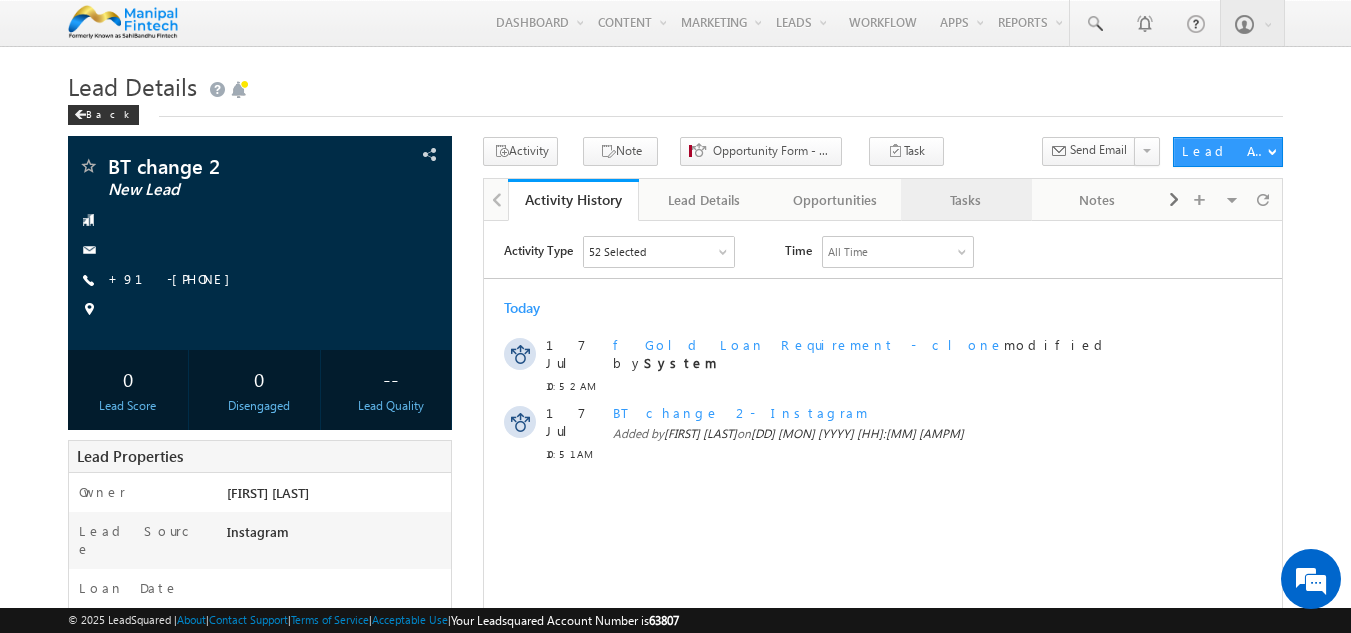 click on "Tasks" at bounding box center (965, 200) 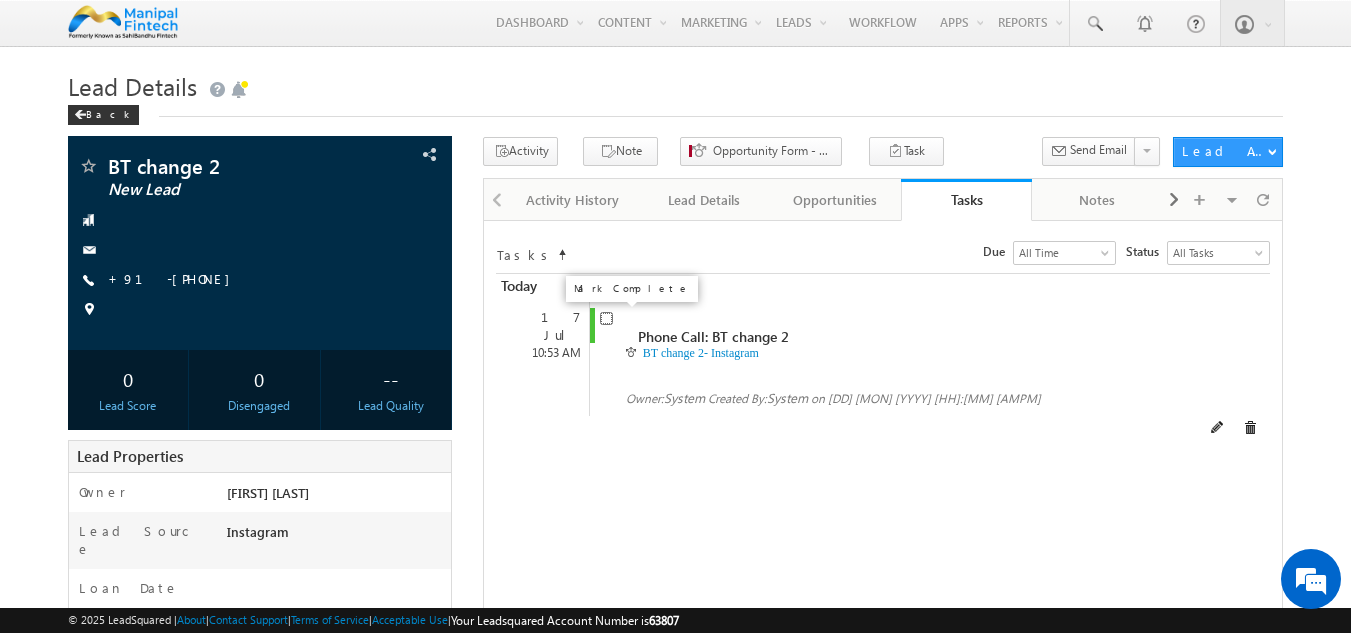 click at bounding box center [606, 318] 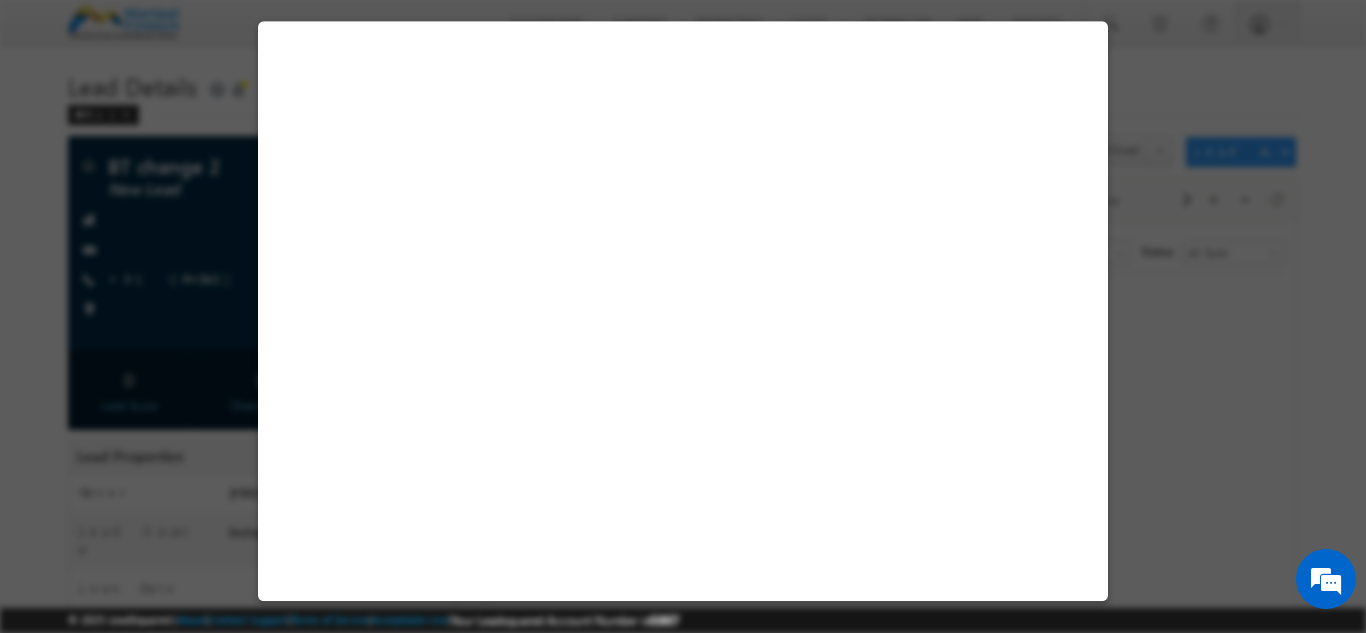 select on "Male" 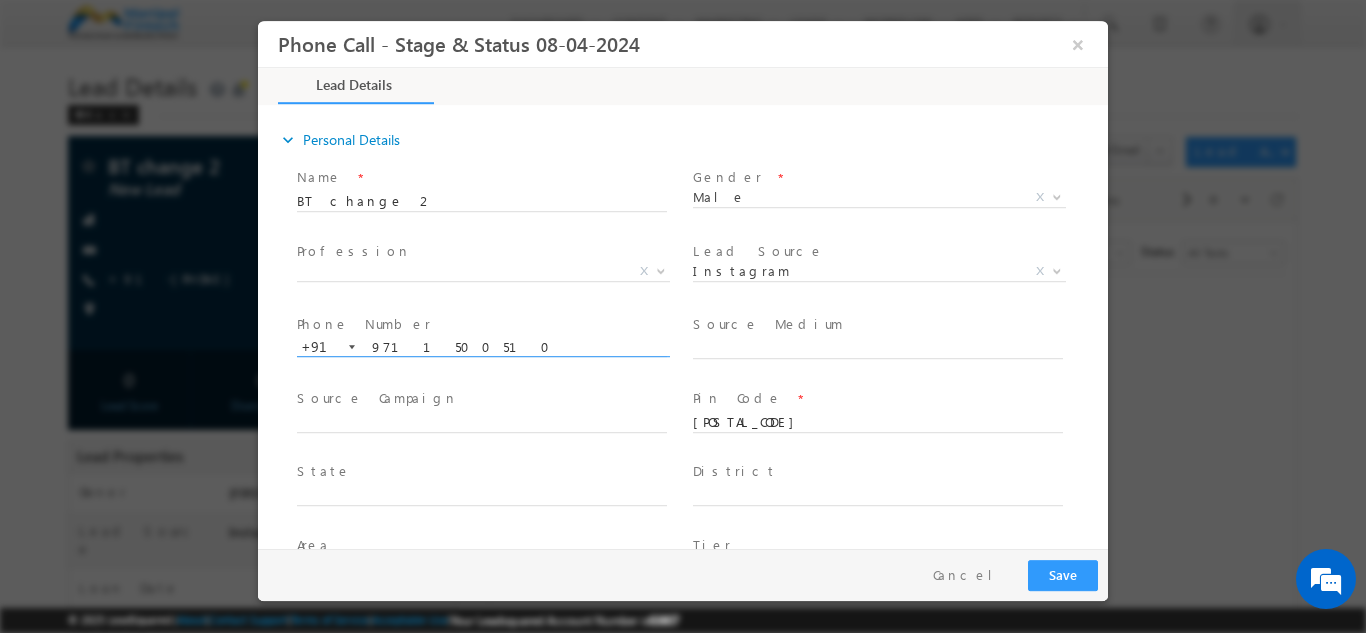 scroll, scrollTop: 0, scrollLeft: 0, axis: both 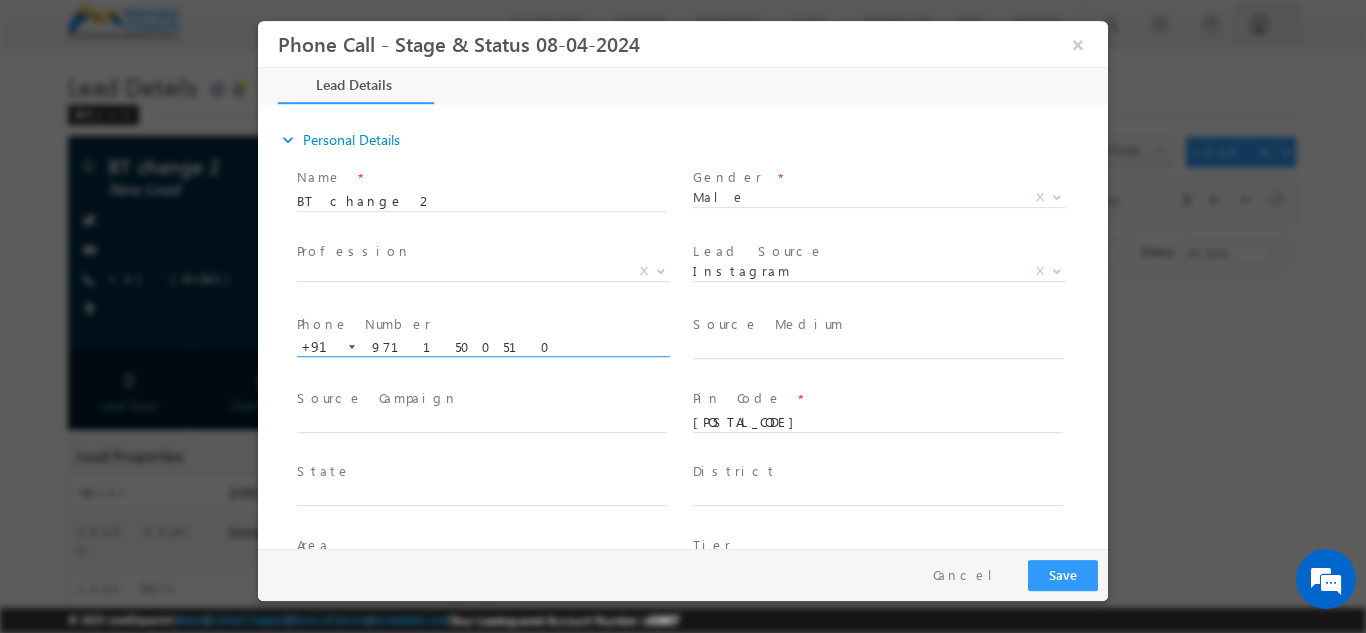 type on "07/17/25 10:53 AM" 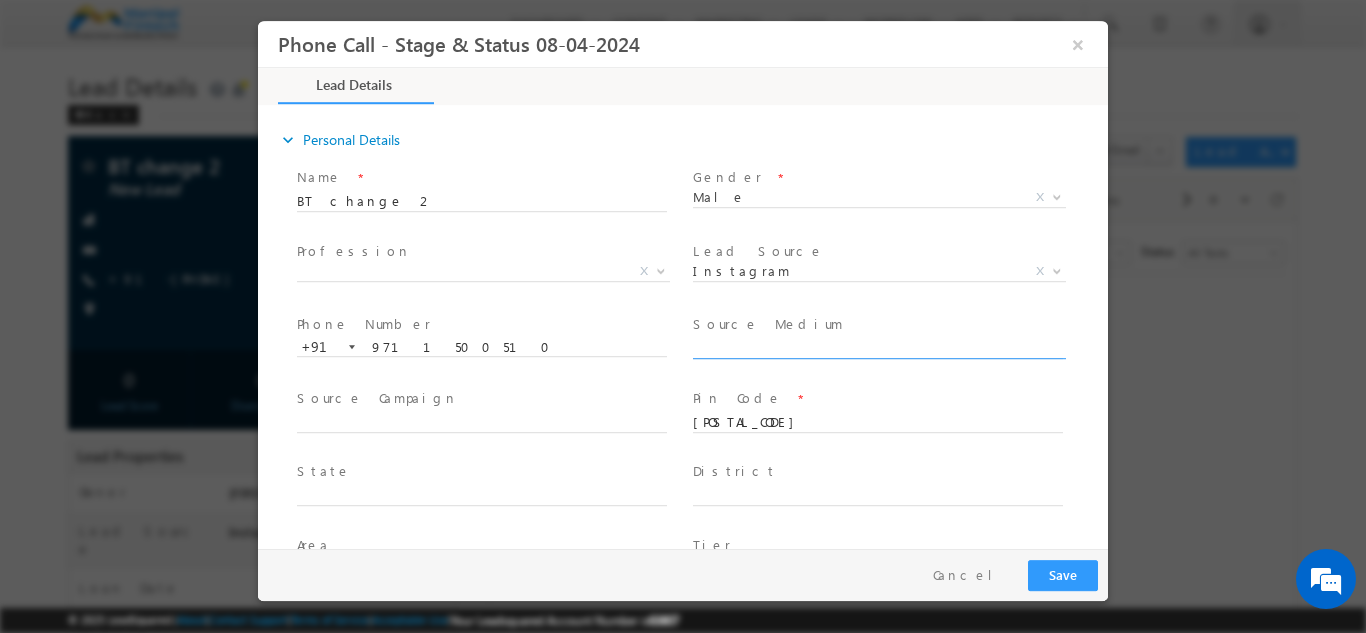 scroll, scrollTop: 0, scrollLeft: 0, axis: both 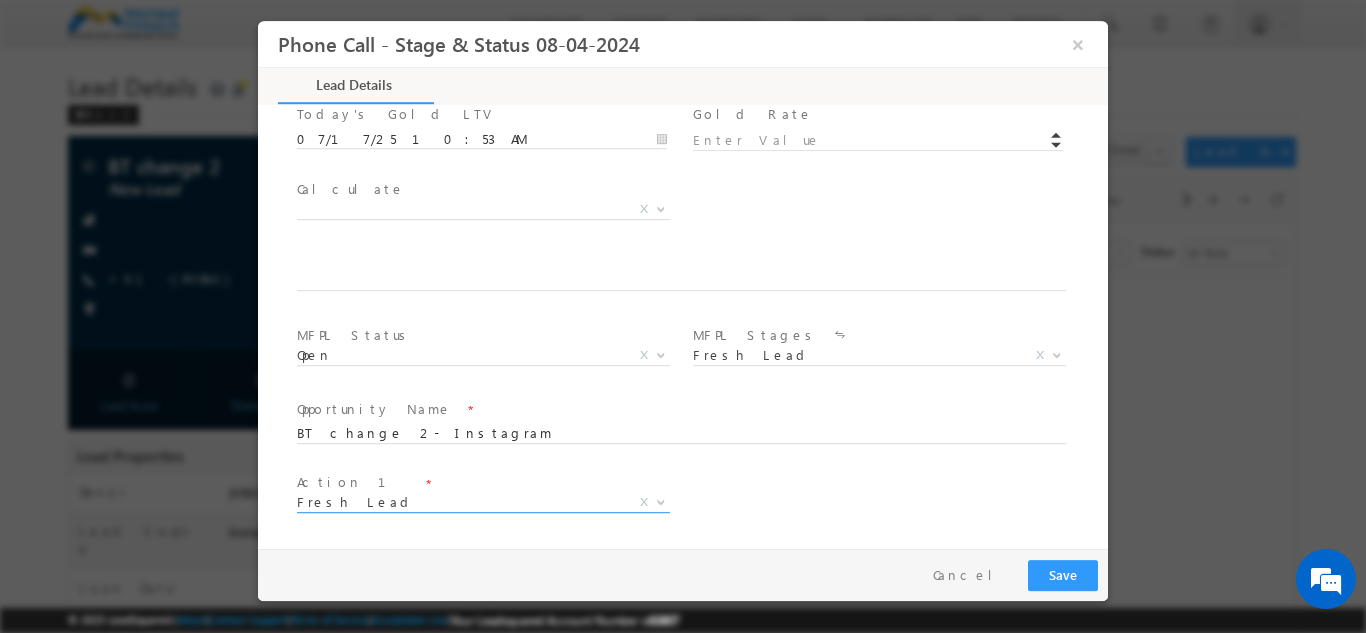 click on "Fresh Lead" at bounding box center [459, 501] 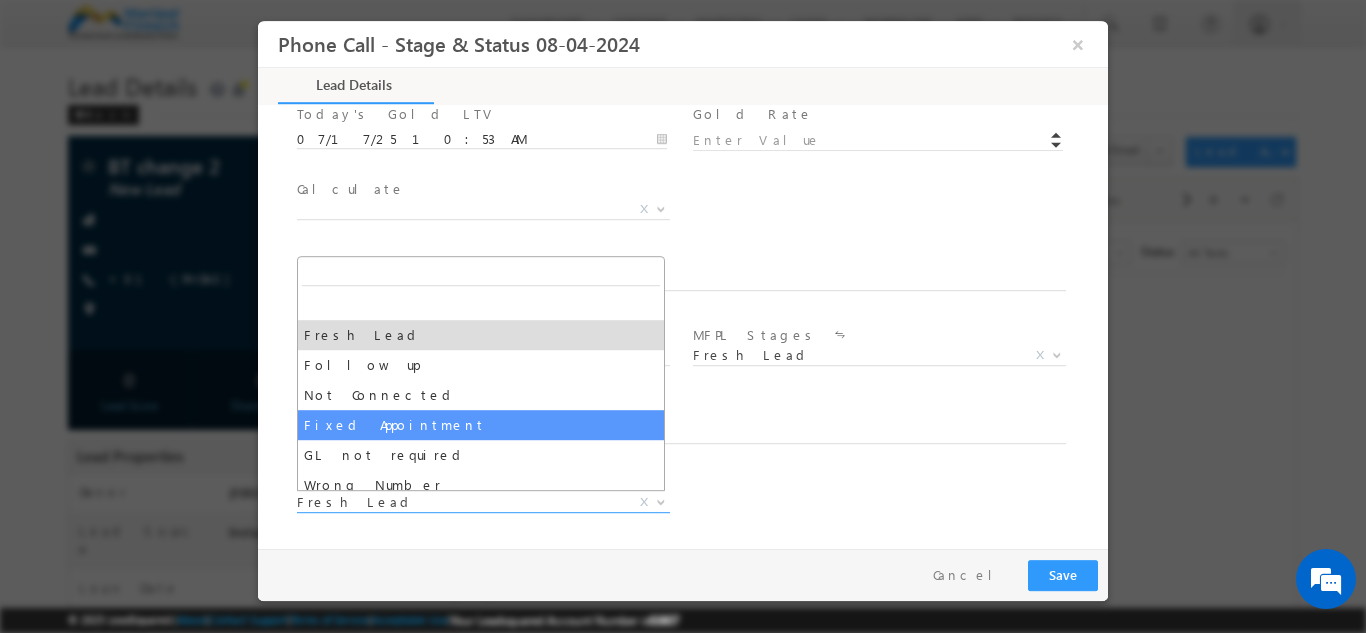 select on "Fixed Appointment" 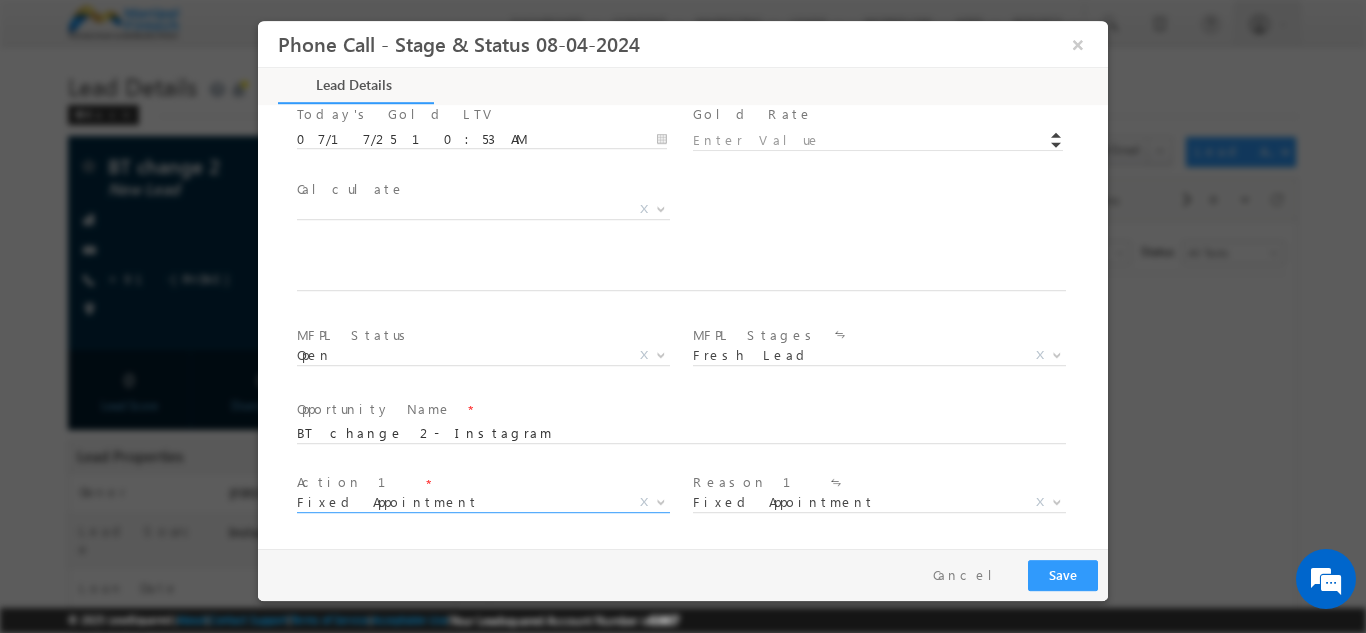 scroll, scrollTop: 1243, scrollLeft: 0, axis: vertical 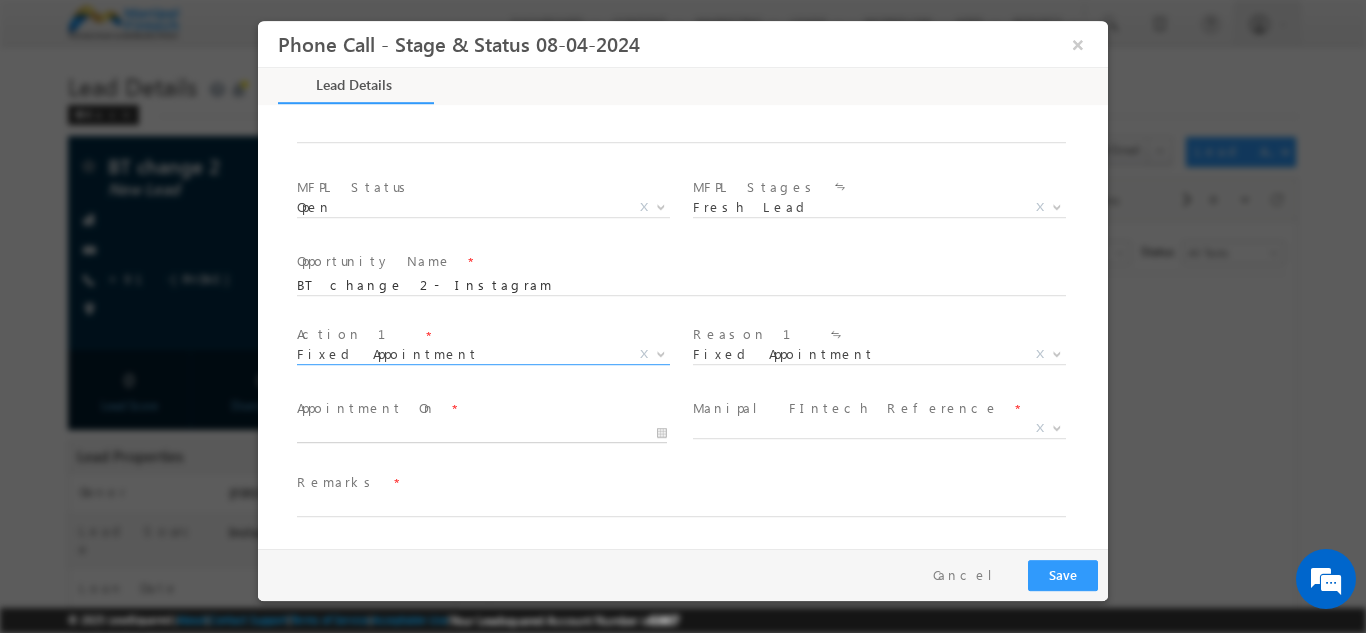 type on "07/17/25 10:54 AM" 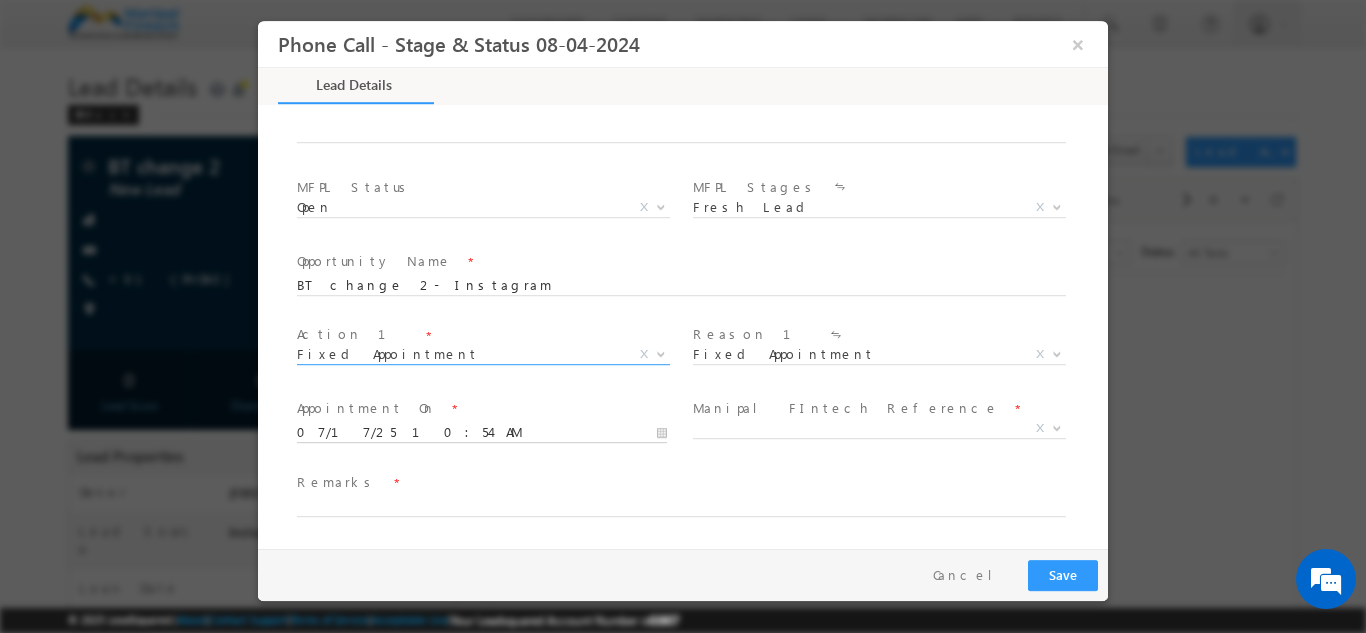 click on "07/17/25 10:54 AM" at bounding box center (482, 432) 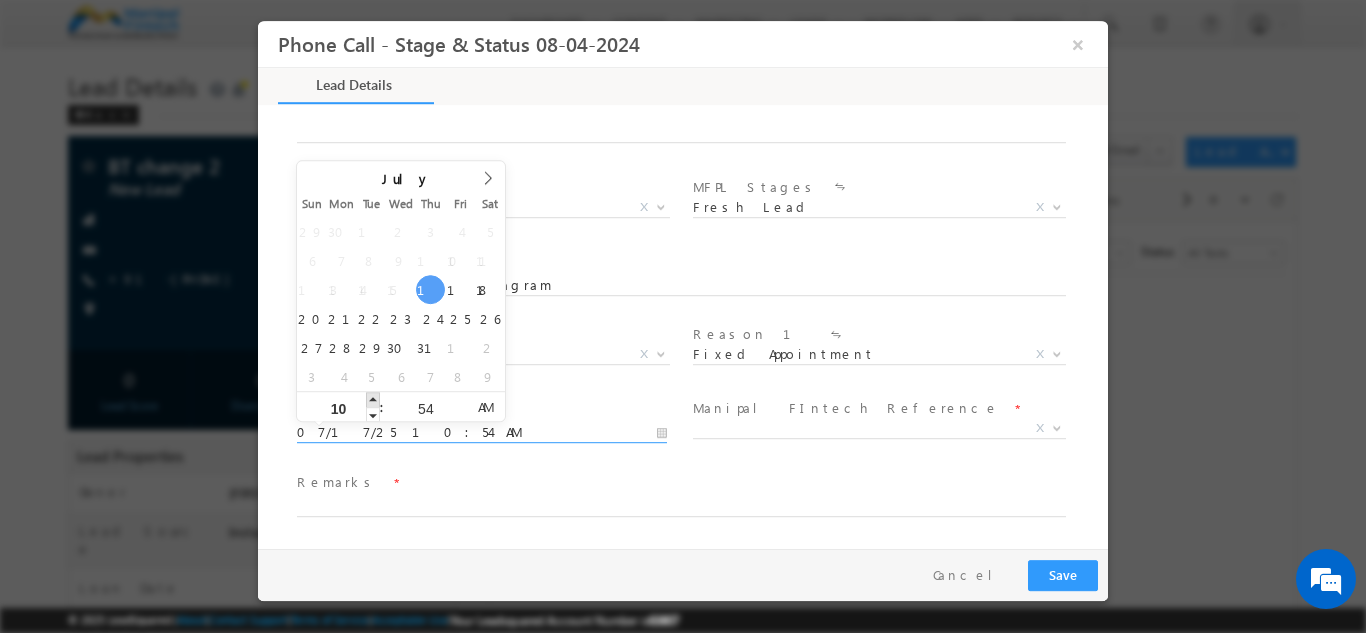 type on "07/17/25 11:54 AM" 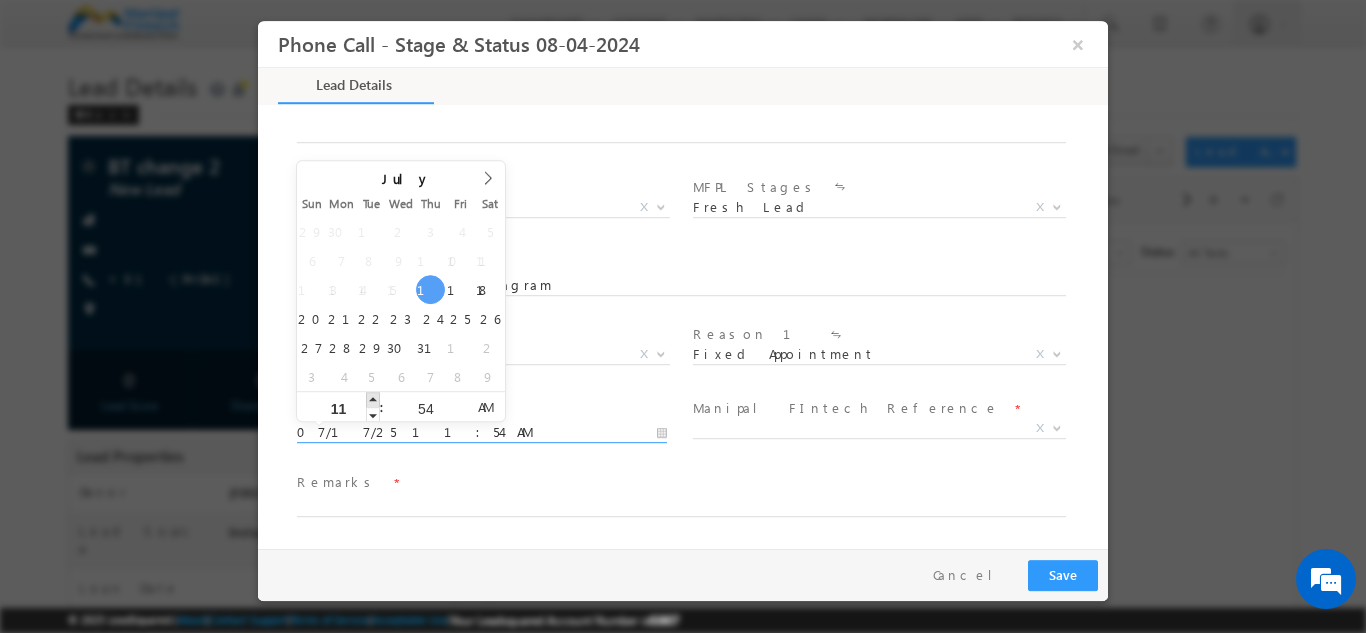 click at bounding box center (373, 398) 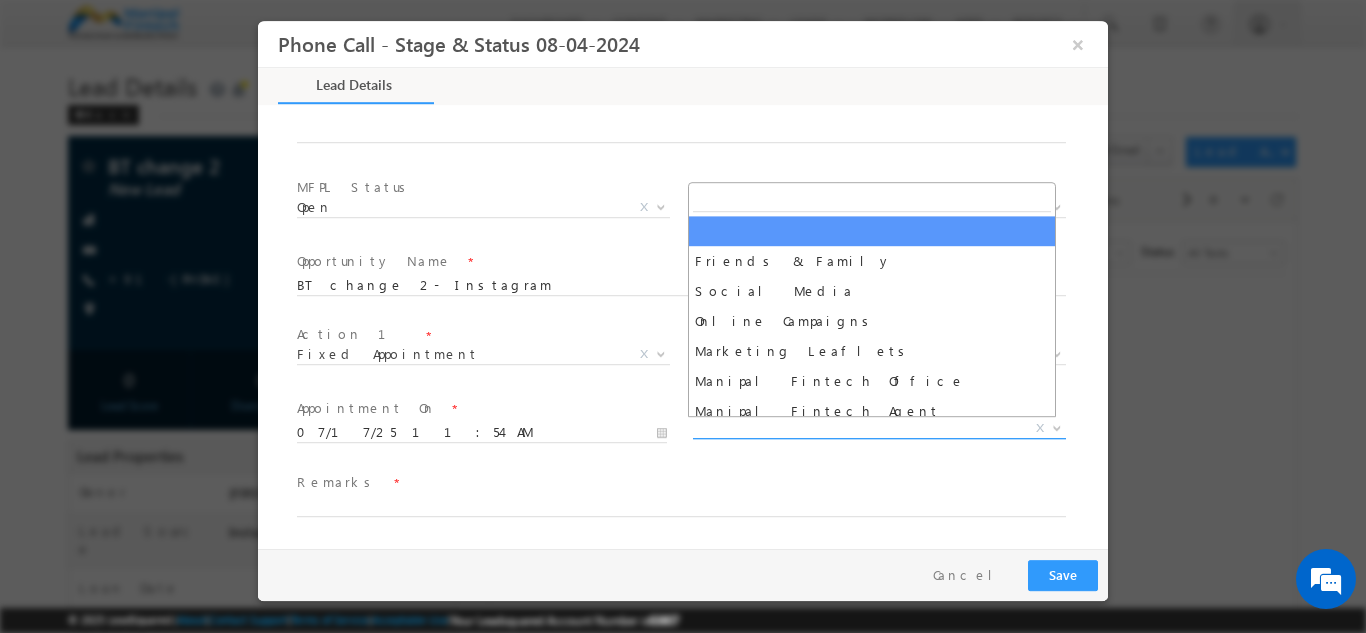 click on "X" at bounding box center (879, 428) 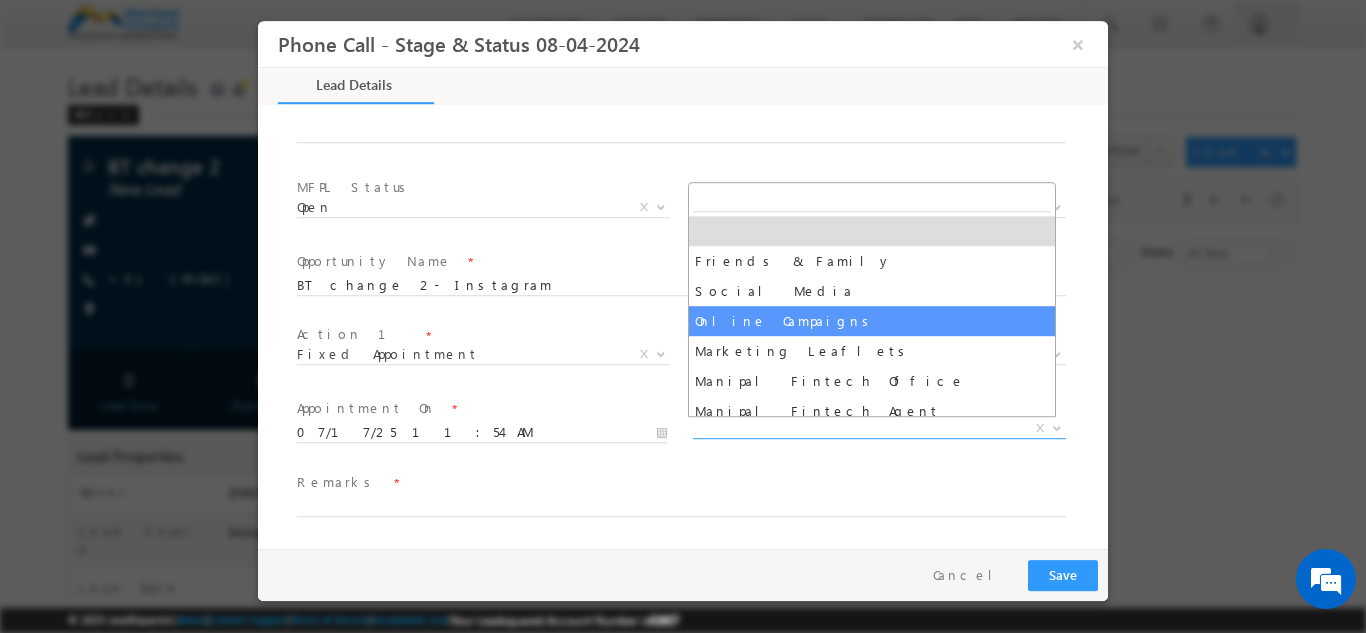 select on "Online Campaigns" 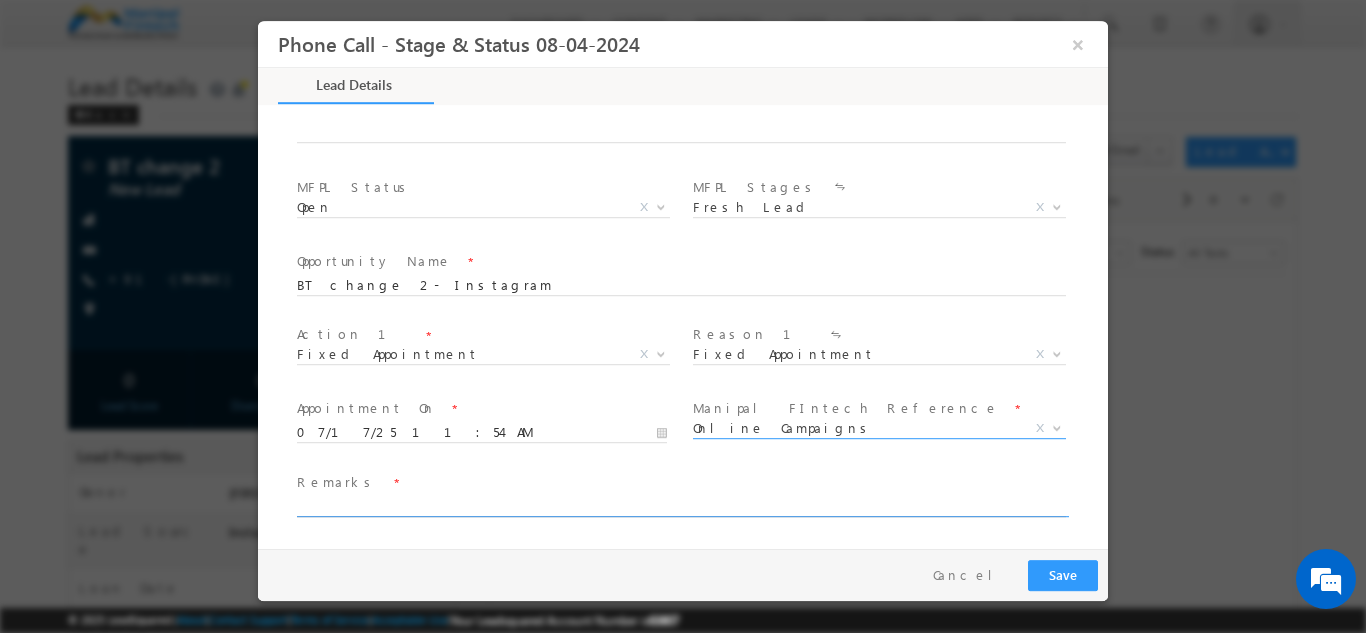 click at bounding box center [681, 506] 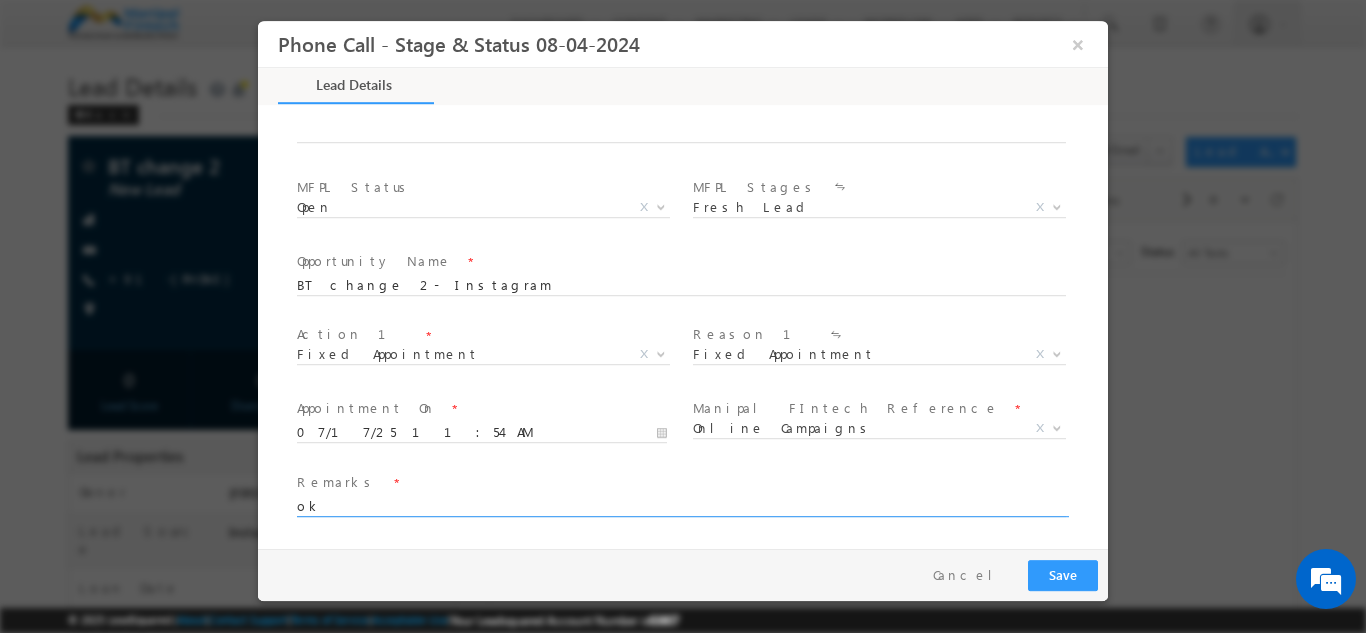 type on "ok" 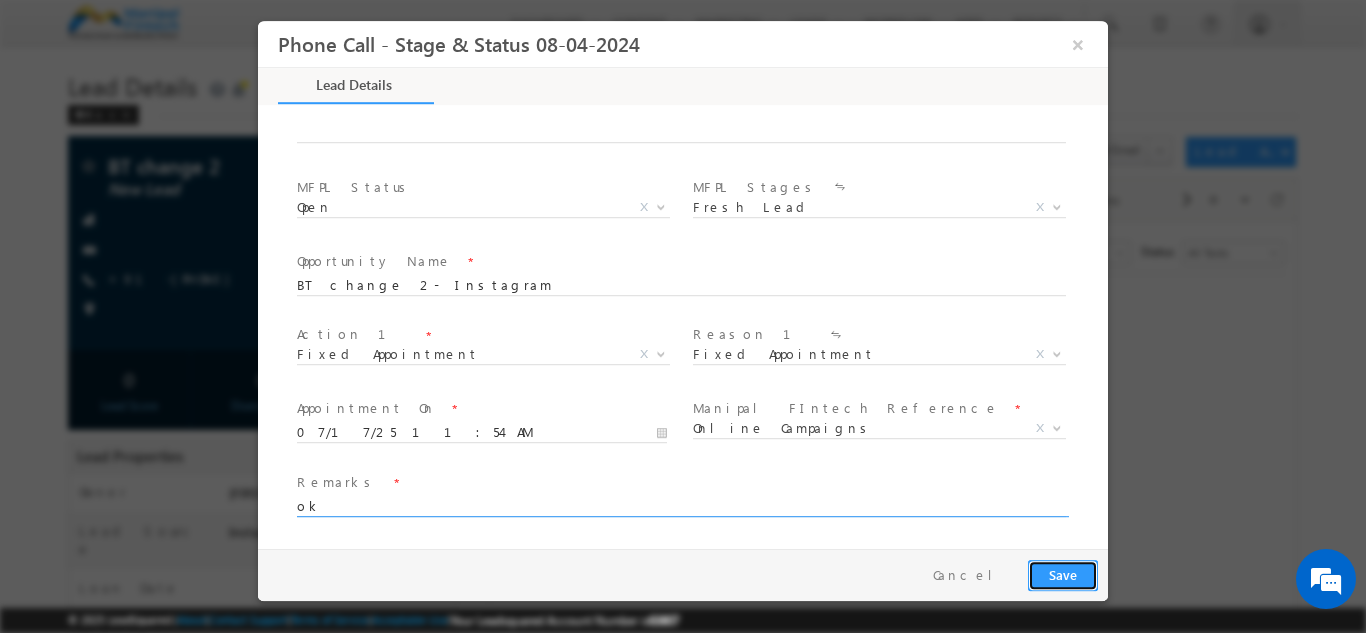 click on "Save" at bounding box center [1063, 574] 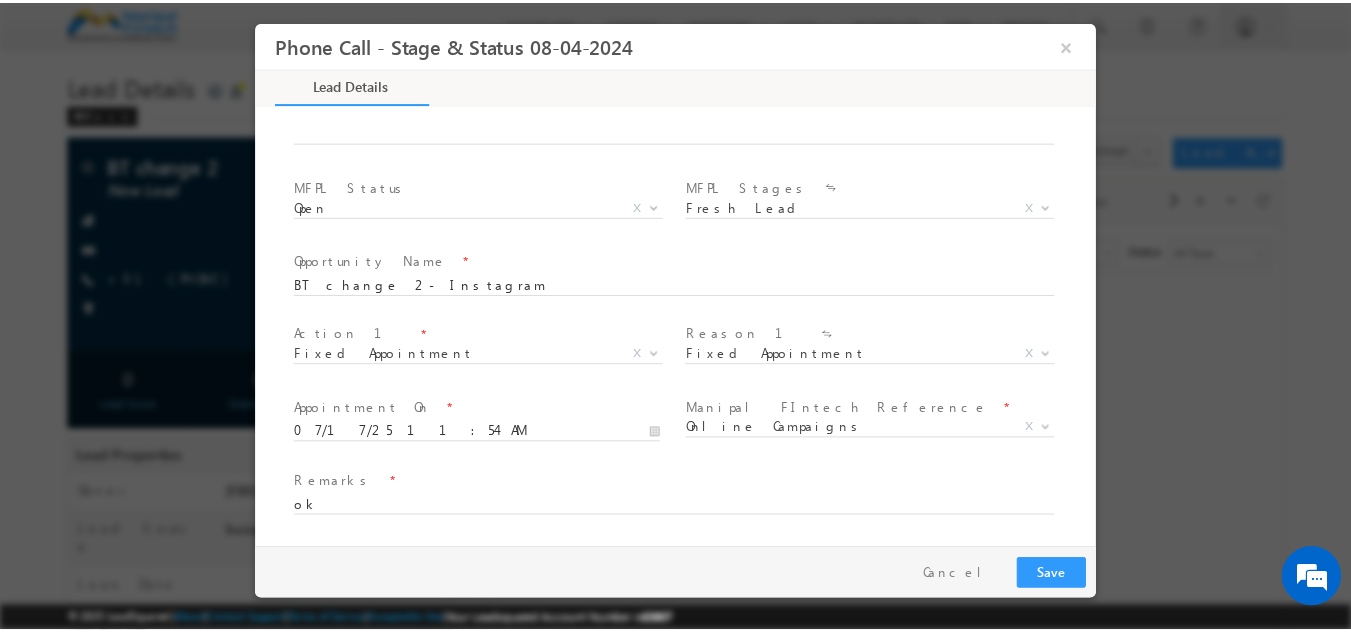 scroll, scrollTop: 534, scrollLeft: 0, axis: vertical 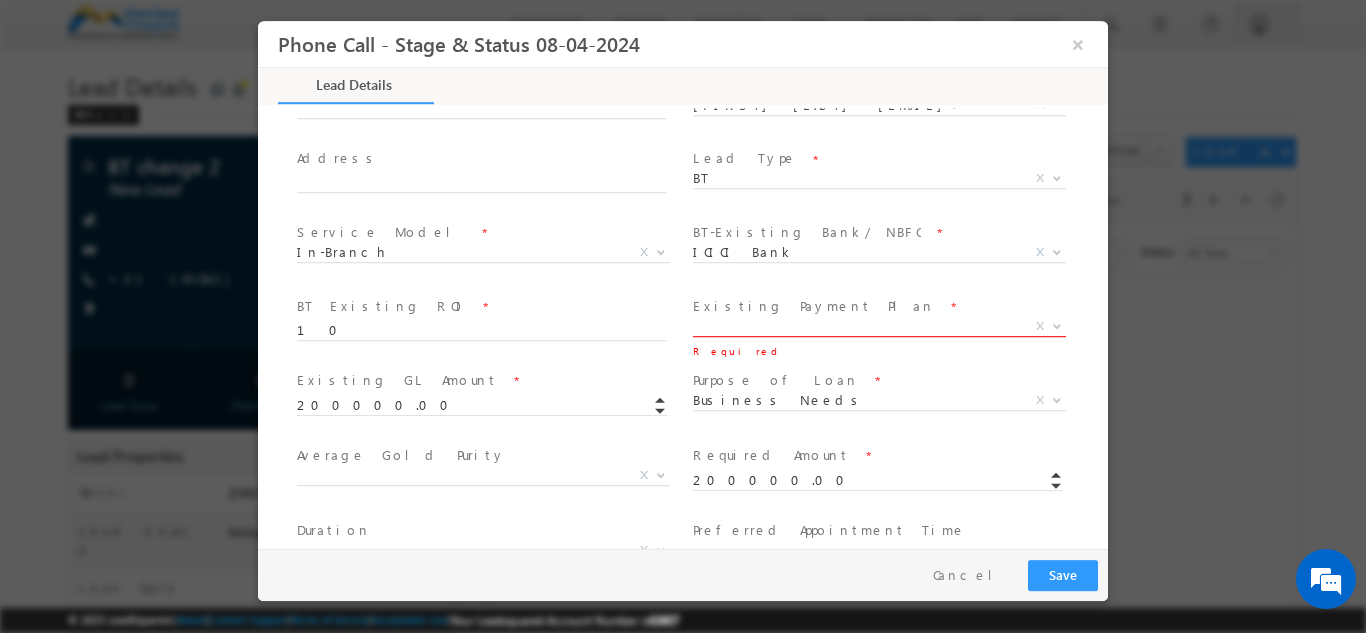 click on "X" at bounding box center (879, 326) 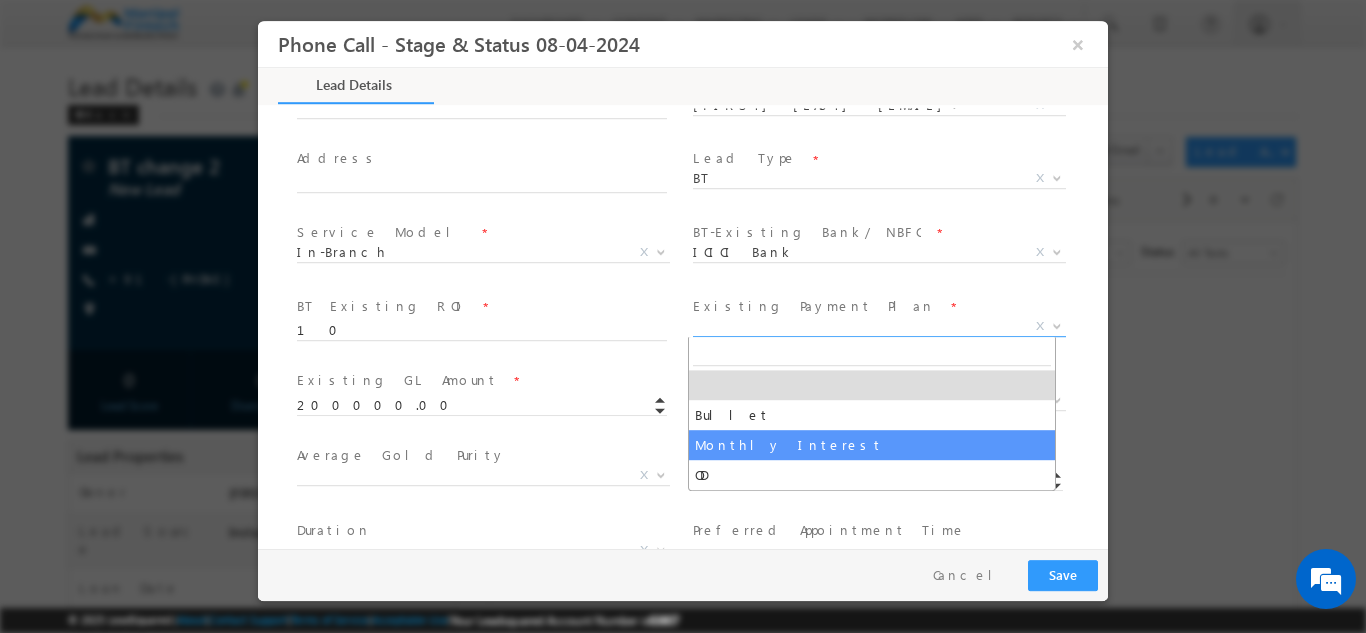 select on "Monthly Interest" 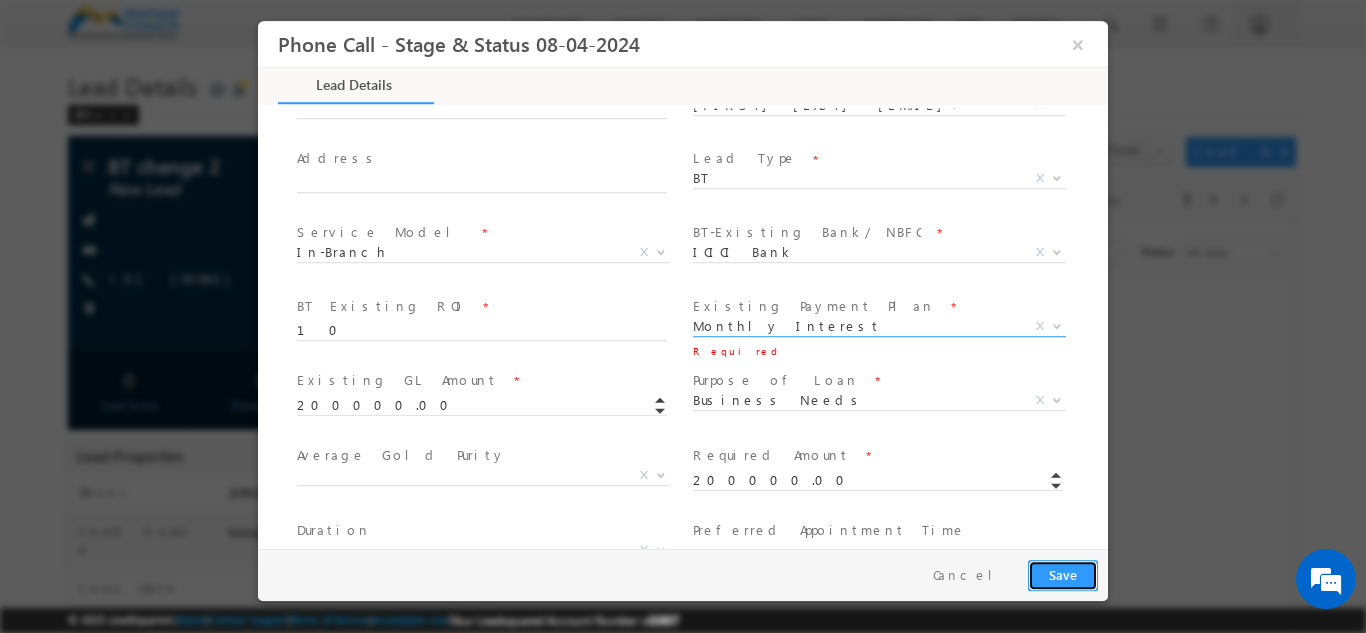 click on "Save" at bounding box center (1063, 574) 